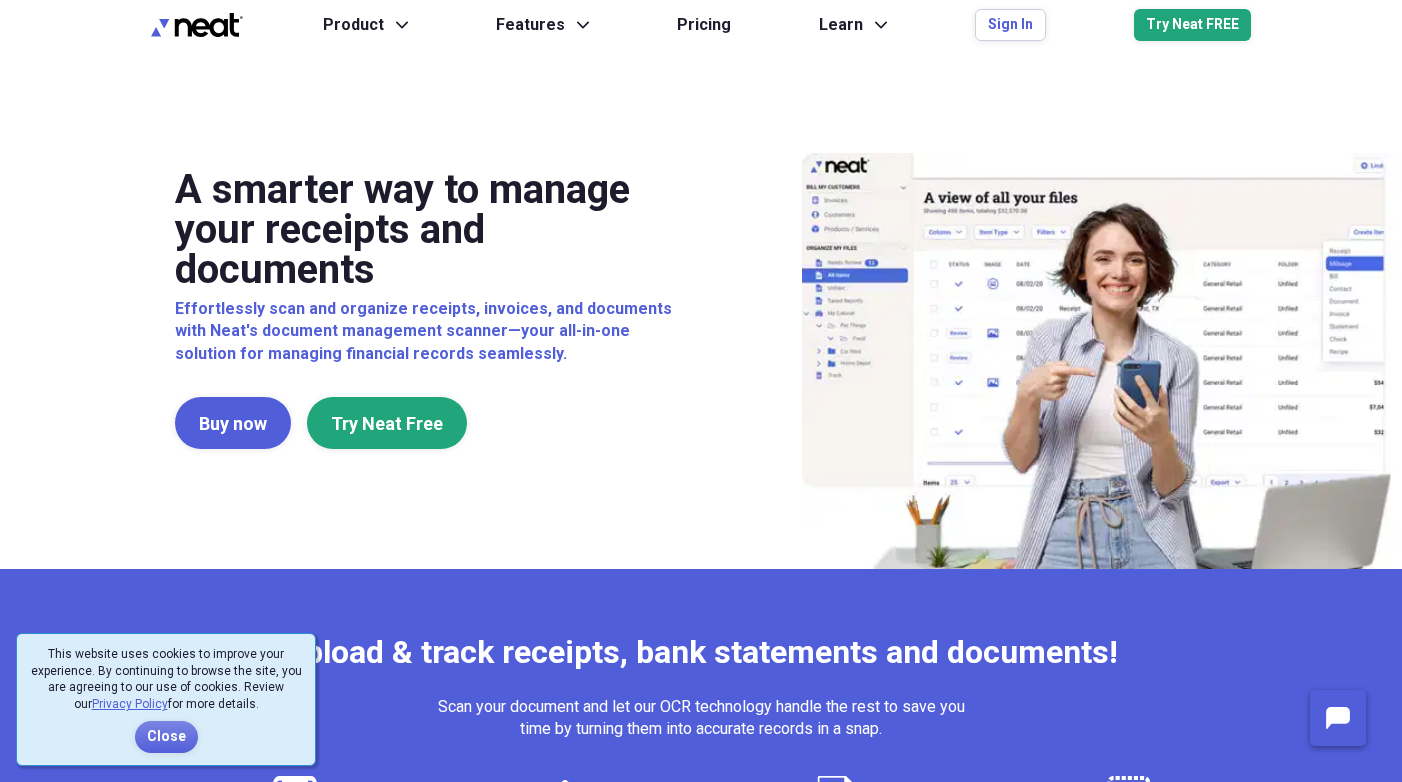 scroll, scrollTop: 0, scrollLeft: 0, axis: both 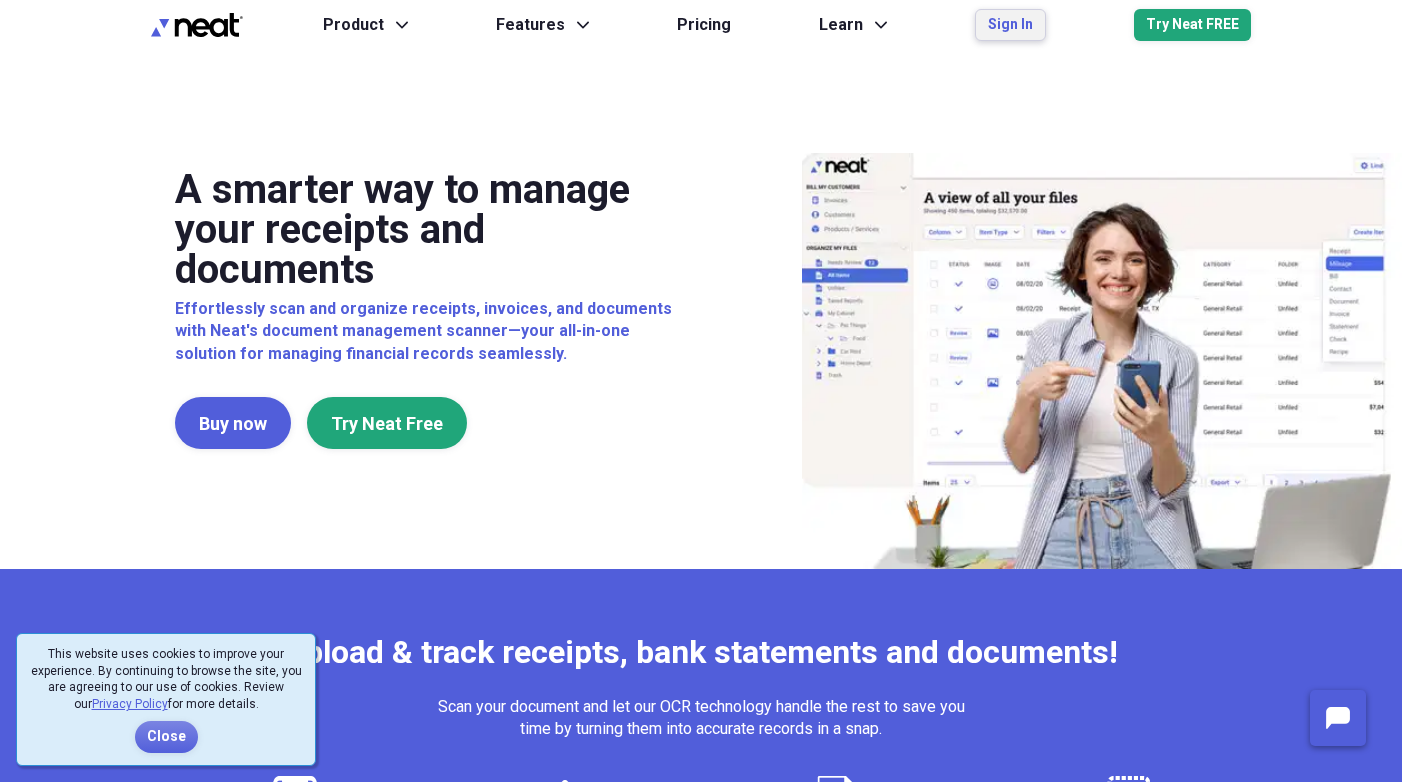 click on "Sign In" at bounding box center (1010, 25) 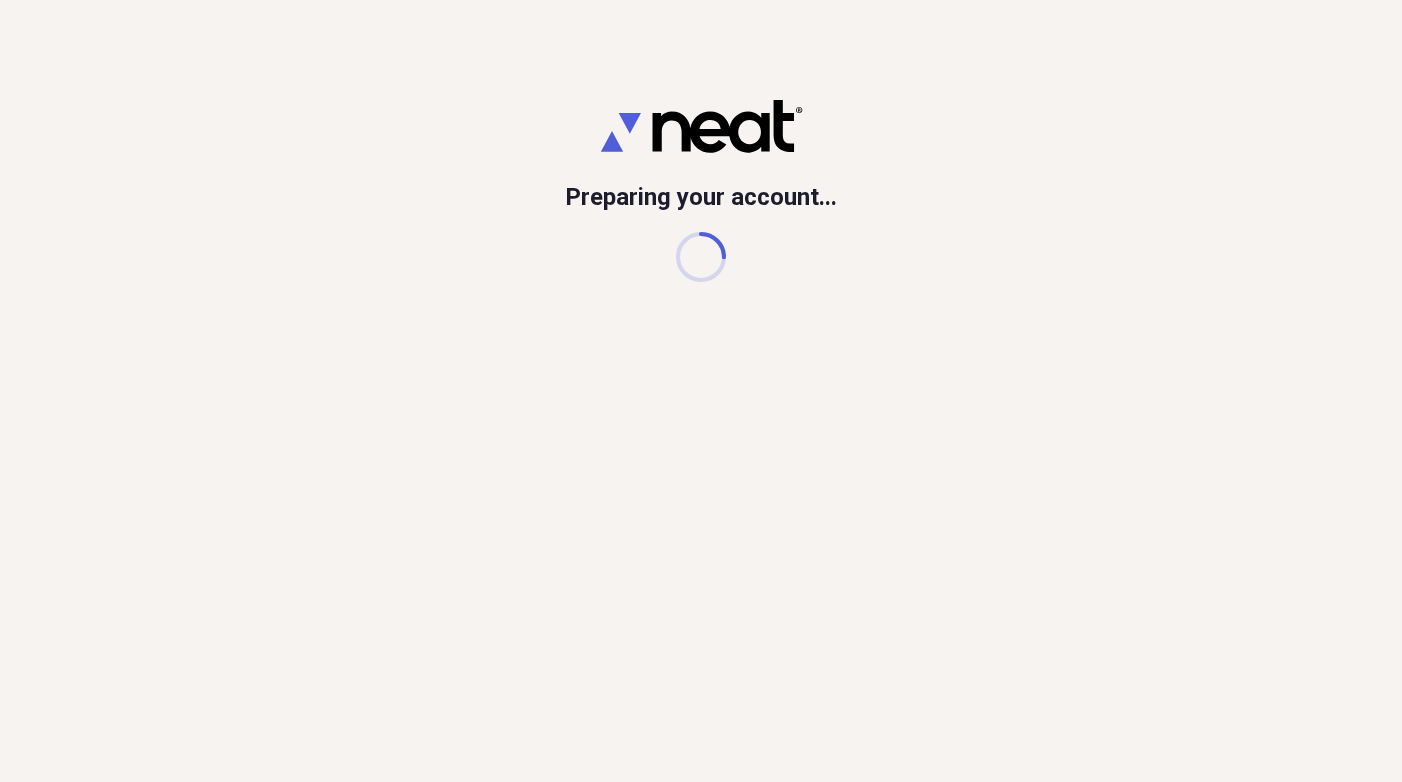 scroll, scrollTop: 0, scrollLeft: 0, axis: both 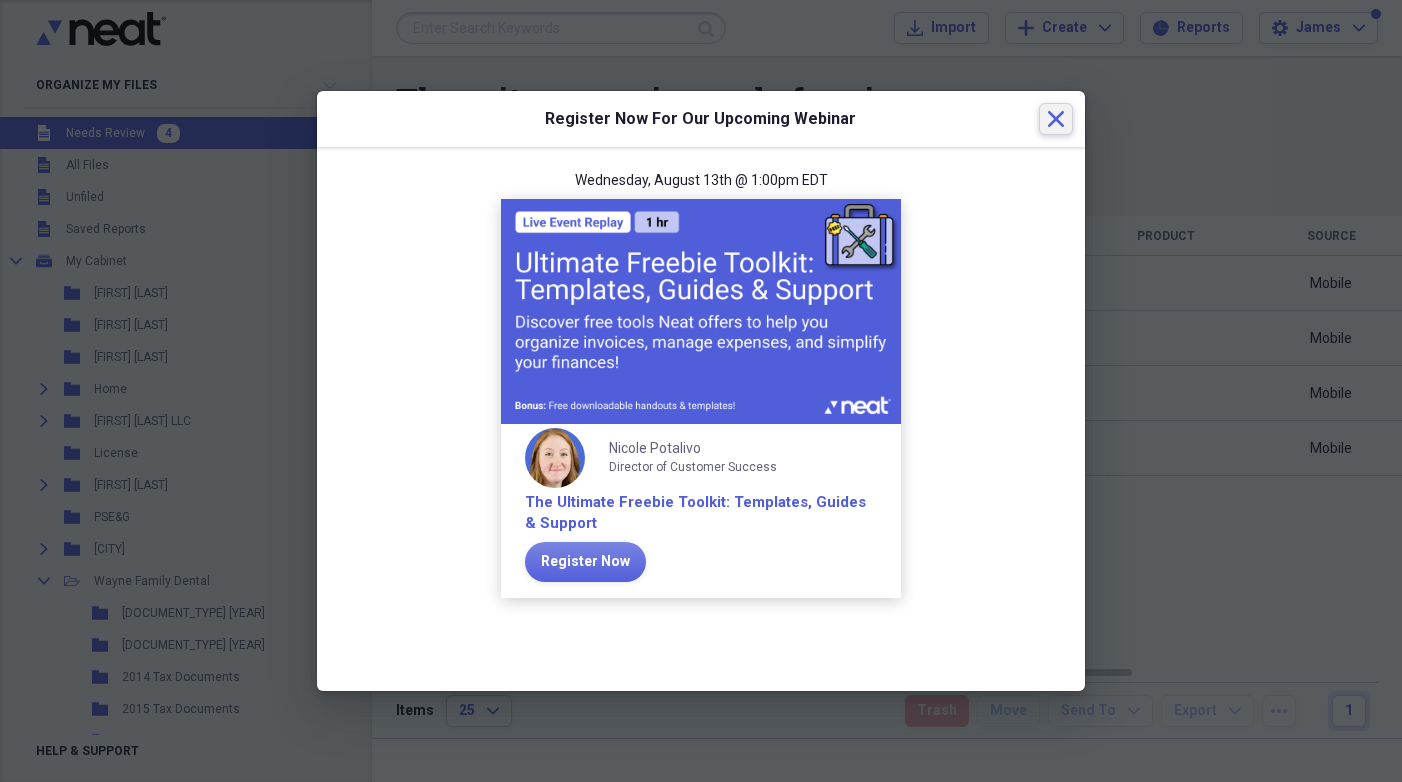 click 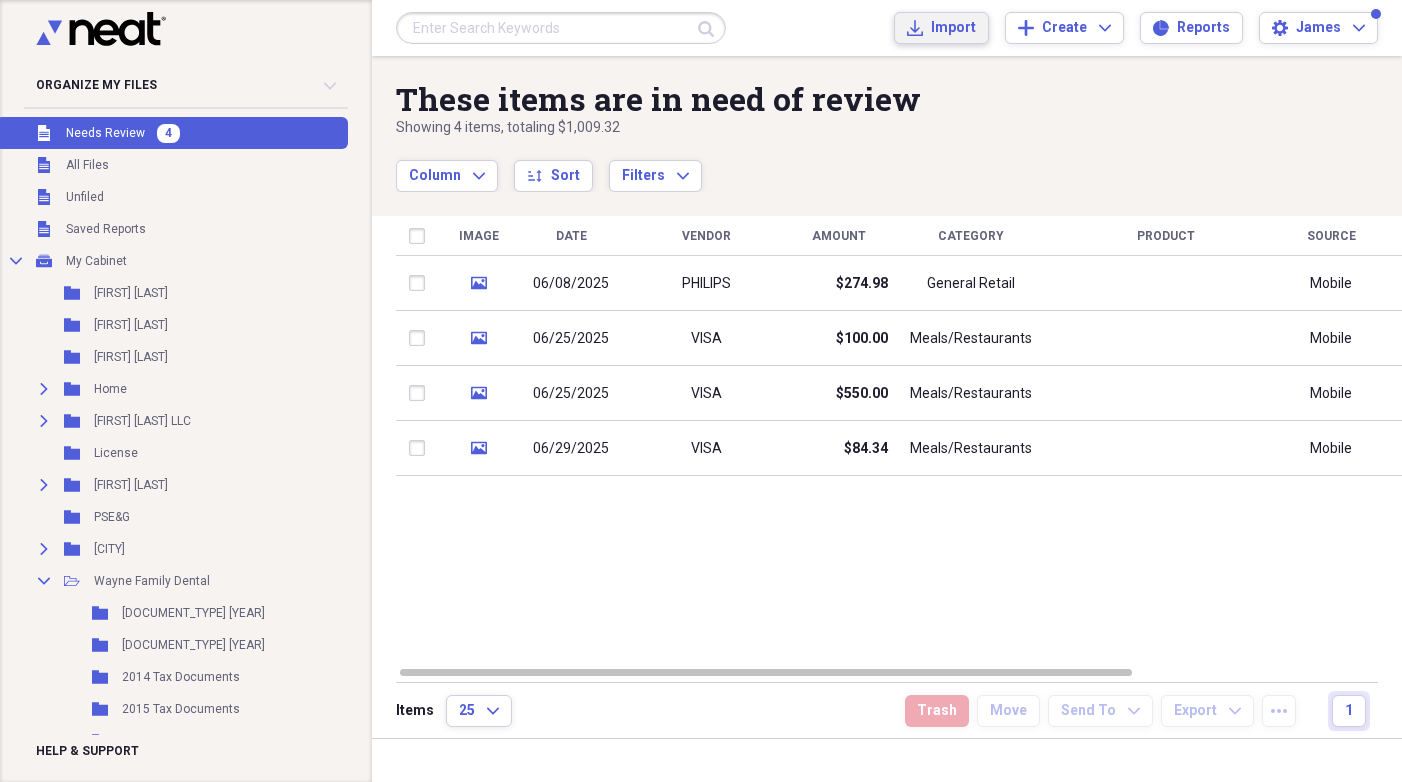 click on "Import" at bounding box center [953, 28] 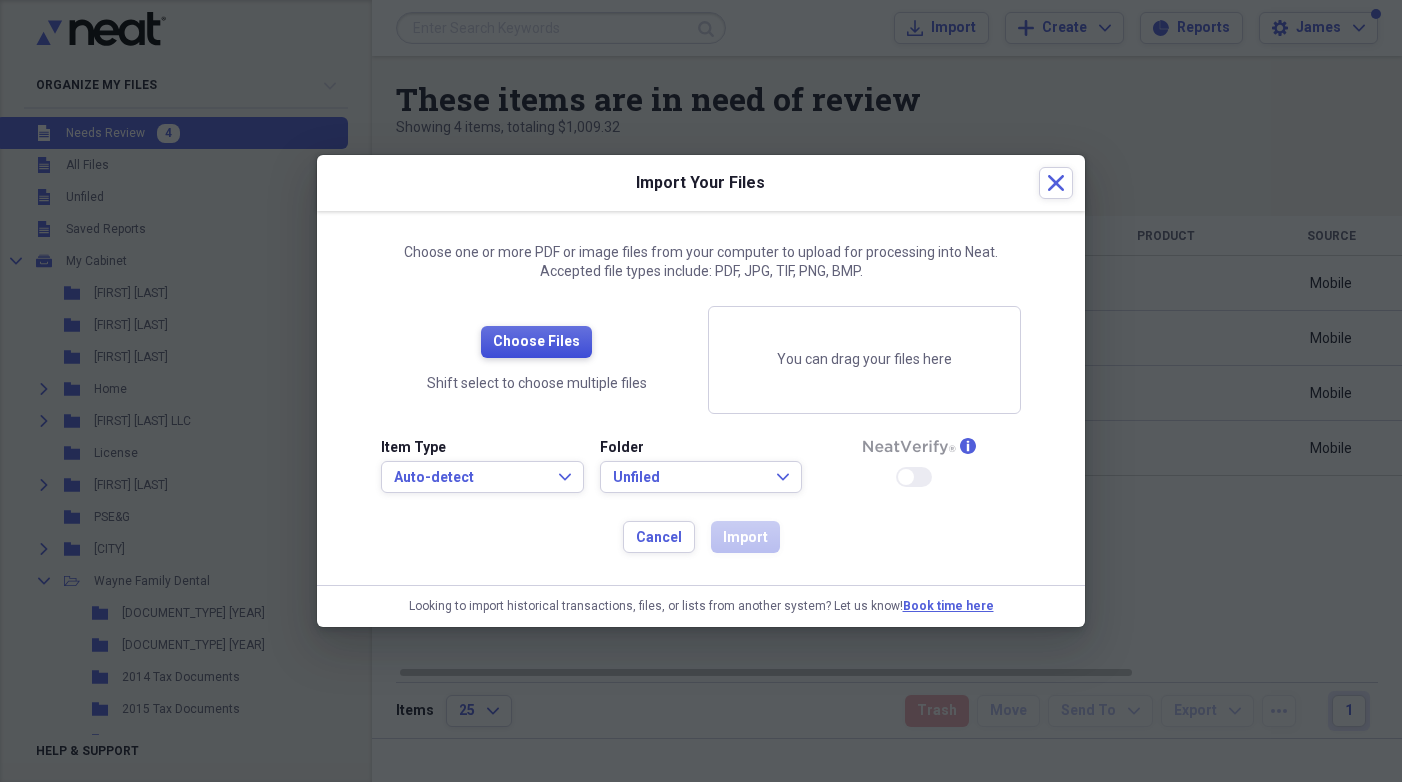 click on "Choose Files" at bounding box center [536, 342] 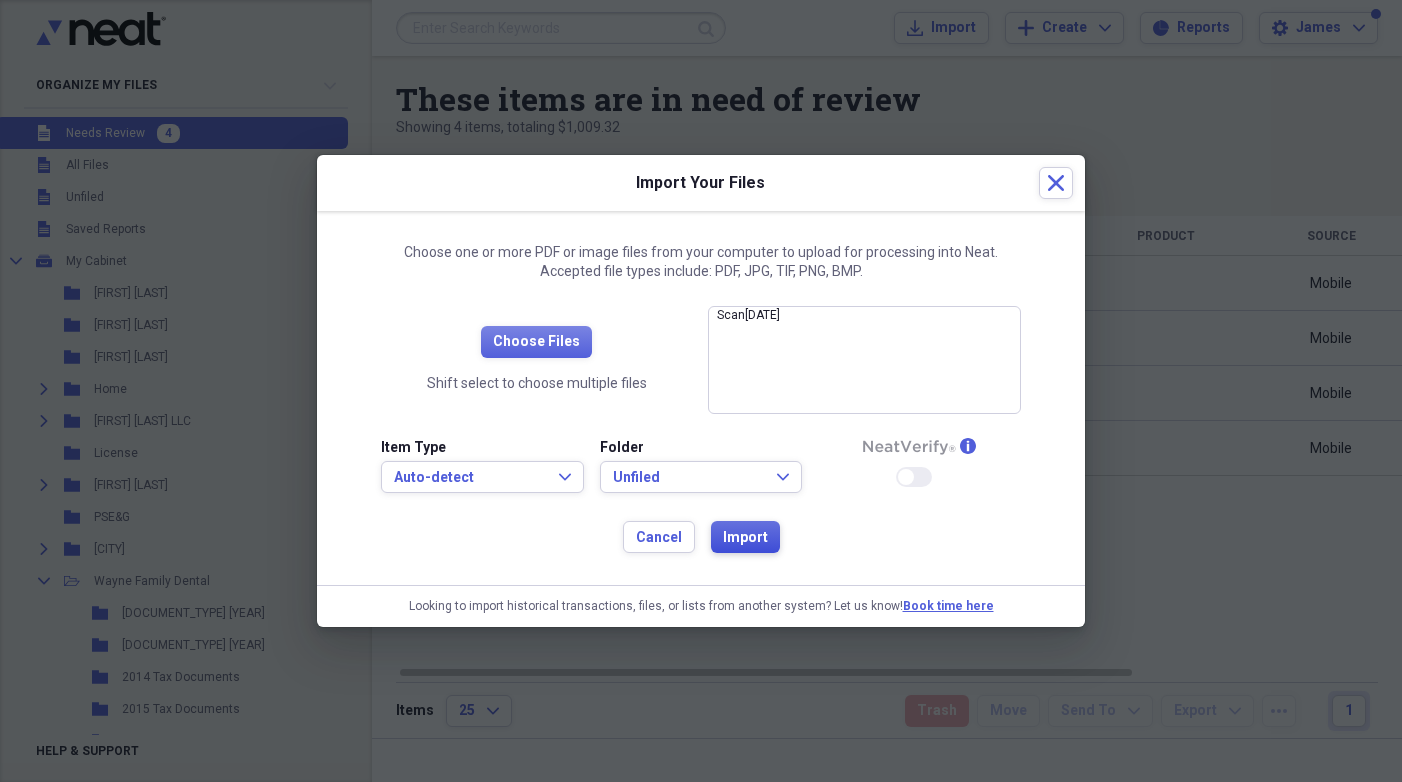 click on "Import" at bounding box center (745, 538) 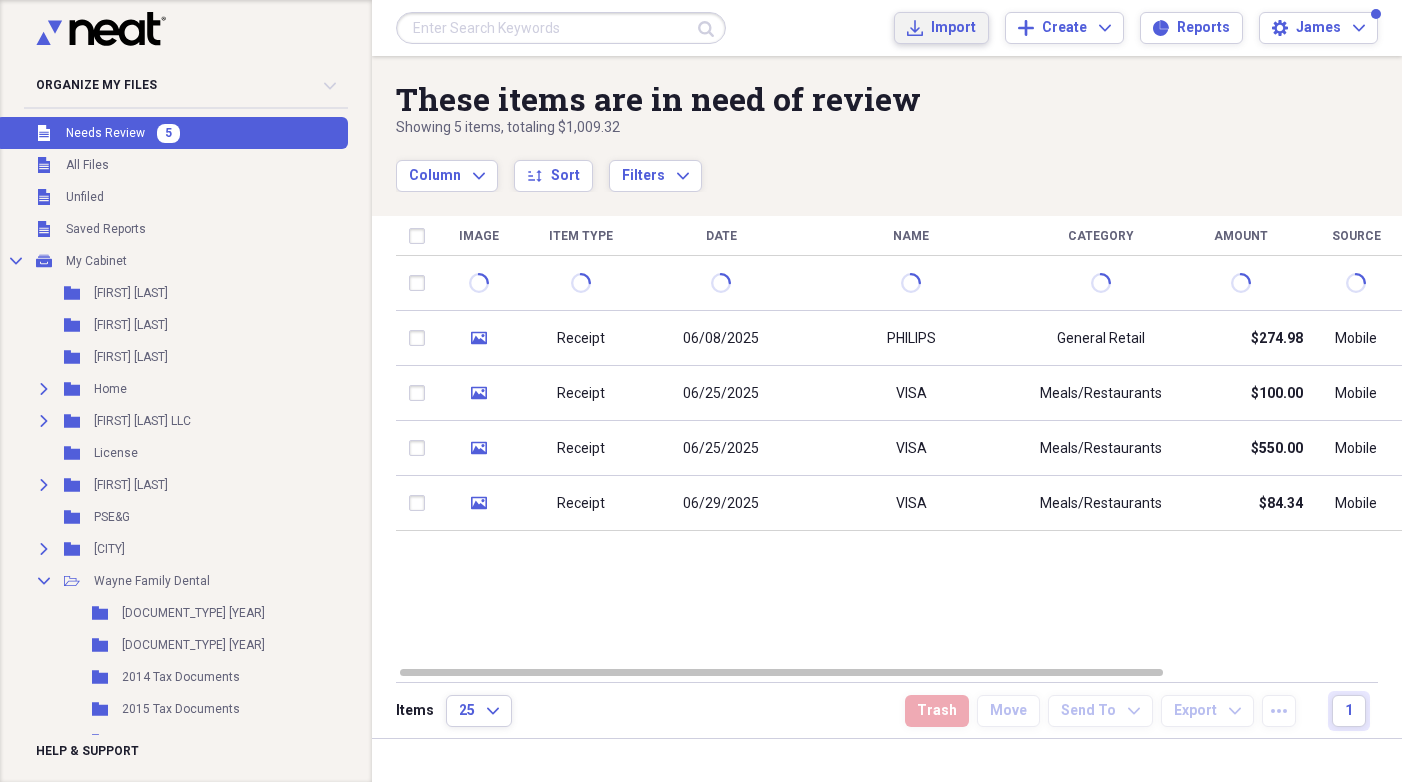 click on "Import" at bounding box center [953, 28] 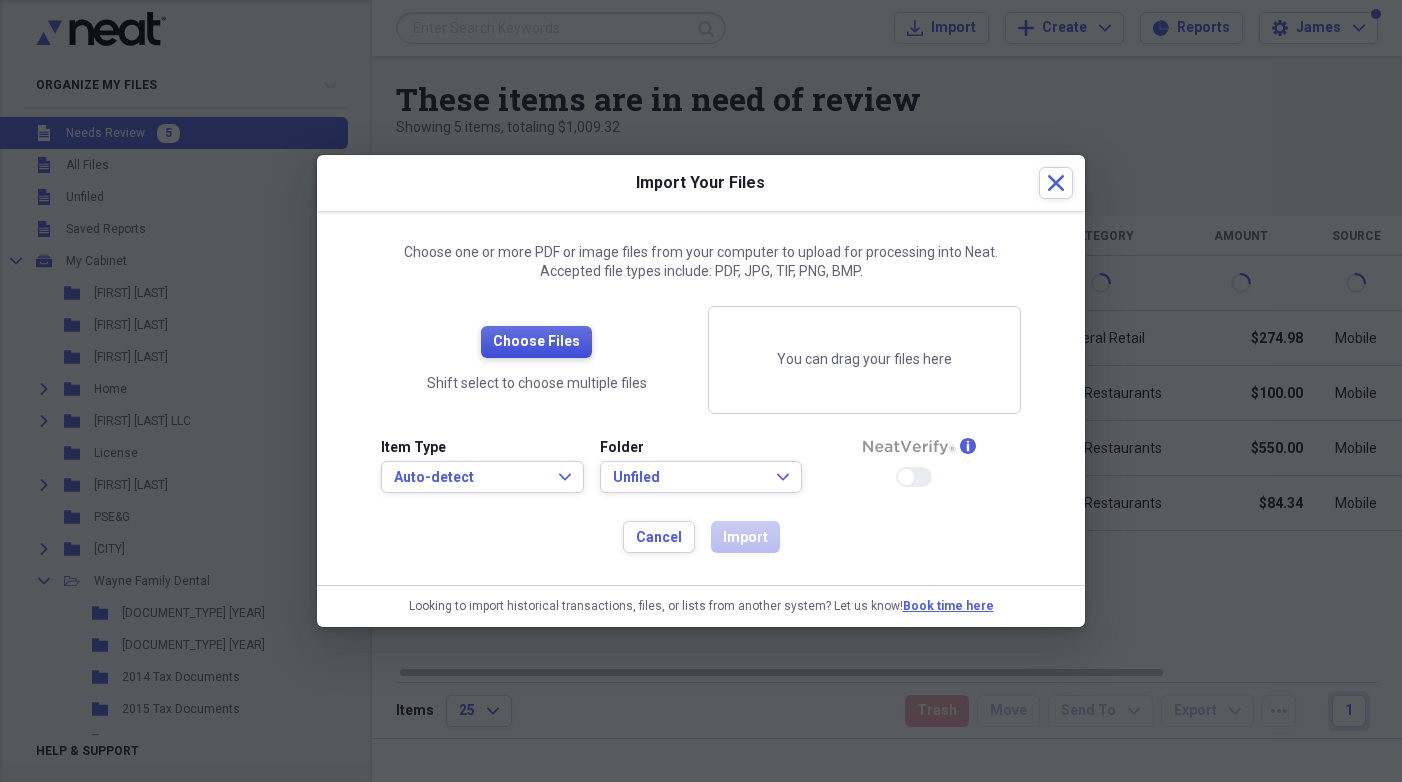 click on "Choose Files" at bounding box center [536, 342] 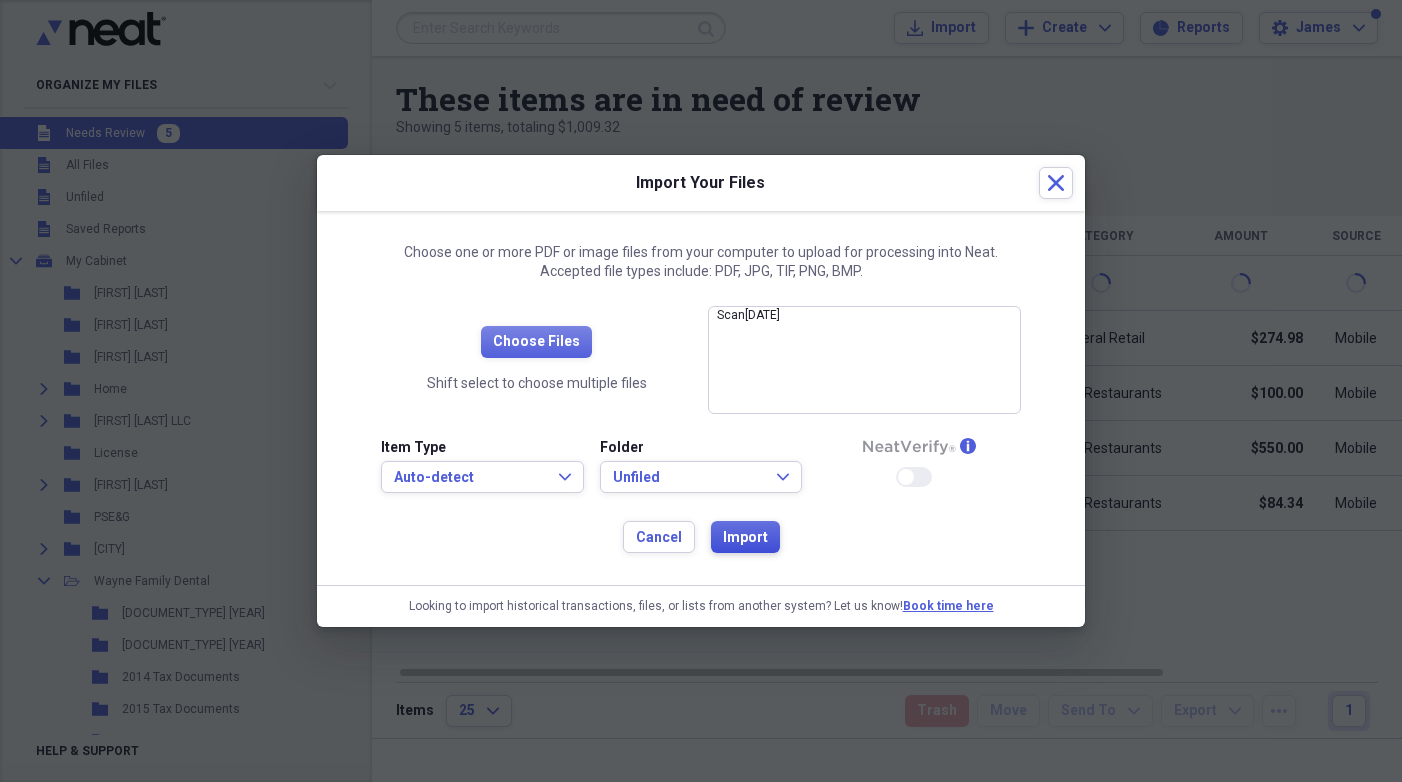 click on "Import" at bounding box center (745, 538) 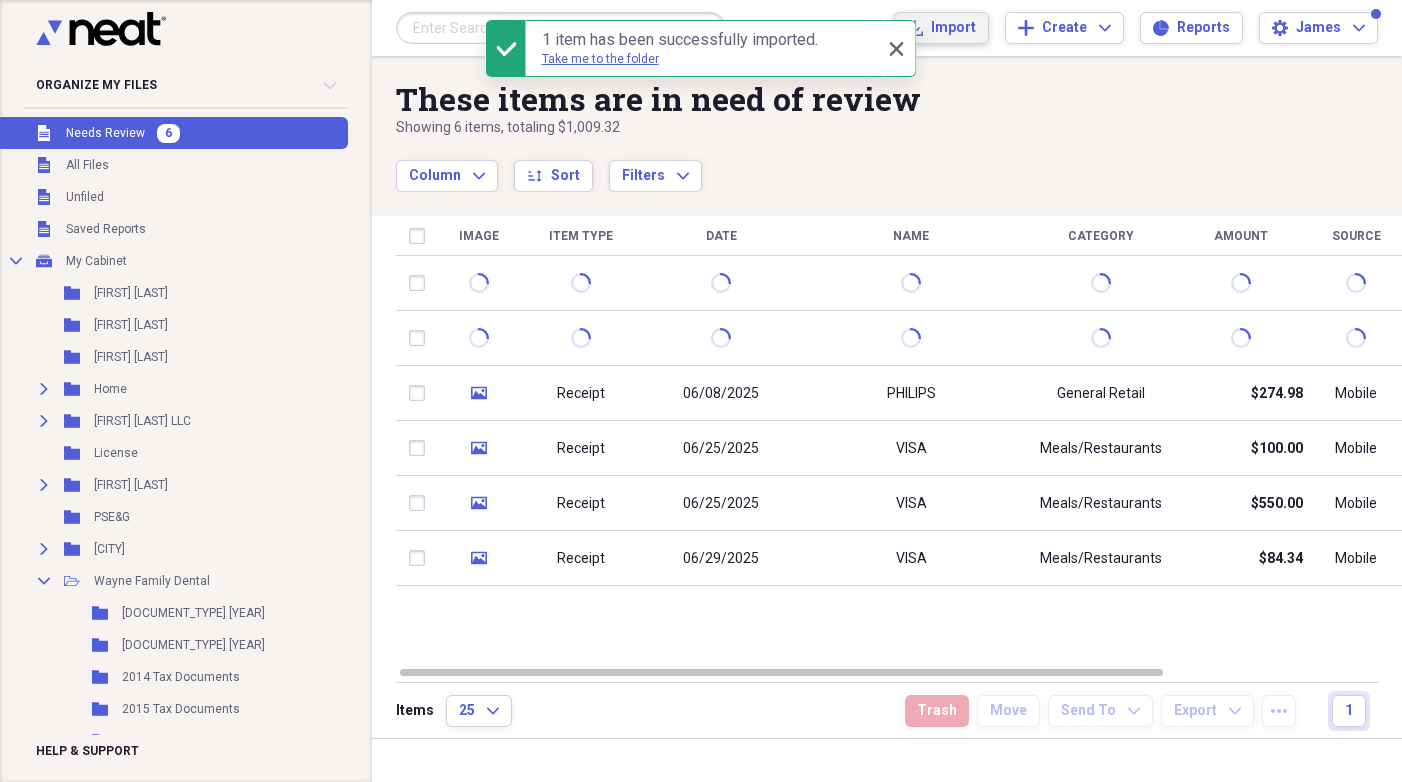 click on "Import" at bounding box center (953, 28) 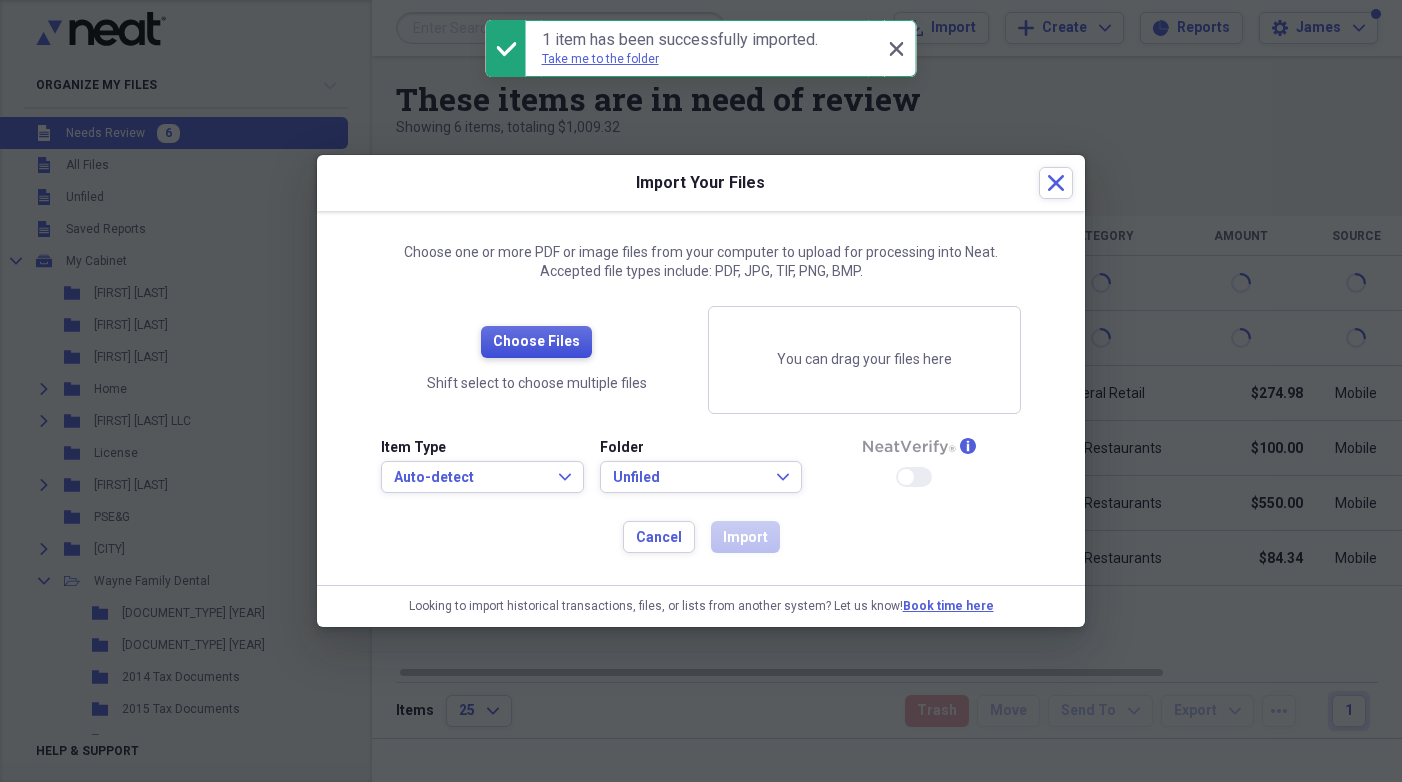 click on "Choose Files" at bounding box center (536, 342) 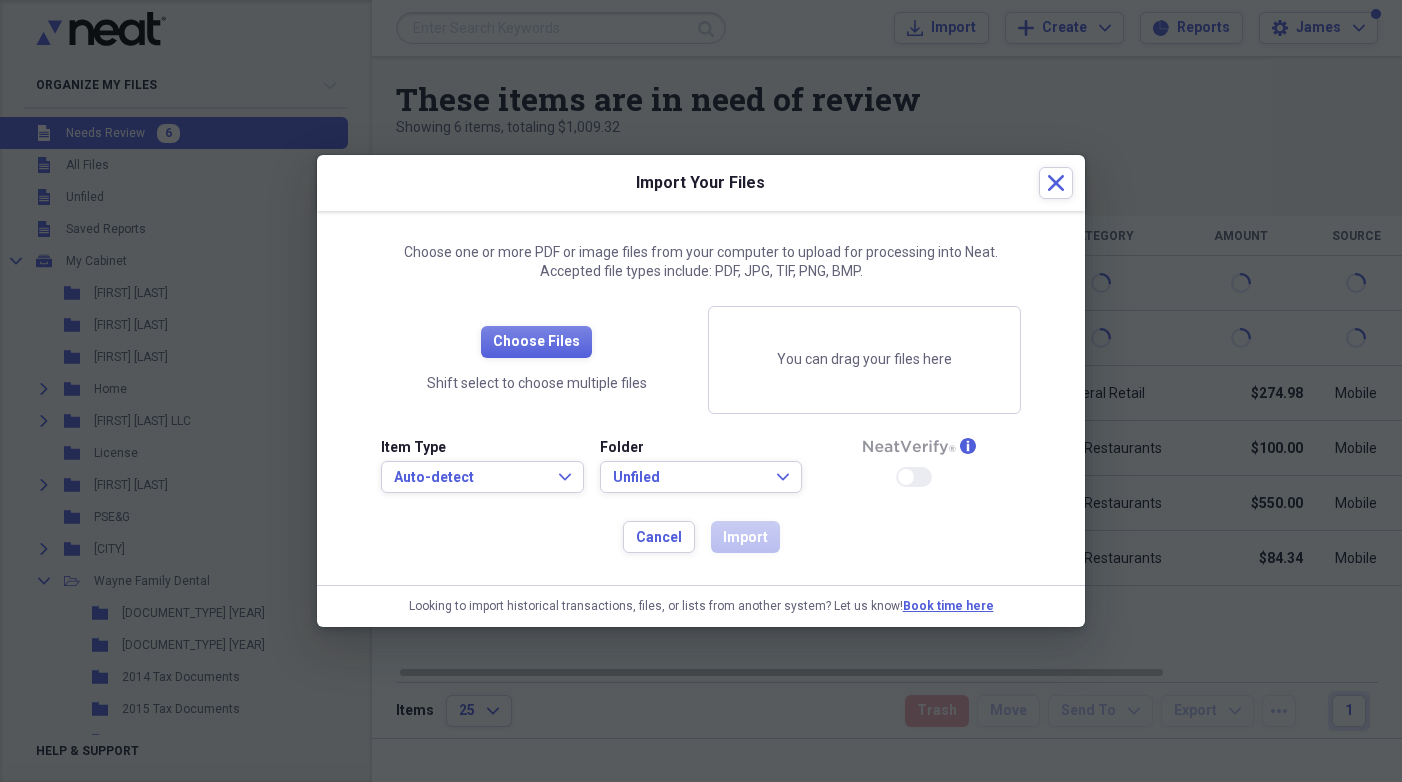 drag, startPoint x: 948, startPoint y: 183, endPoint x: 989, endPoint y: 177, distance: 41.4367 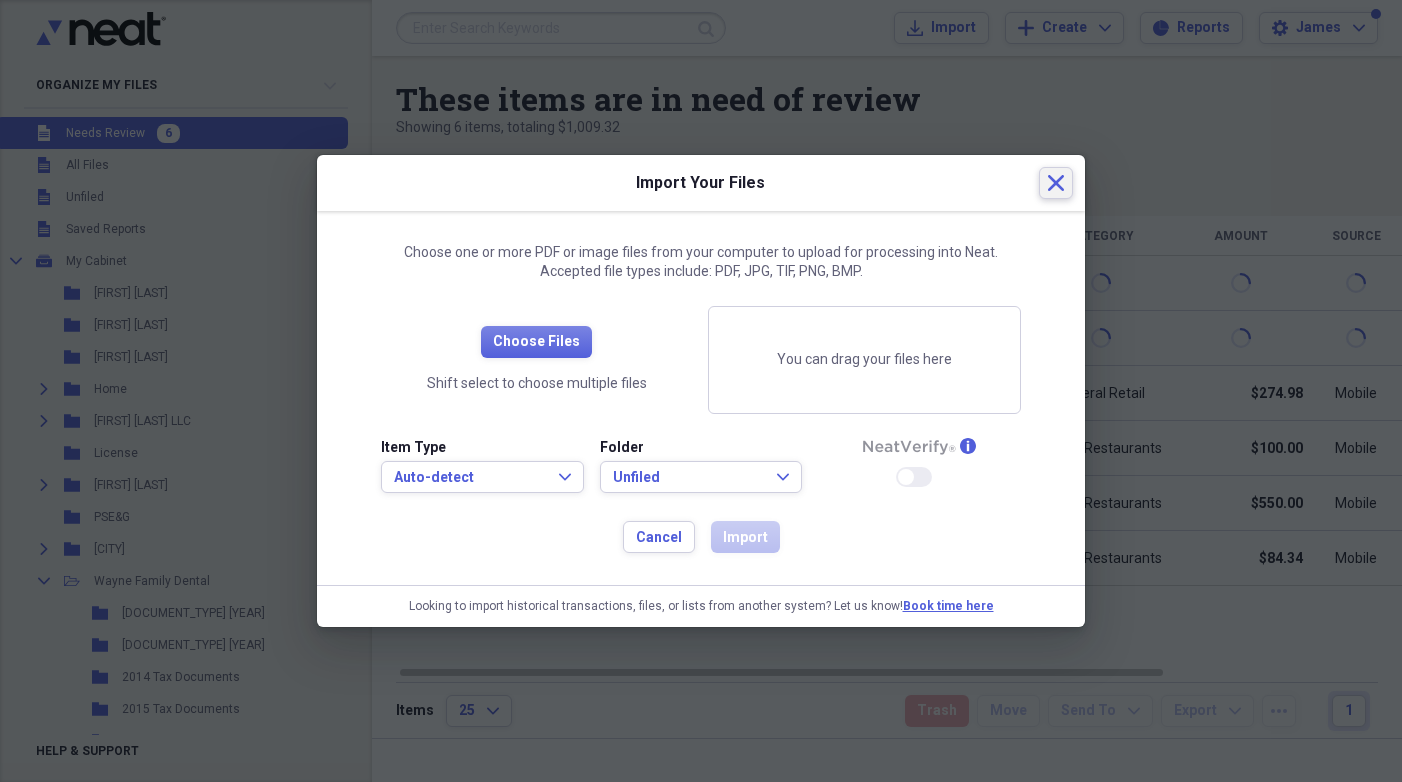 click on "Close" 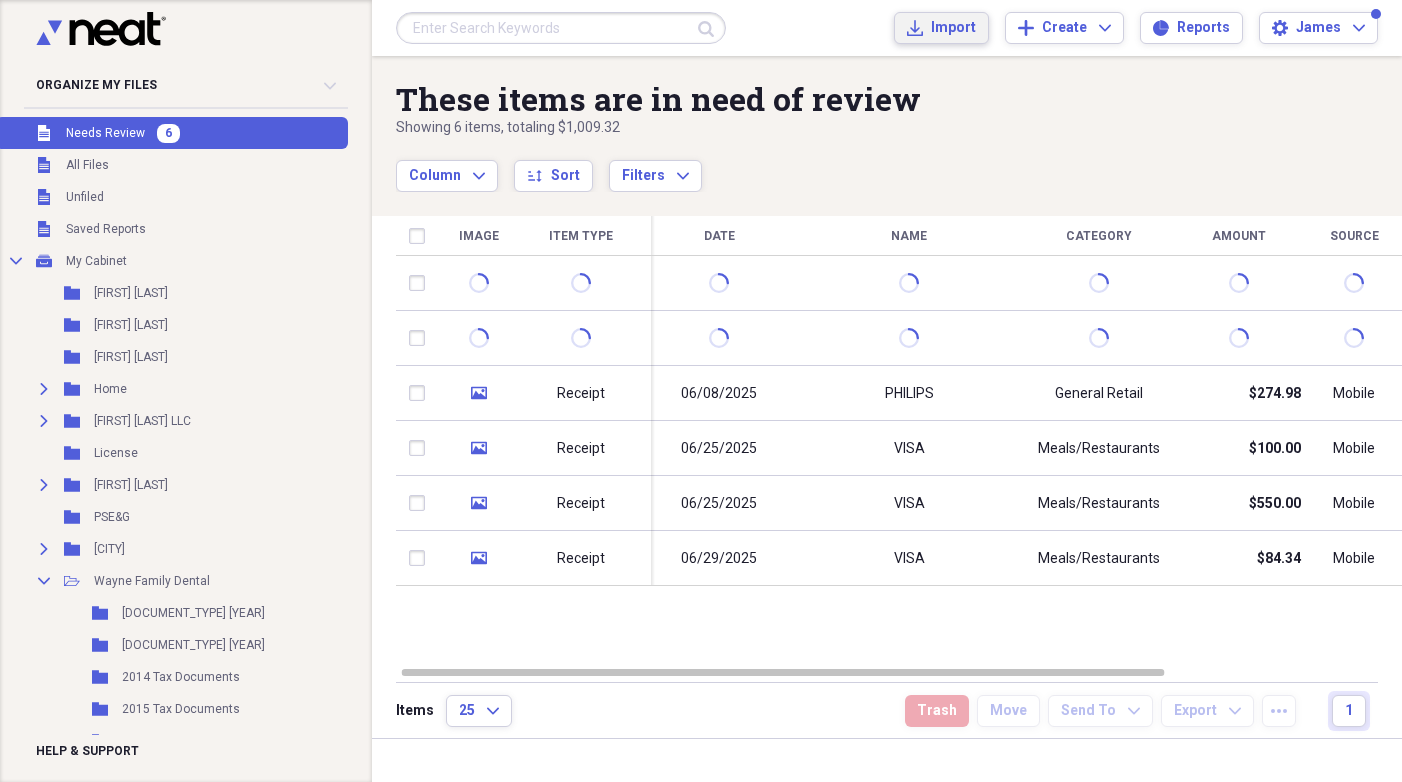 click on "Import" at bounding box center [953, 28] 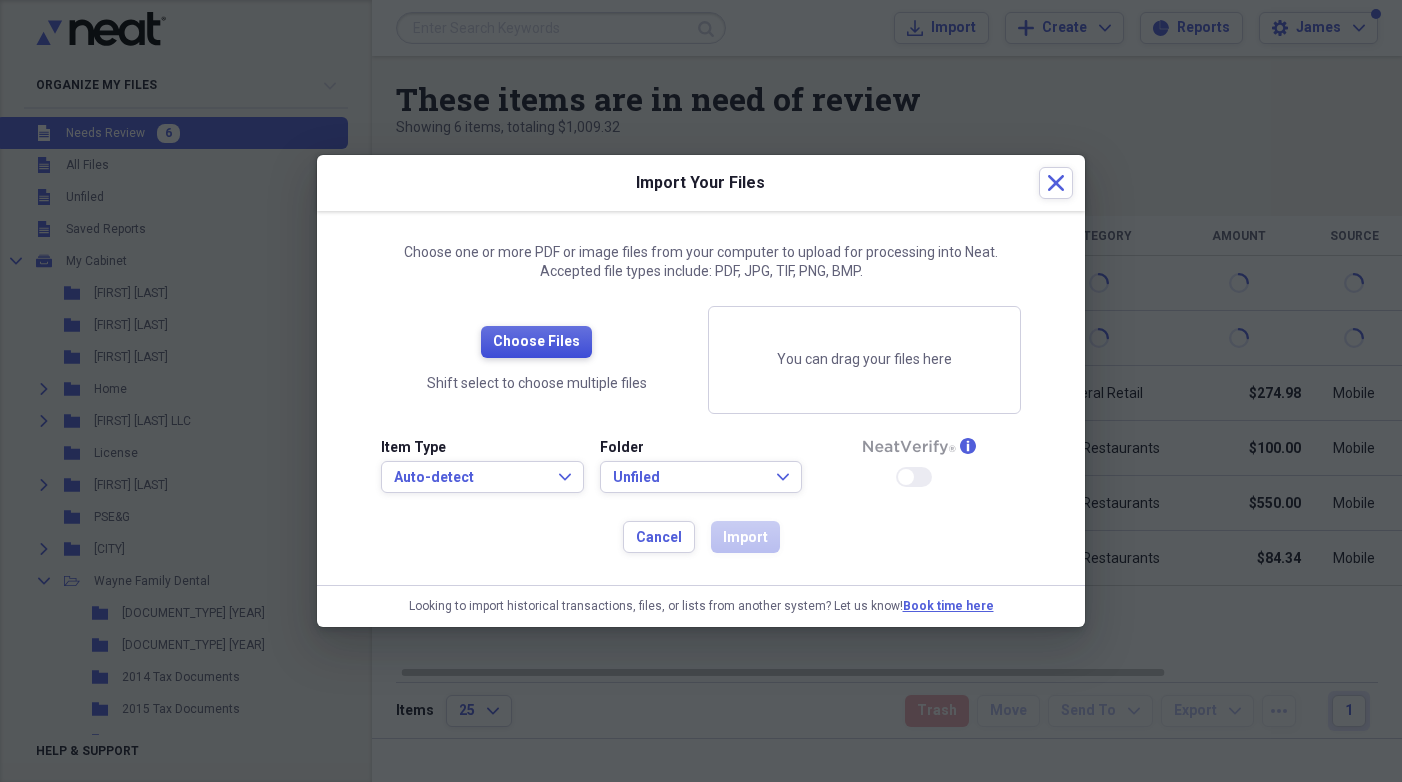 click on "Choose Files" at bounding box center [536, 342] 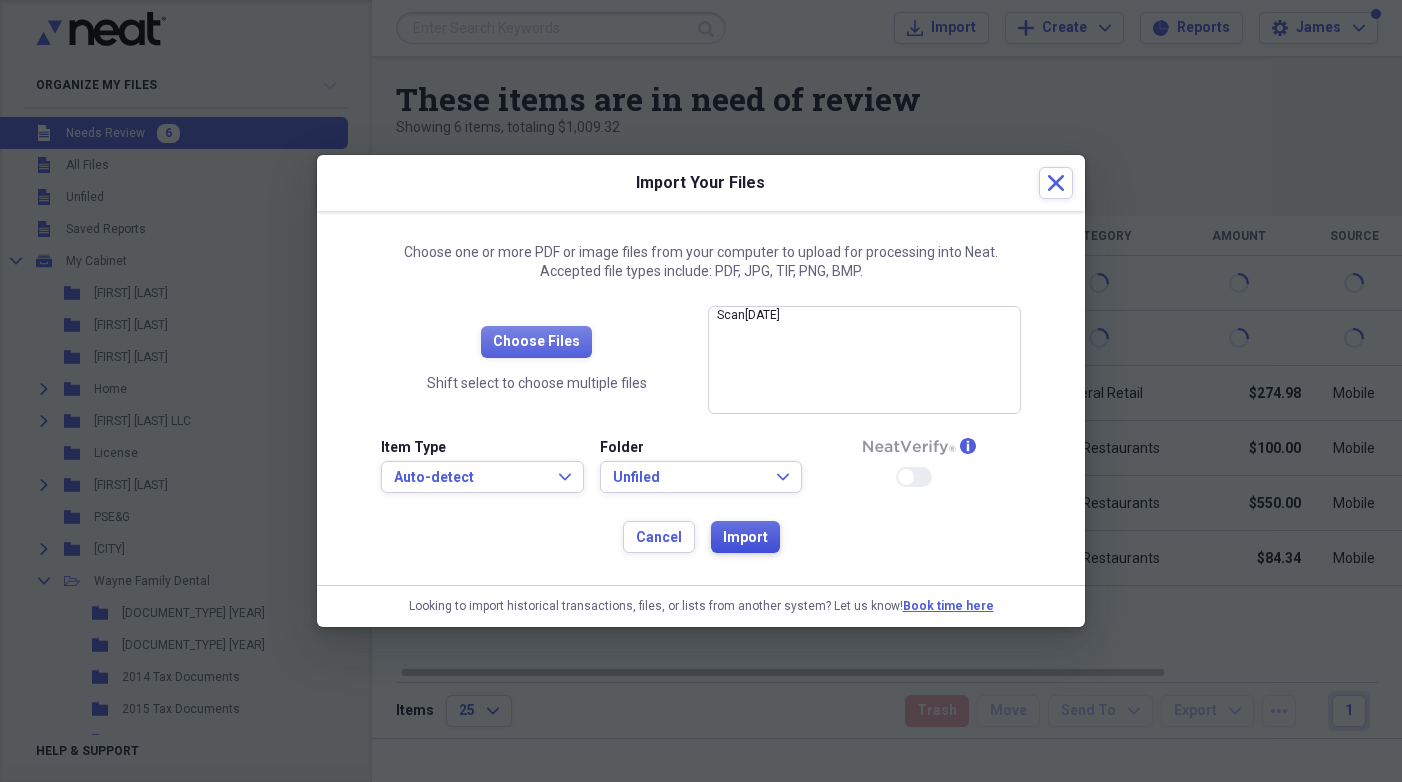 click on "Import" at bounding box center [745, 538] 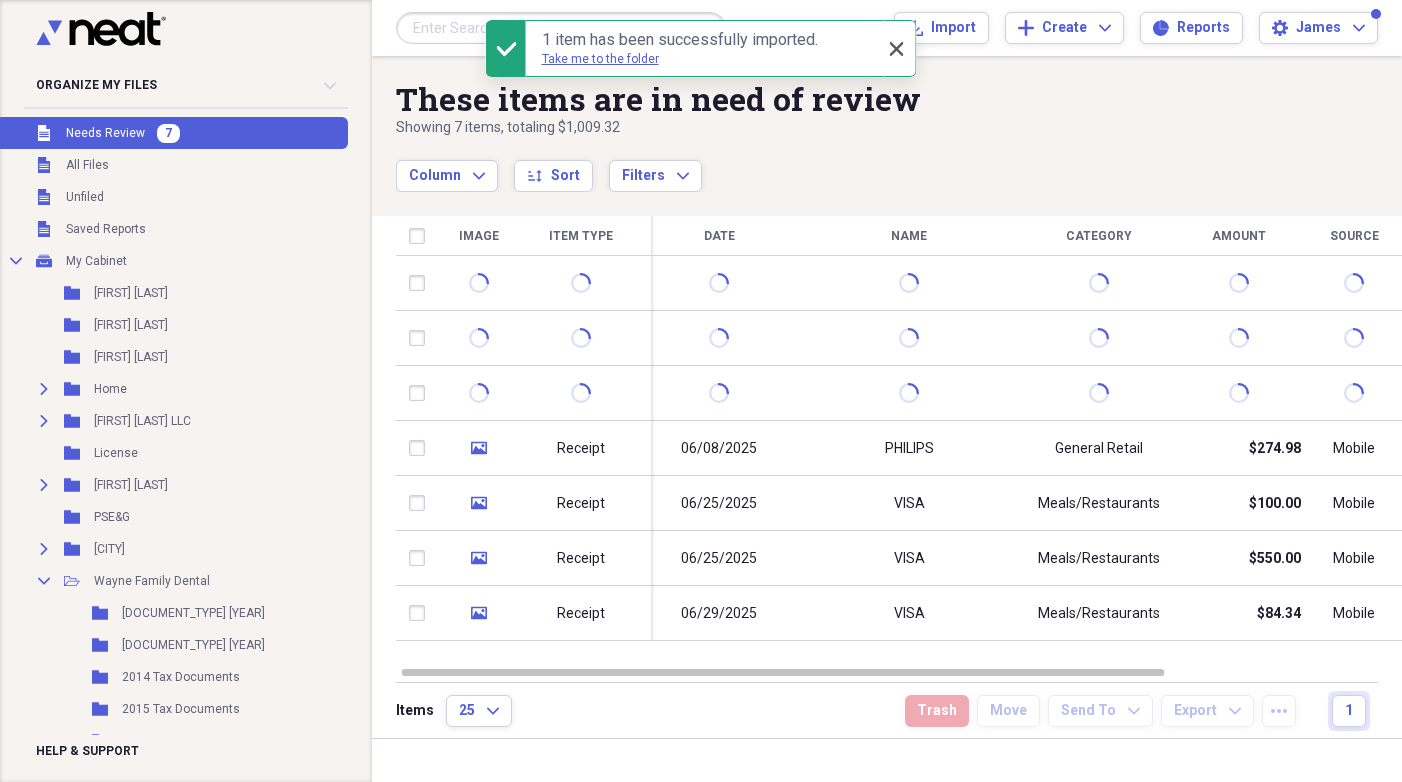 click 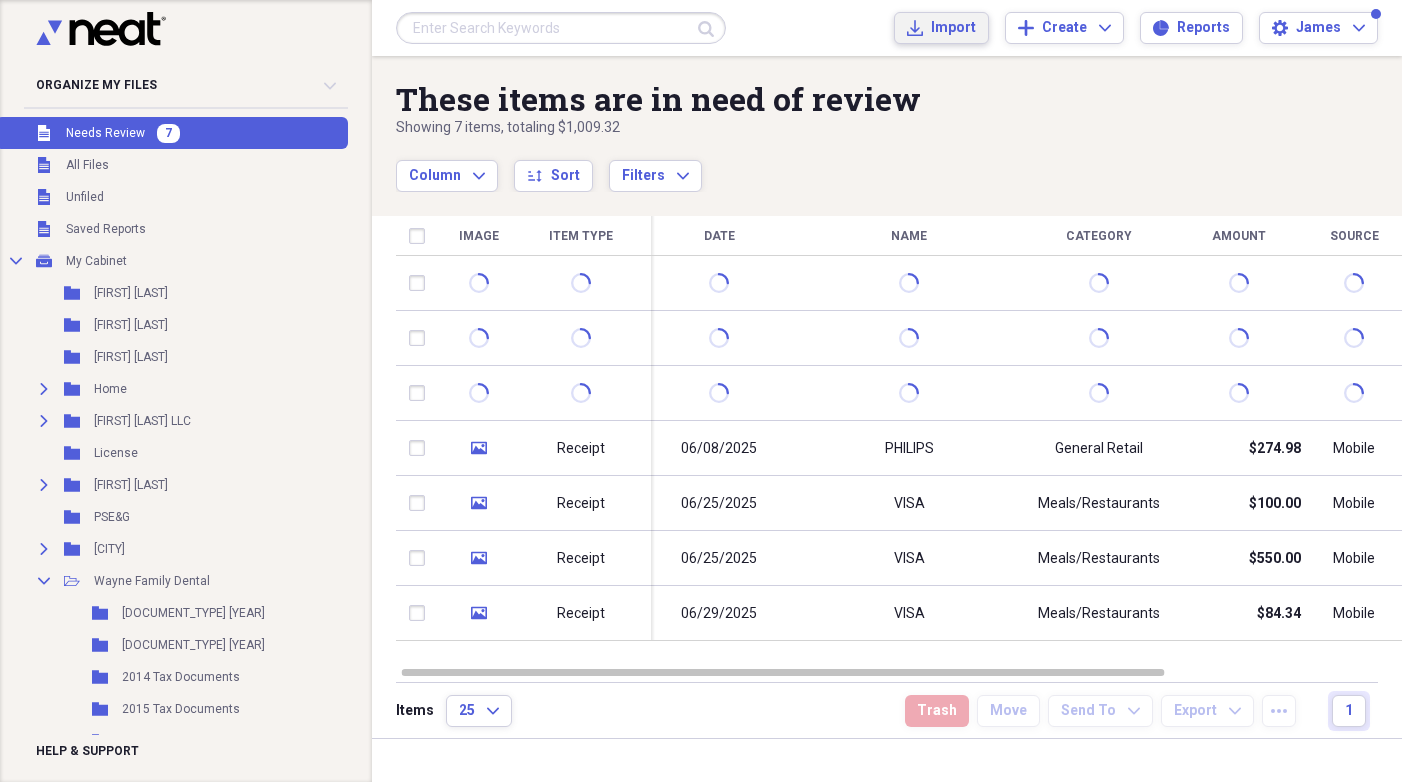 click on "Import" at bounding box center [953, 28] 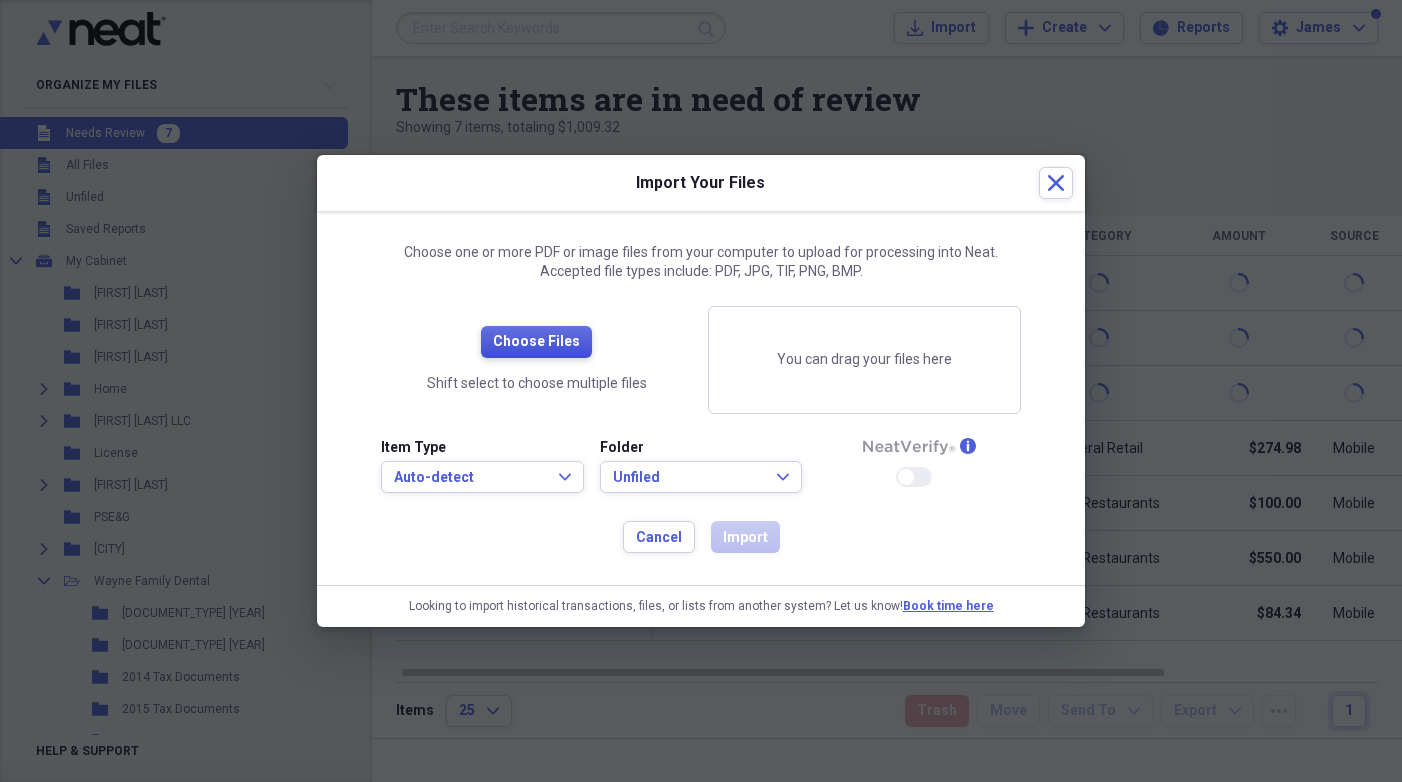 click on "Choose Files" at bounding box center [536, 342] 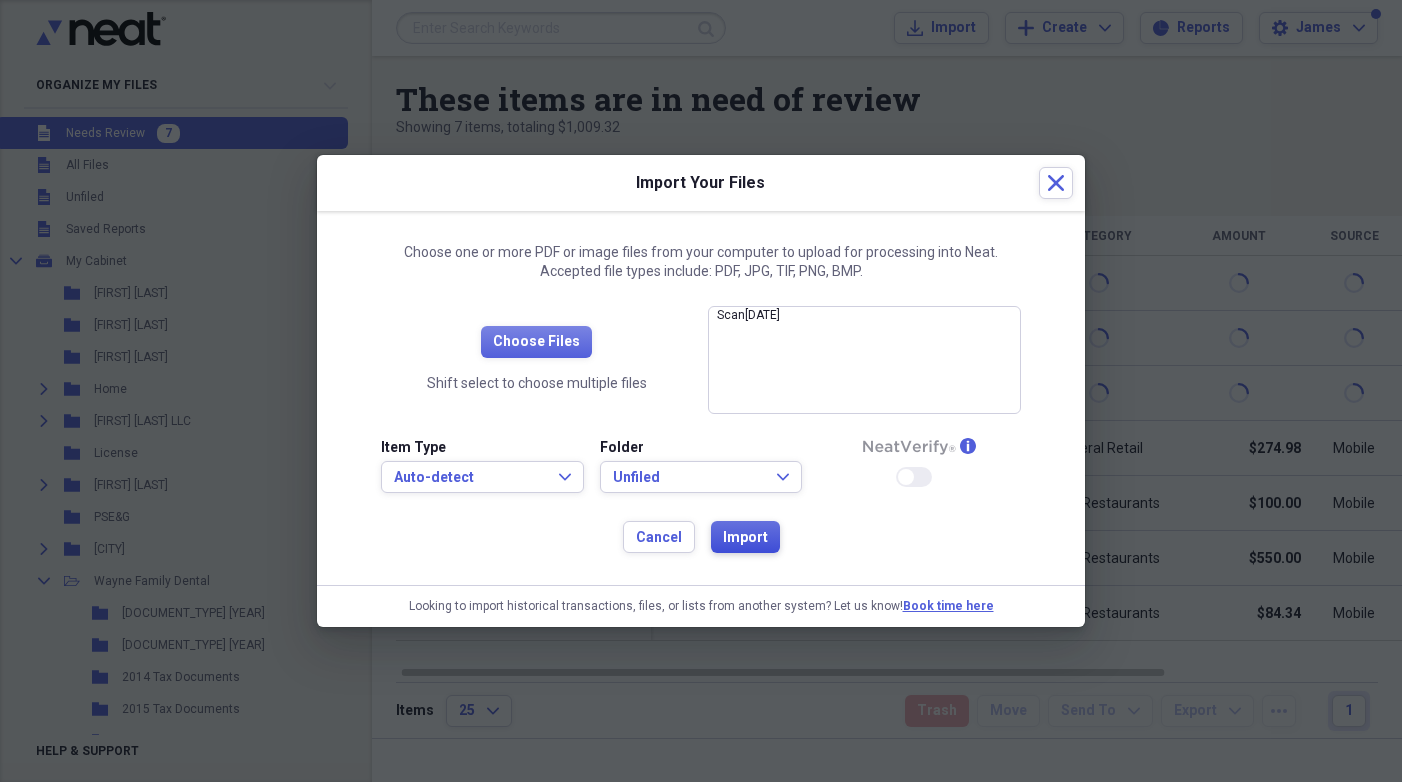 click on "Import" at bounding box center [745, 538] 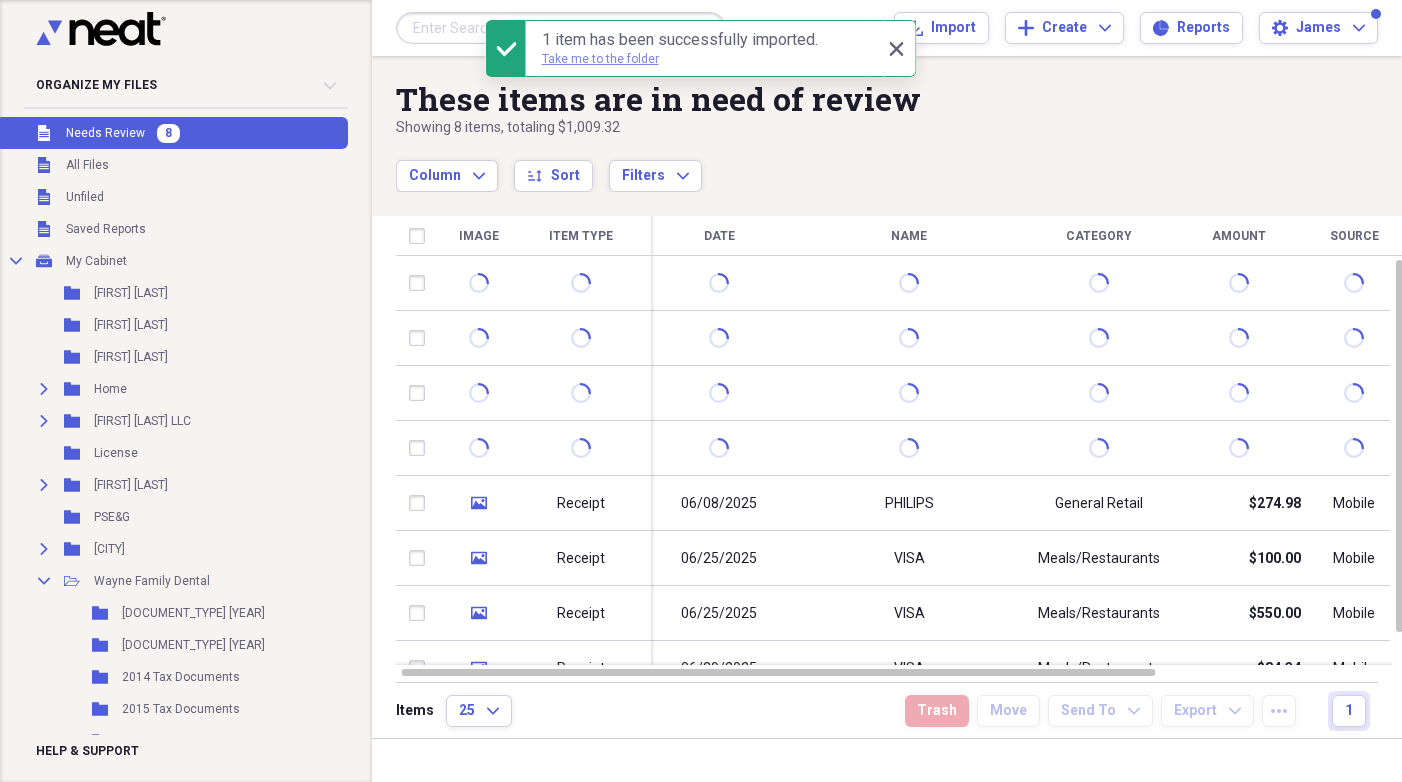 click on "Take me to the folder" at bounding box center [600, 59] 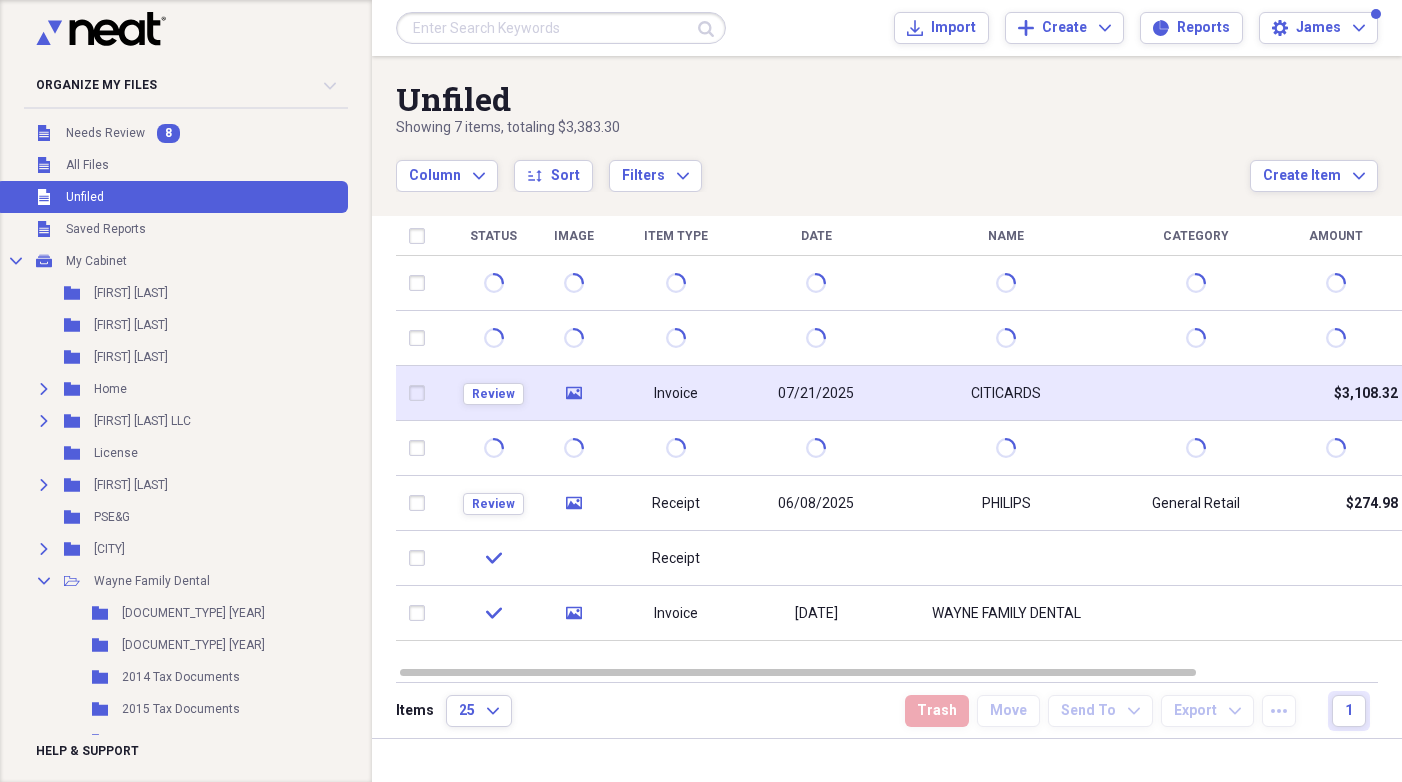 click on "CITICARDS" at bounding box center (1006, 394) 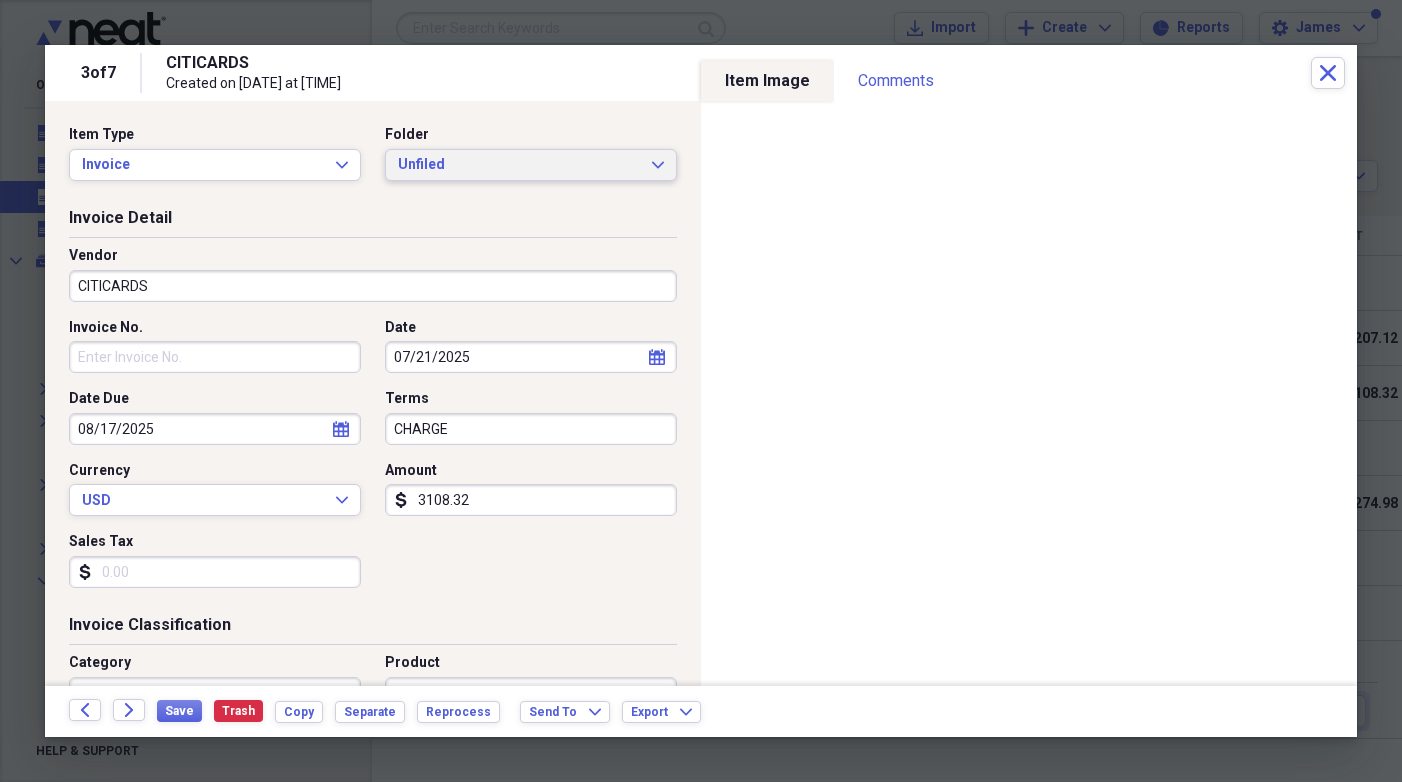 click on "Unfiled" at bounding box center [519, 165] 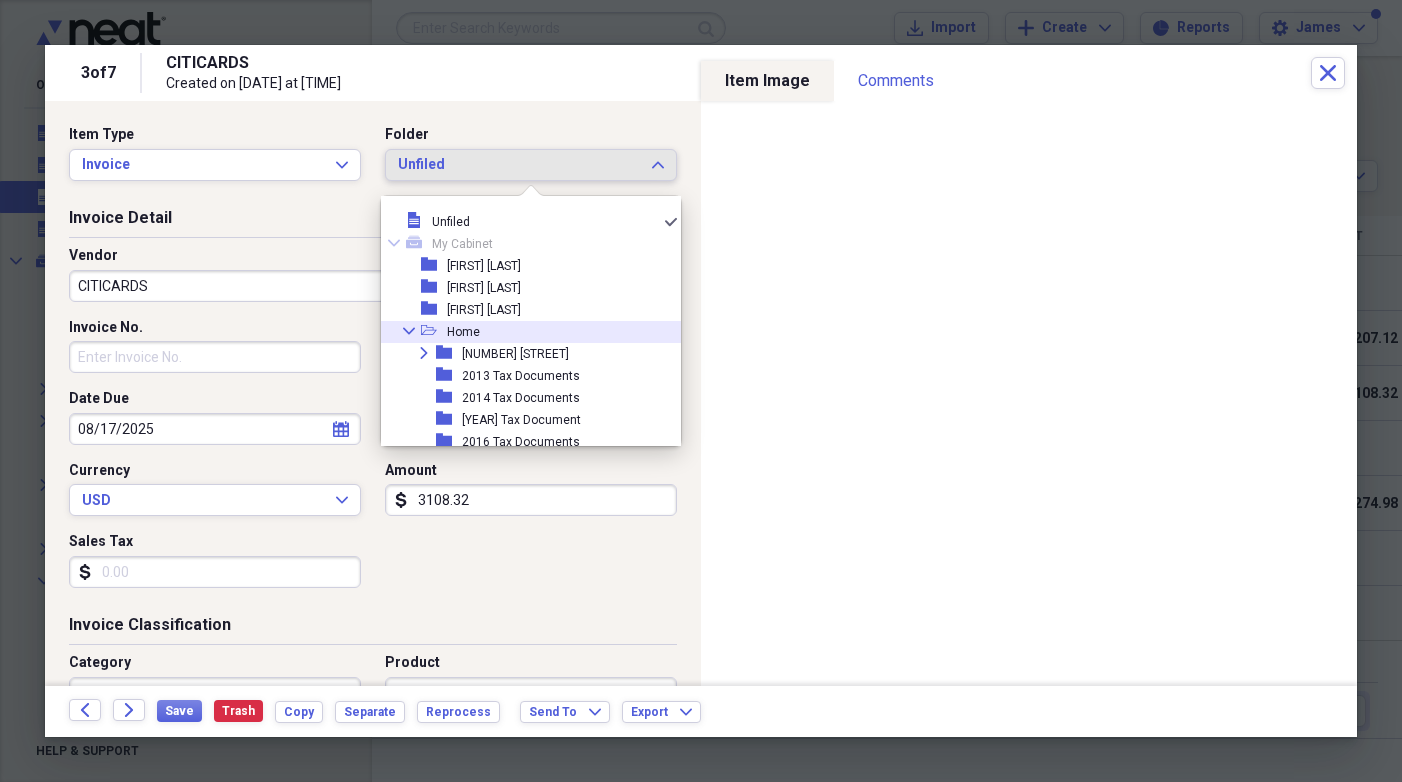 click on "Collapse" 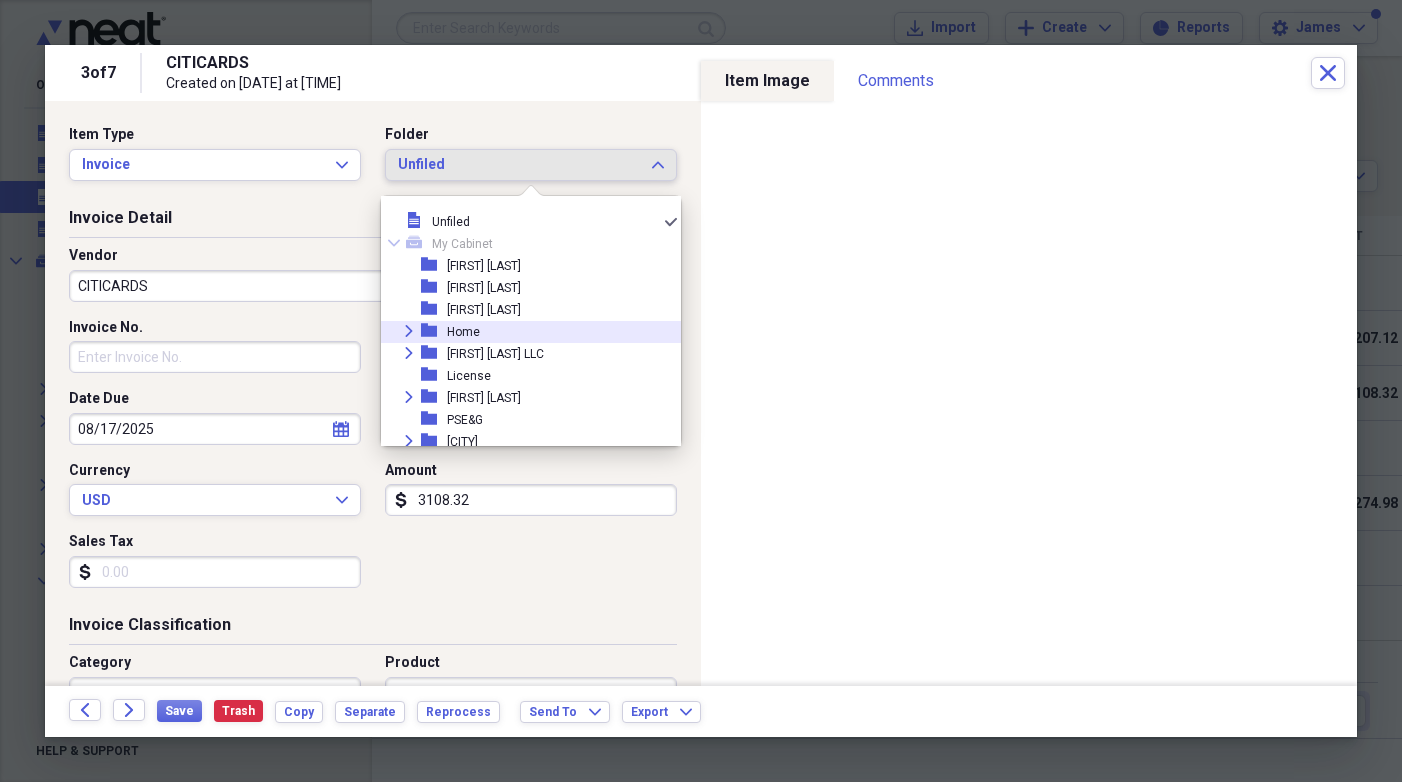click on "Expand" 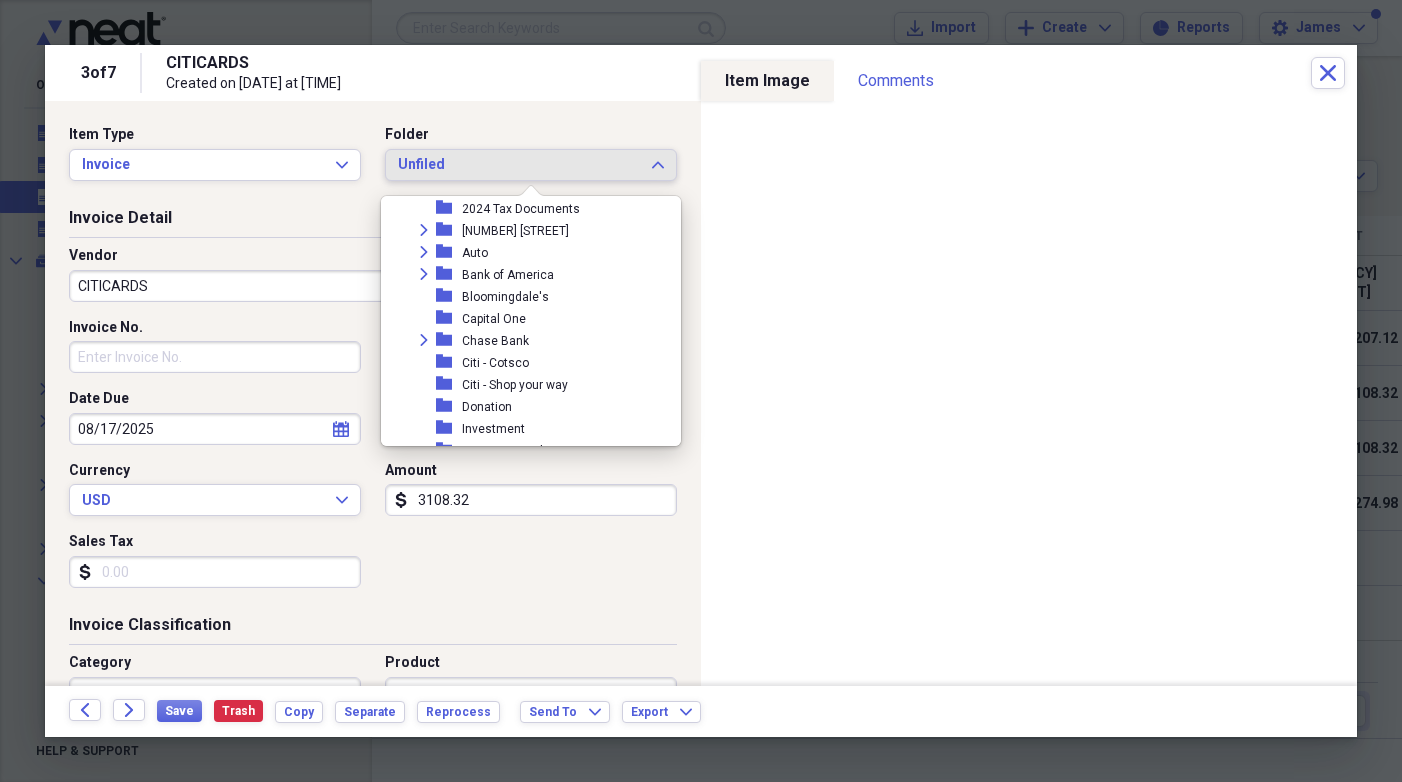 scroll, scrollTop: 438, scrollLeft: 0, axis: vertical 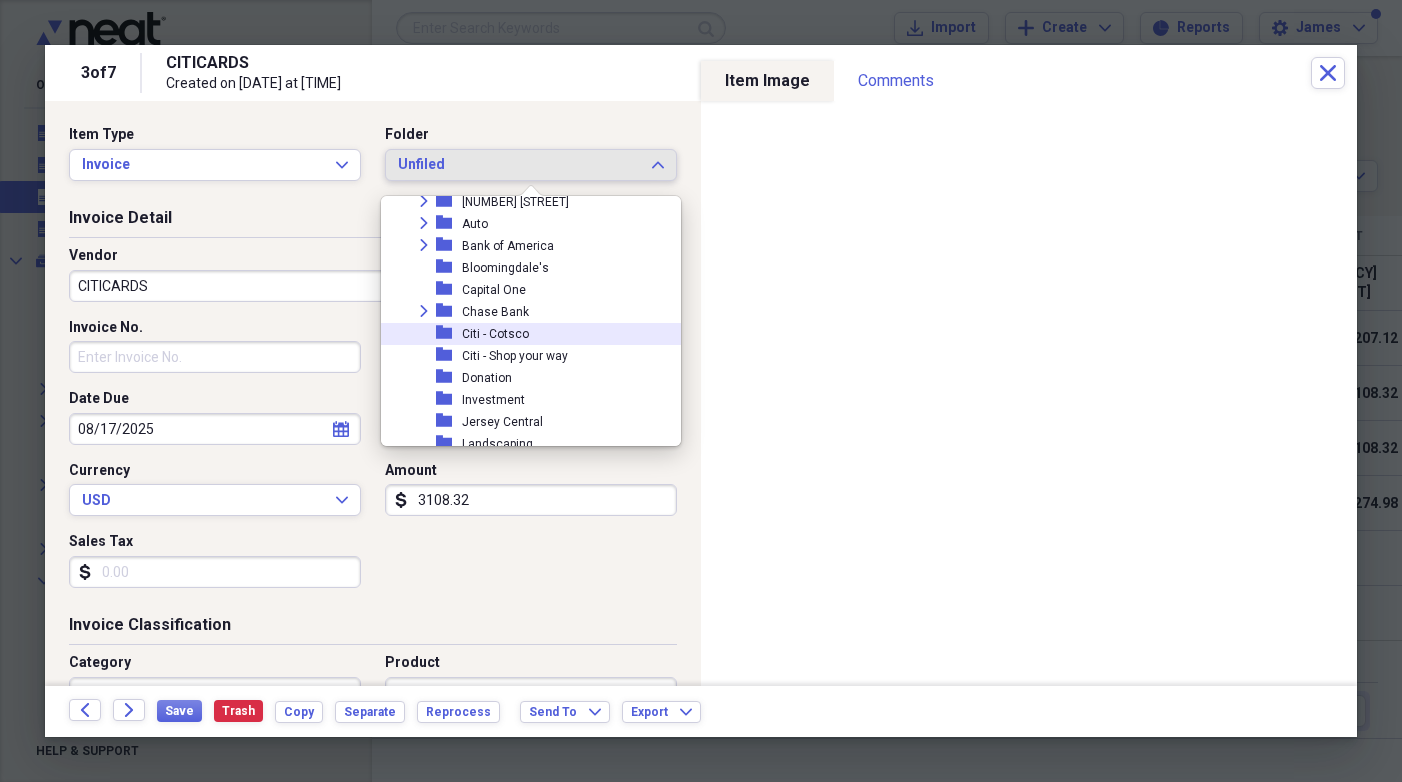 click on "Citi - Cotsco" at bounding box center [495, 334] 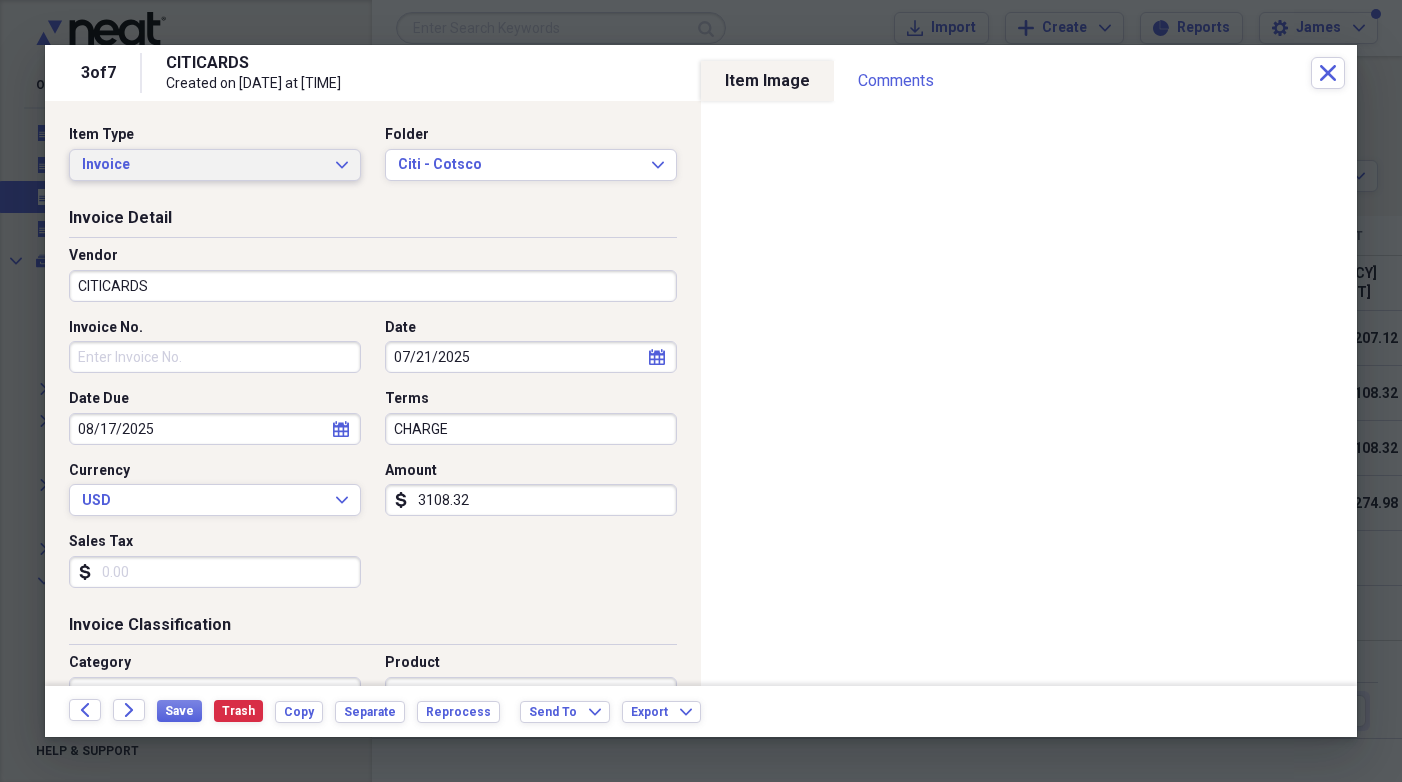 click on "Invoice Expand" at bounding box center (215, 165) 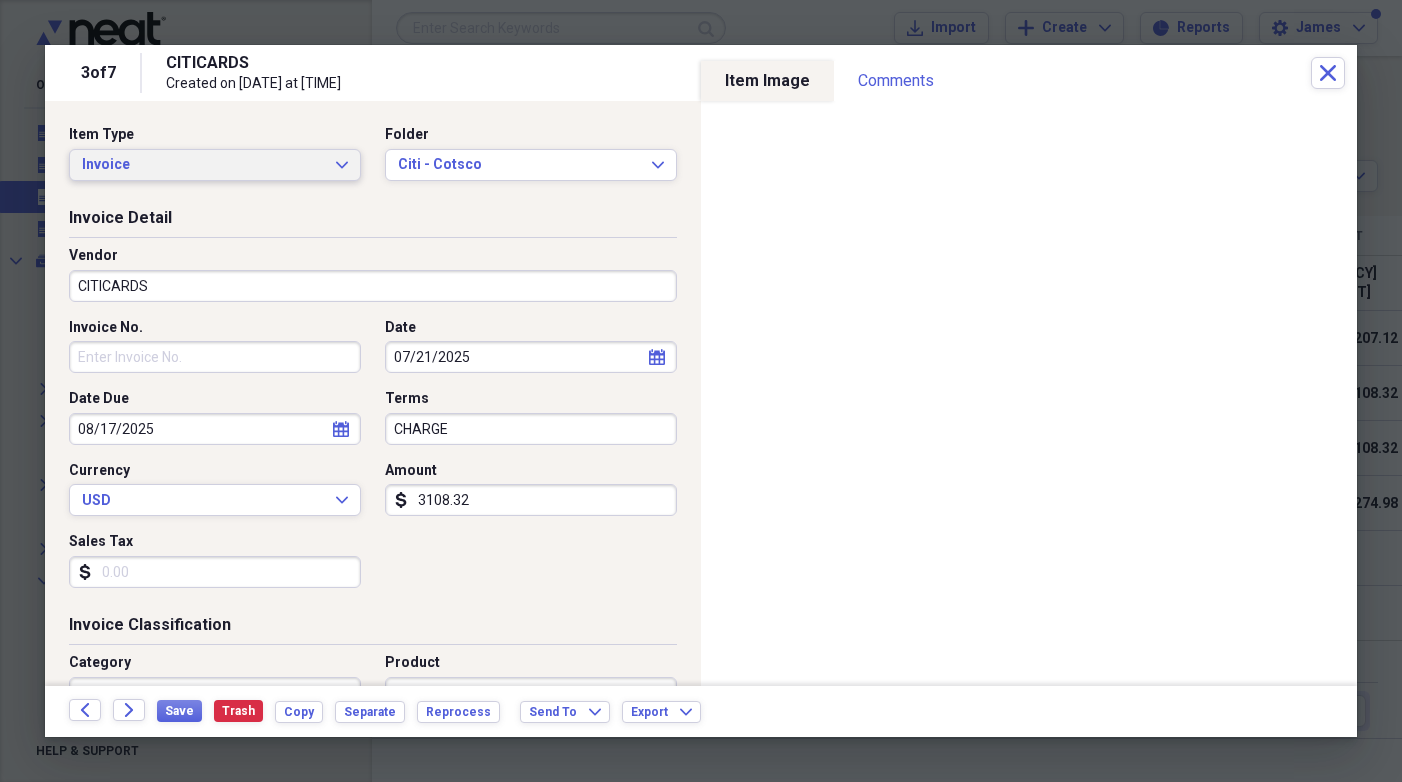 click on "Invoice Detail Vendor CITICARDS Invoice No. Date 07/21/2025 calendar Calendar Date Due 08/17/2025 calendar Calendar Terms CHARGE Currency USD Expand Amount dollar-sign 3108.32 Sales Tax dollar-sign" at bounding box center [373, 410] 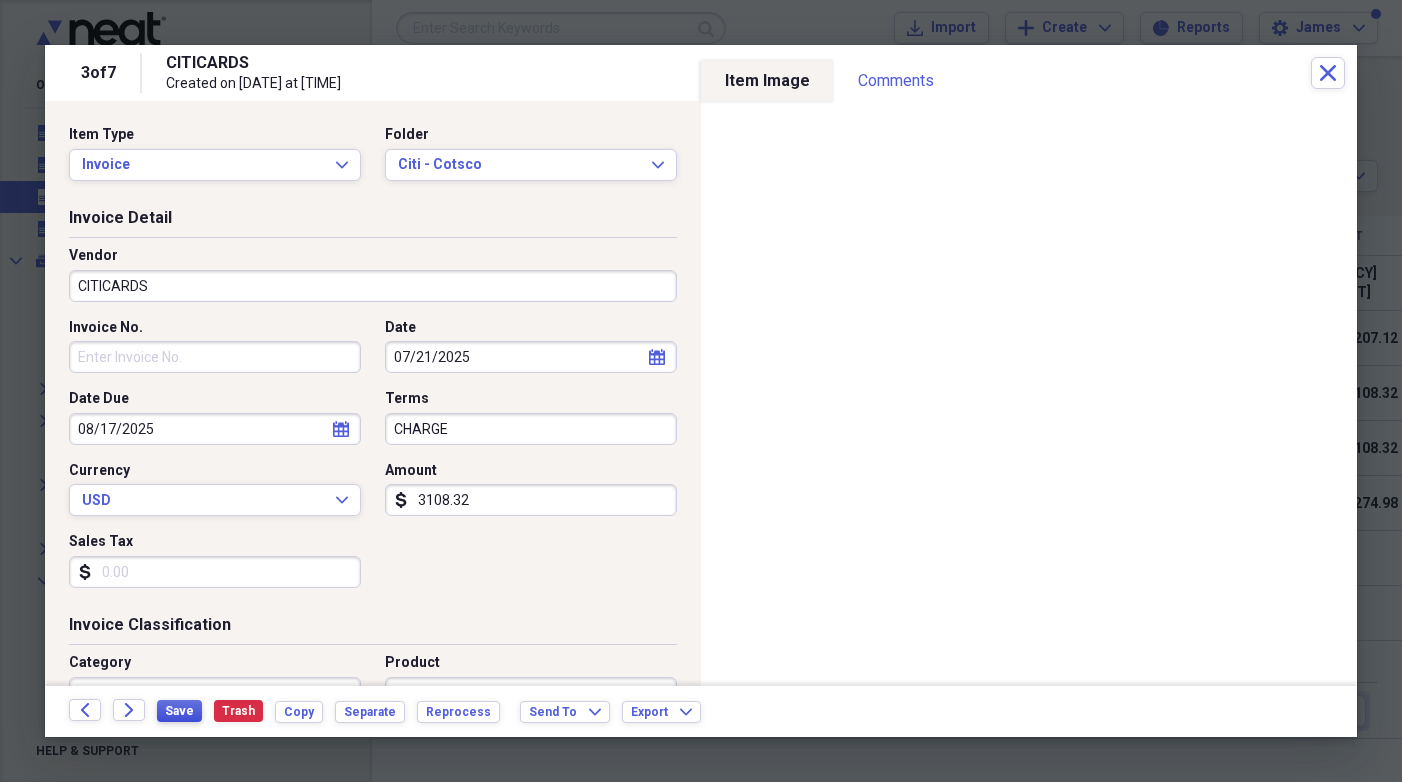 click on "Save" at bounding box center [179, 711] 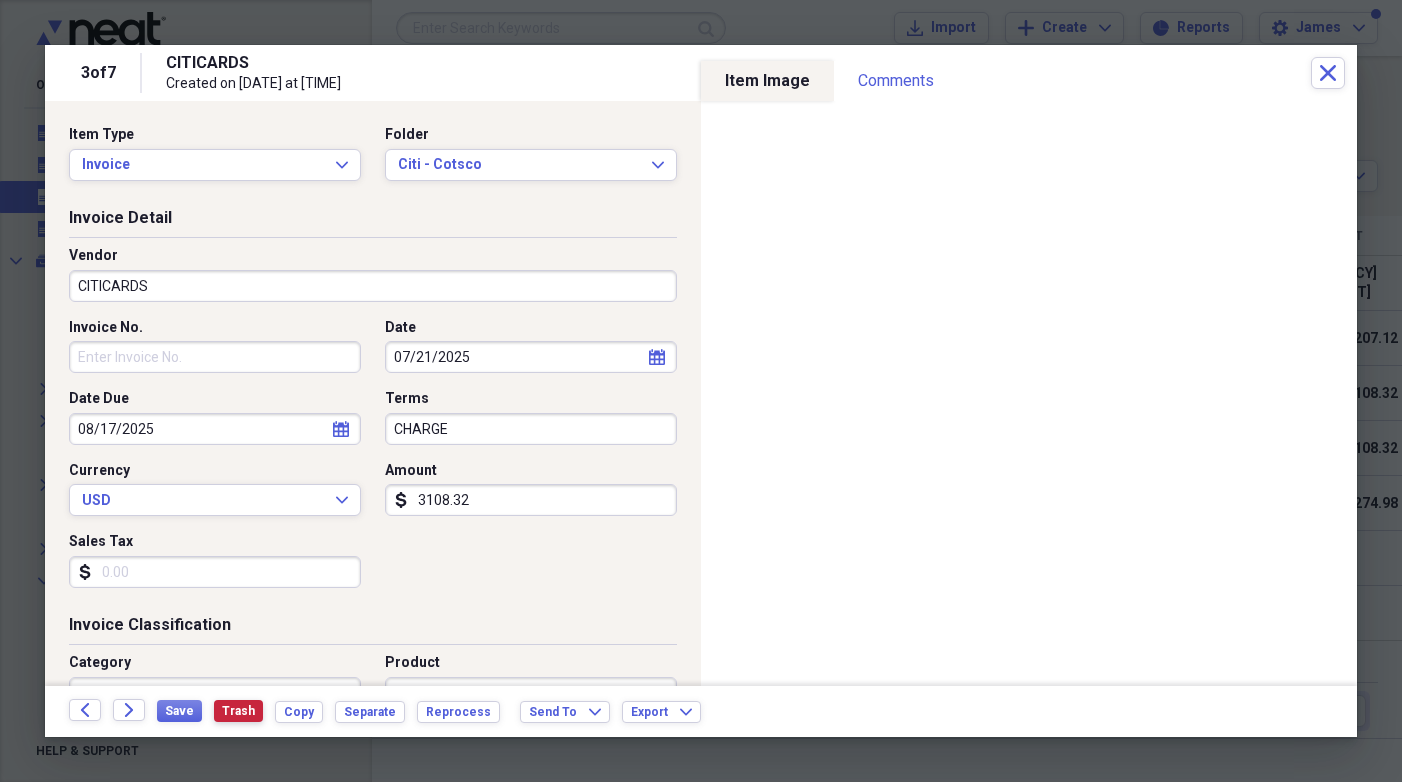 click on "Trash" at bounding box center [238, 711] 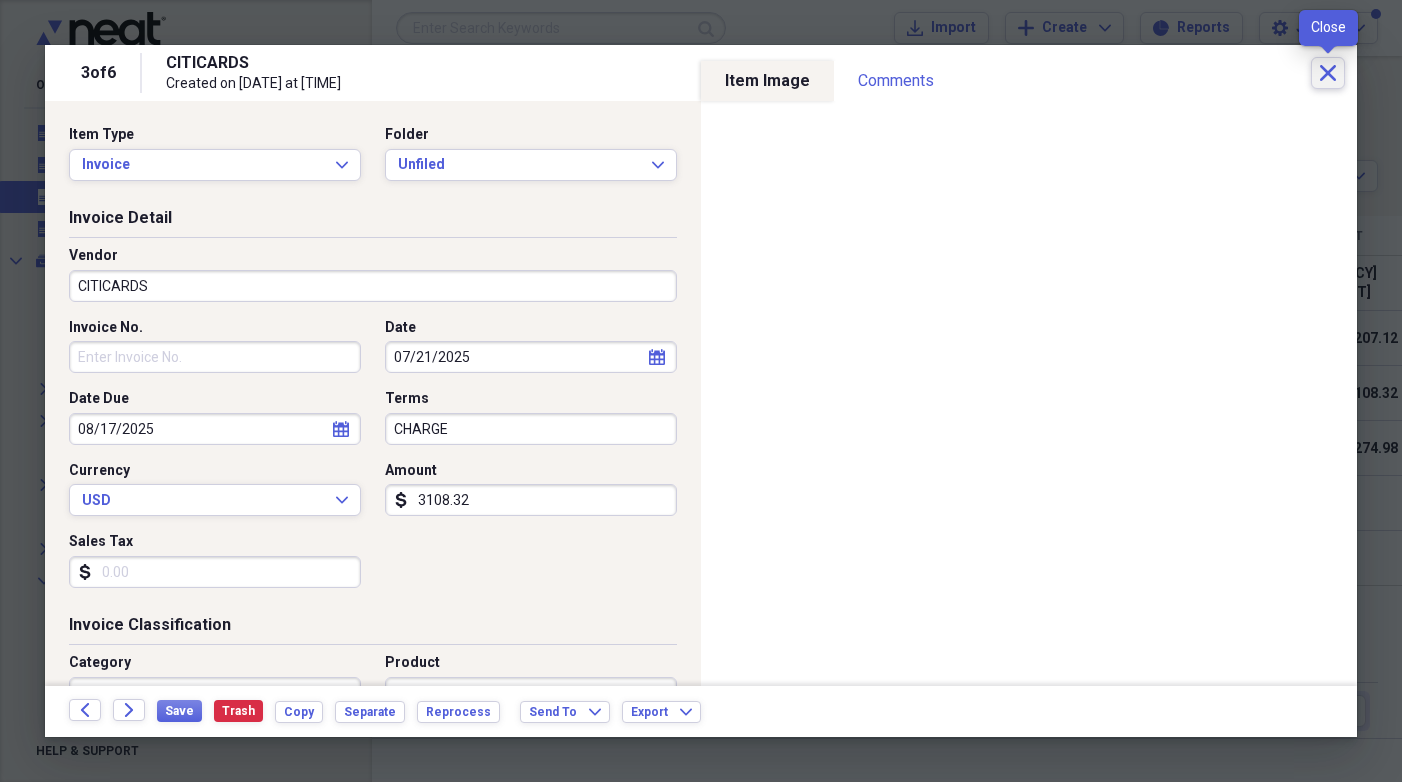 click on "Close" 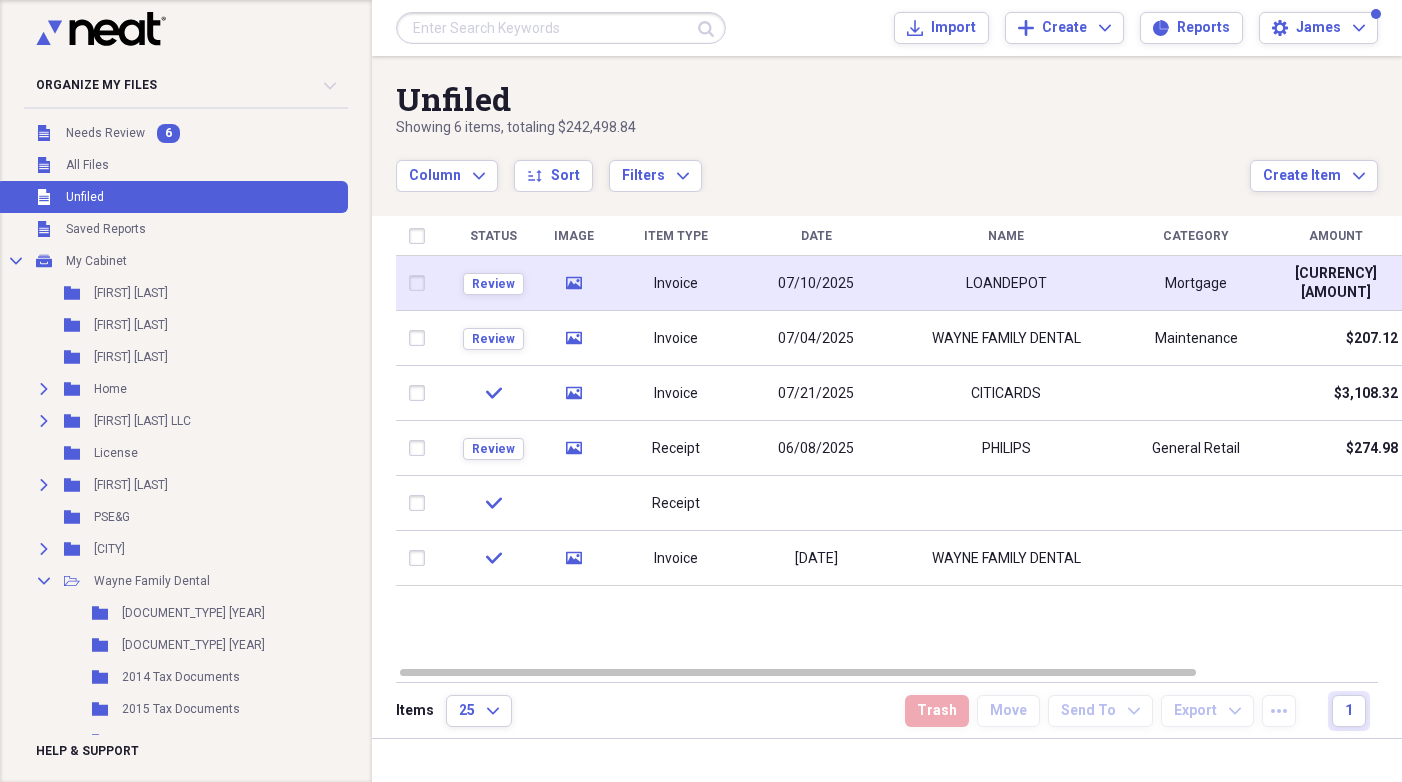 click on "LOANDEPOT" at bounding box center (1006, 284) 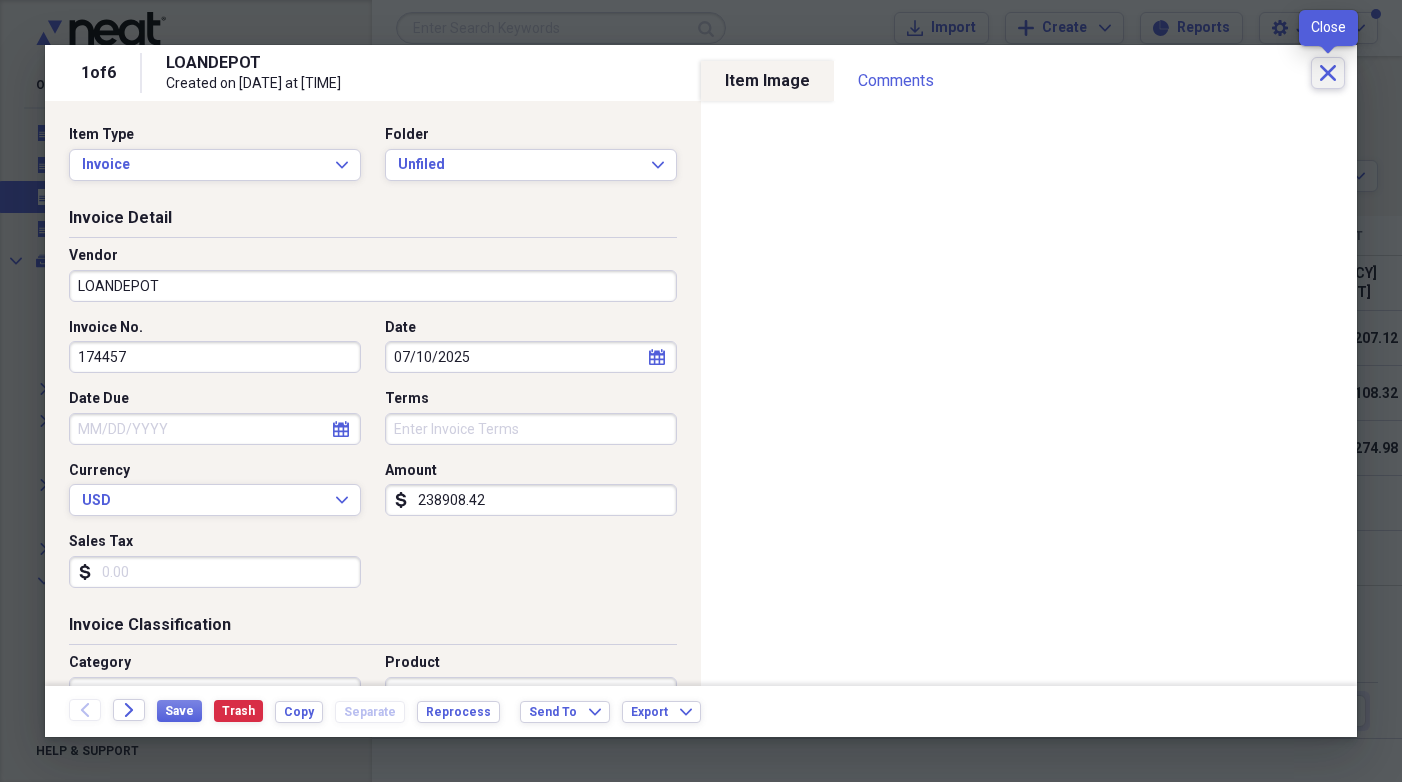 click 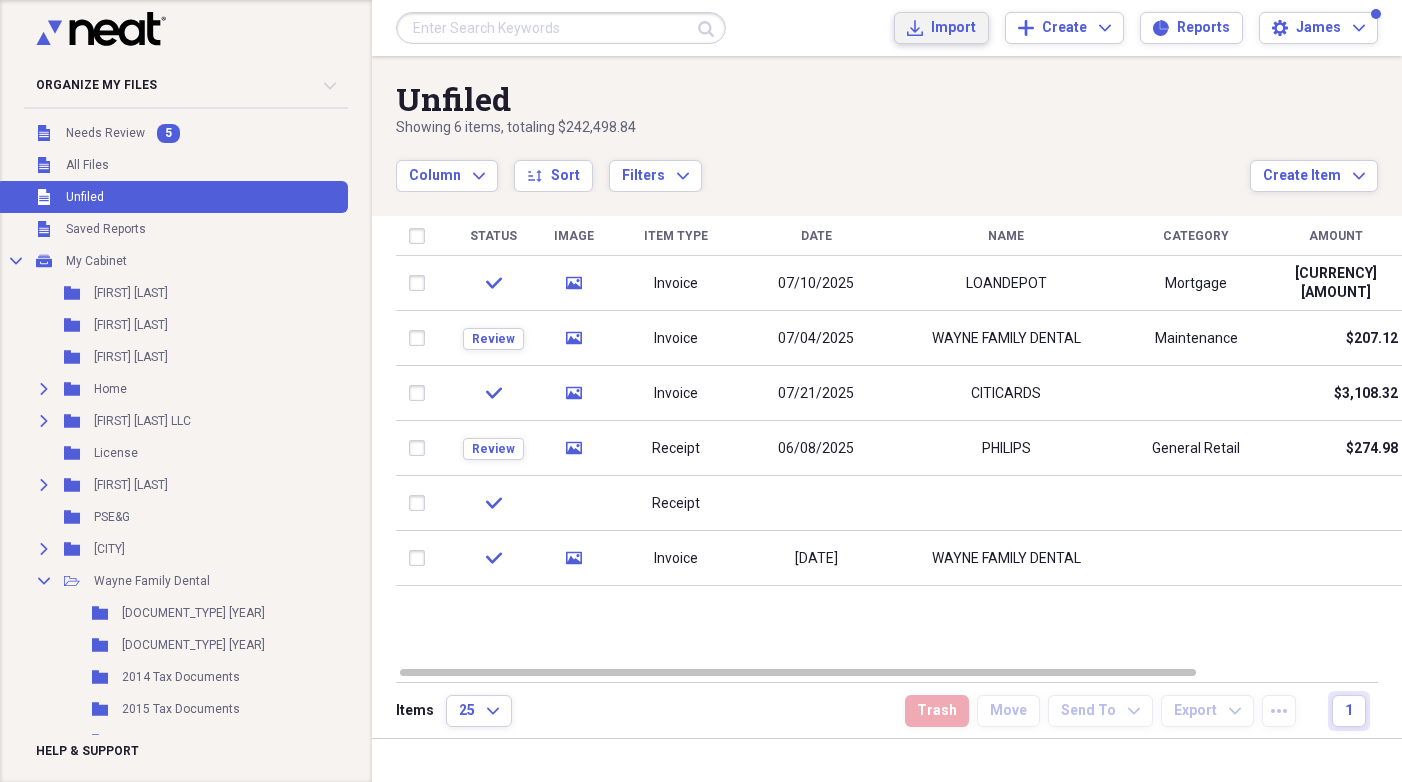 click on "Import" at bounding box center [953, 28] 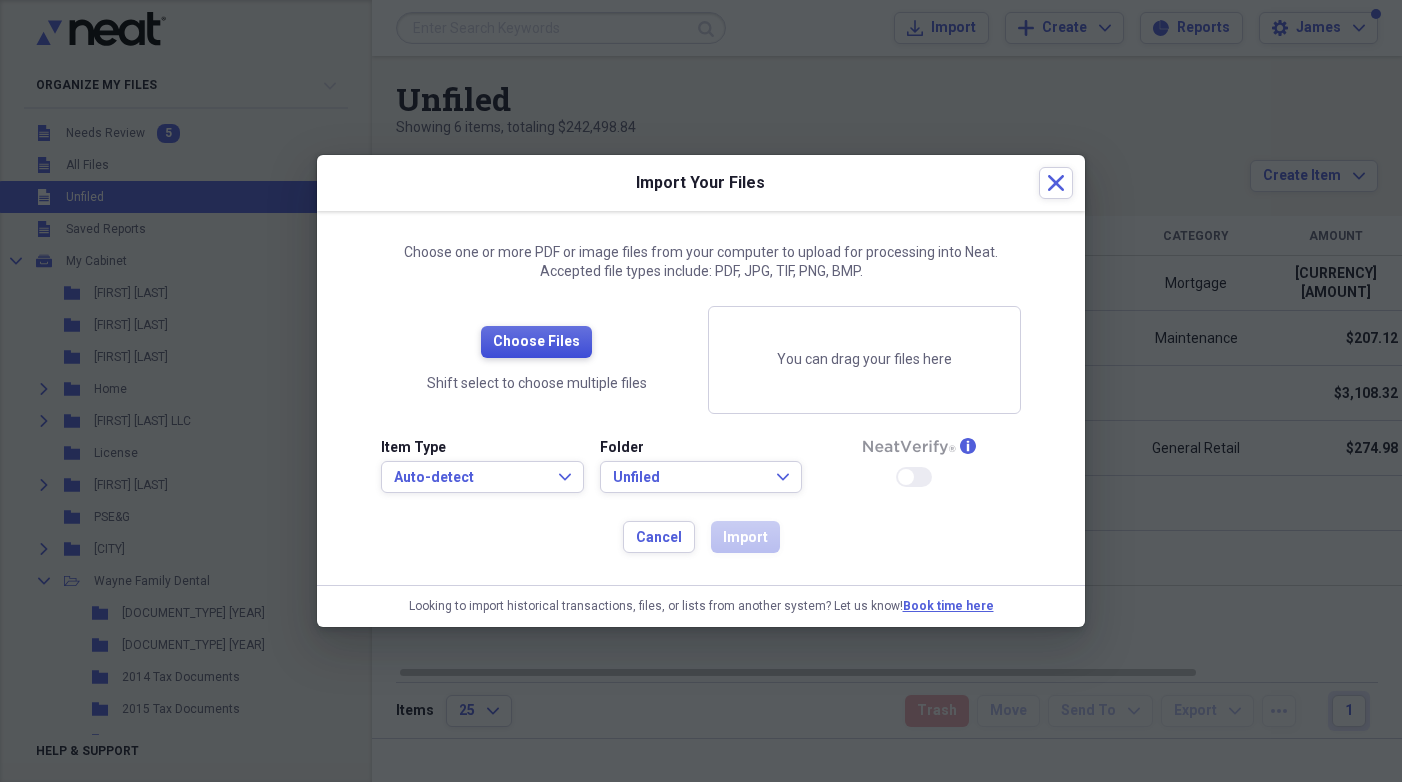 click on "Choose Files" at bounding box center [536, 342] 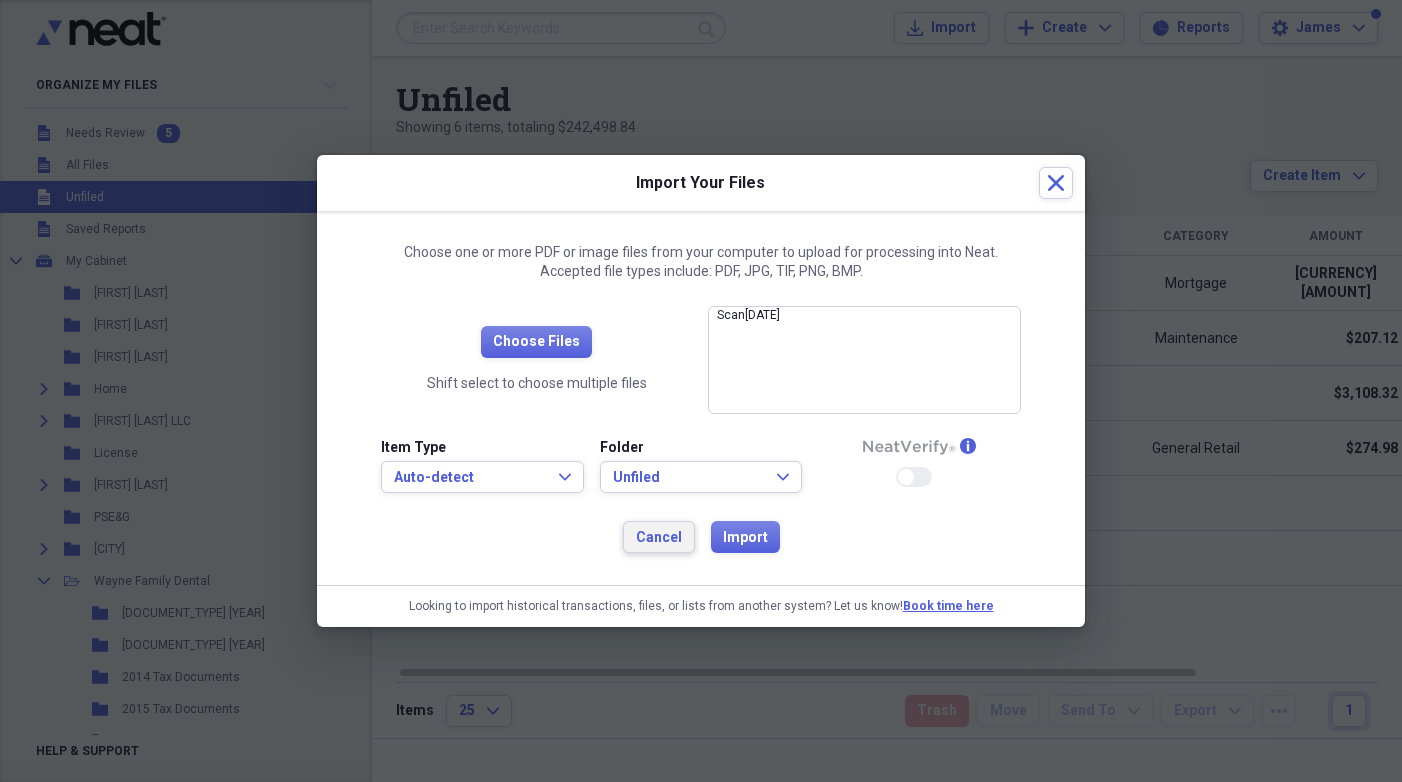 click on "Cancel" at bounding box center [659, 538] 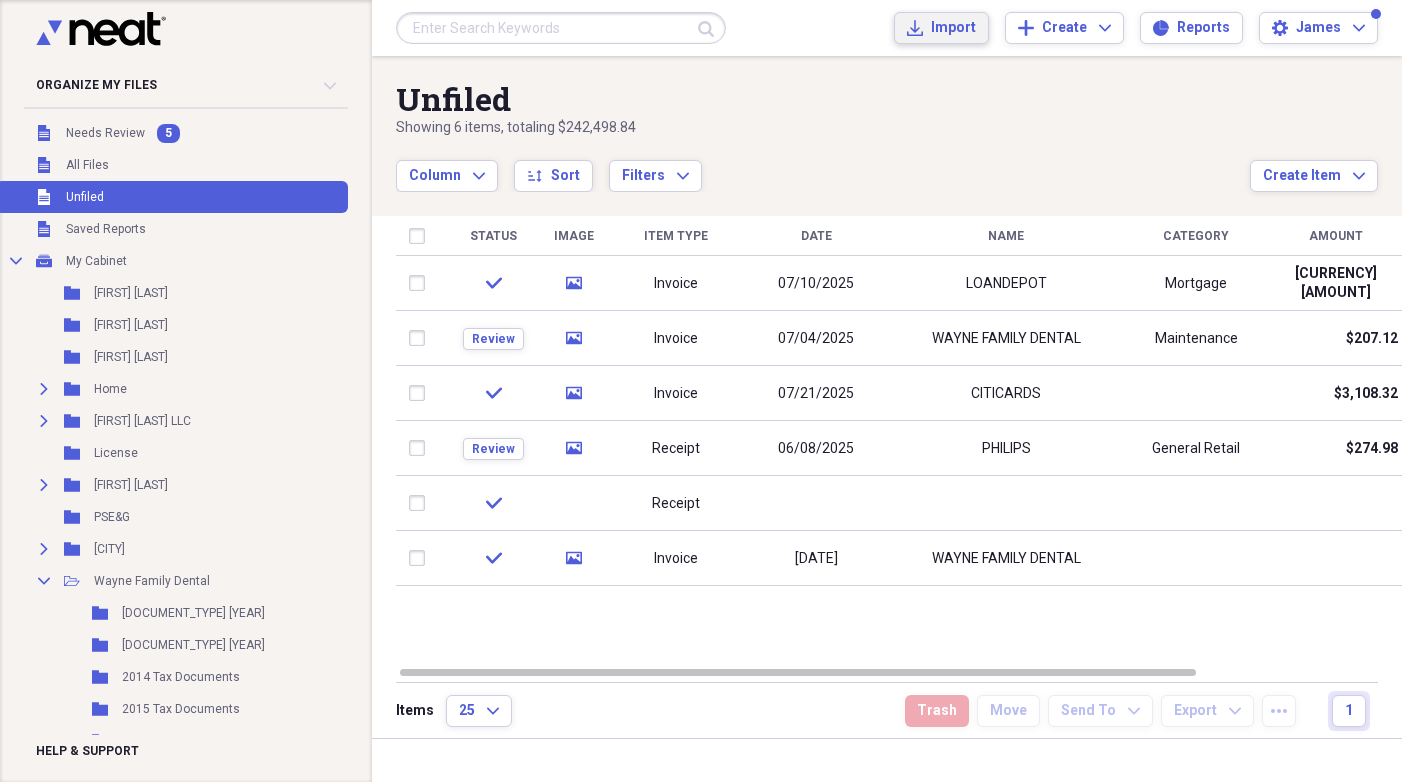 click on "Import" at bounding box center [953, 28] 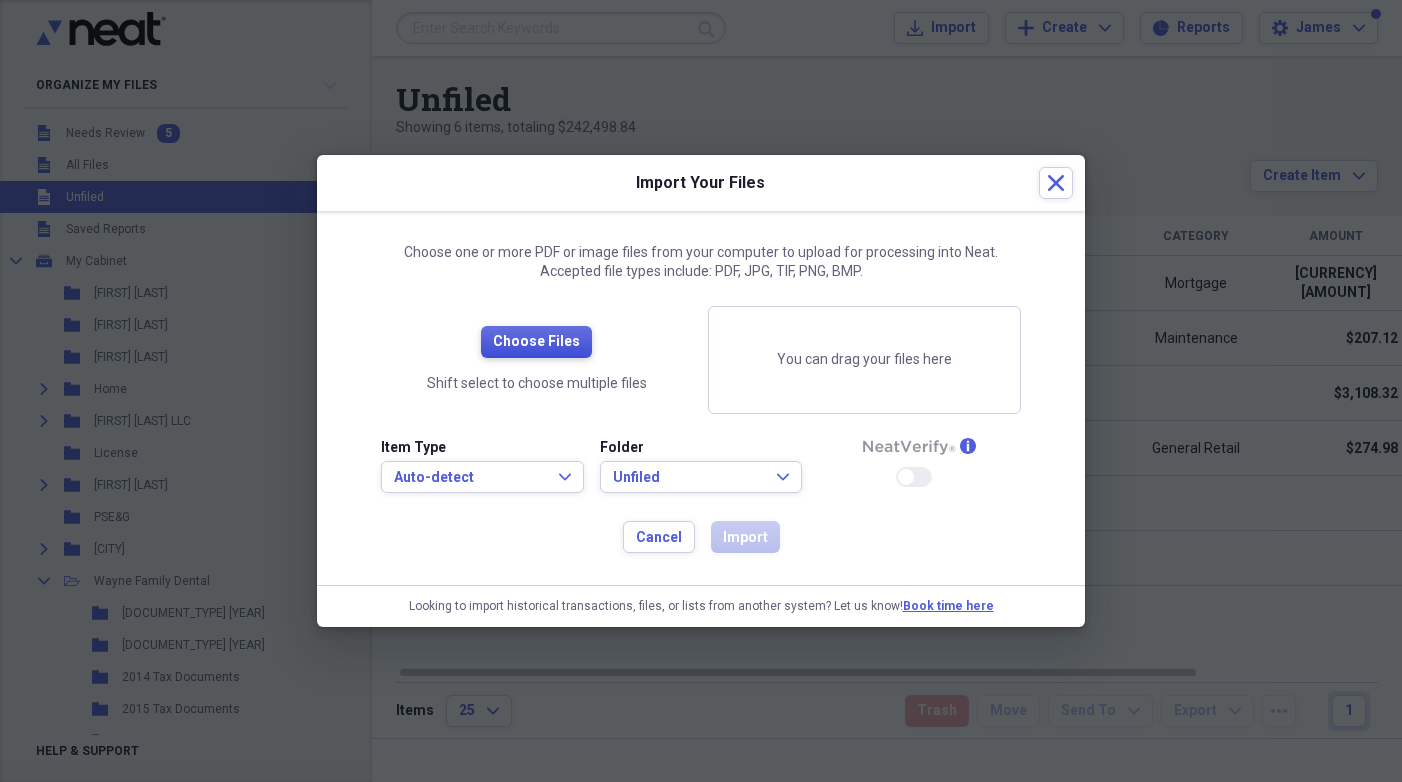 click on "Choose Files" at bounding box center [536, 342] 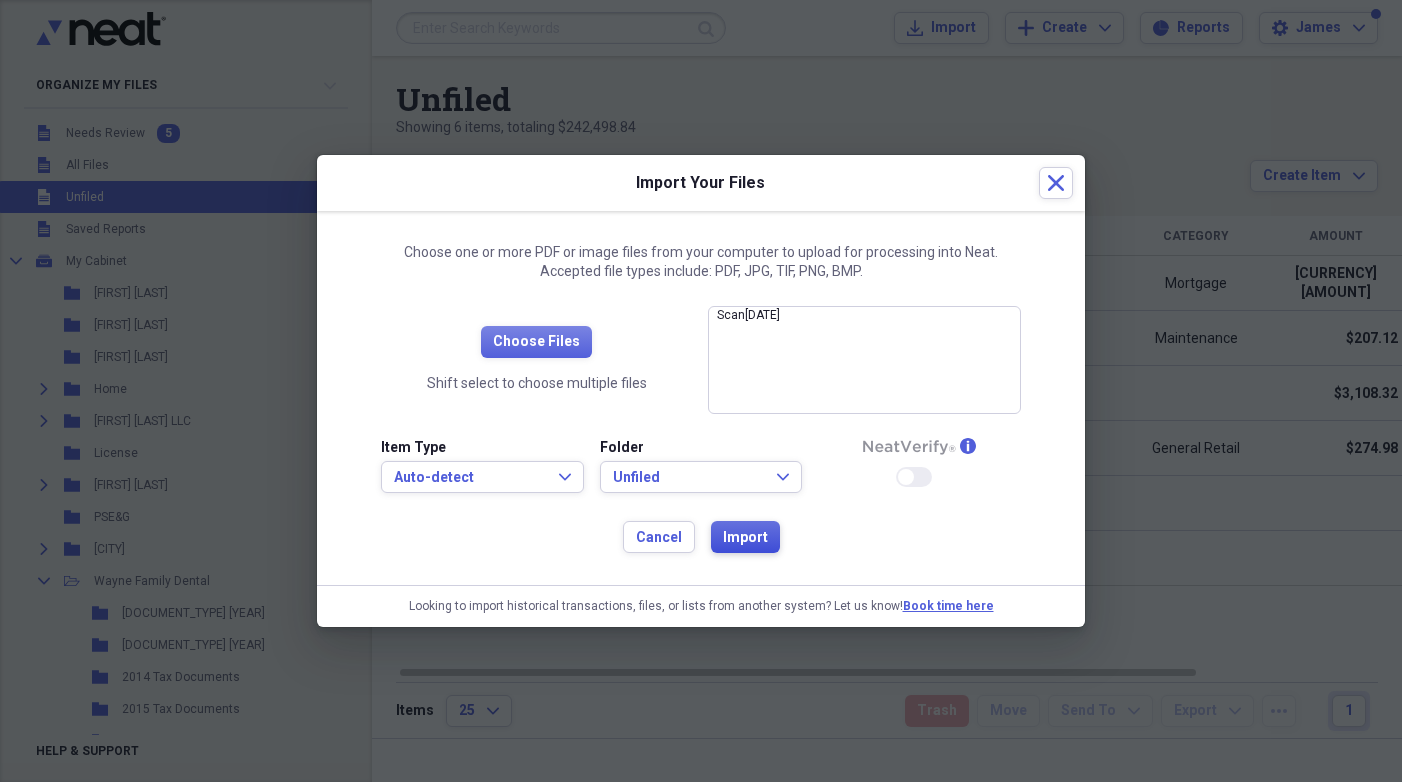 click on "Import" at bounding box center [745, 538] 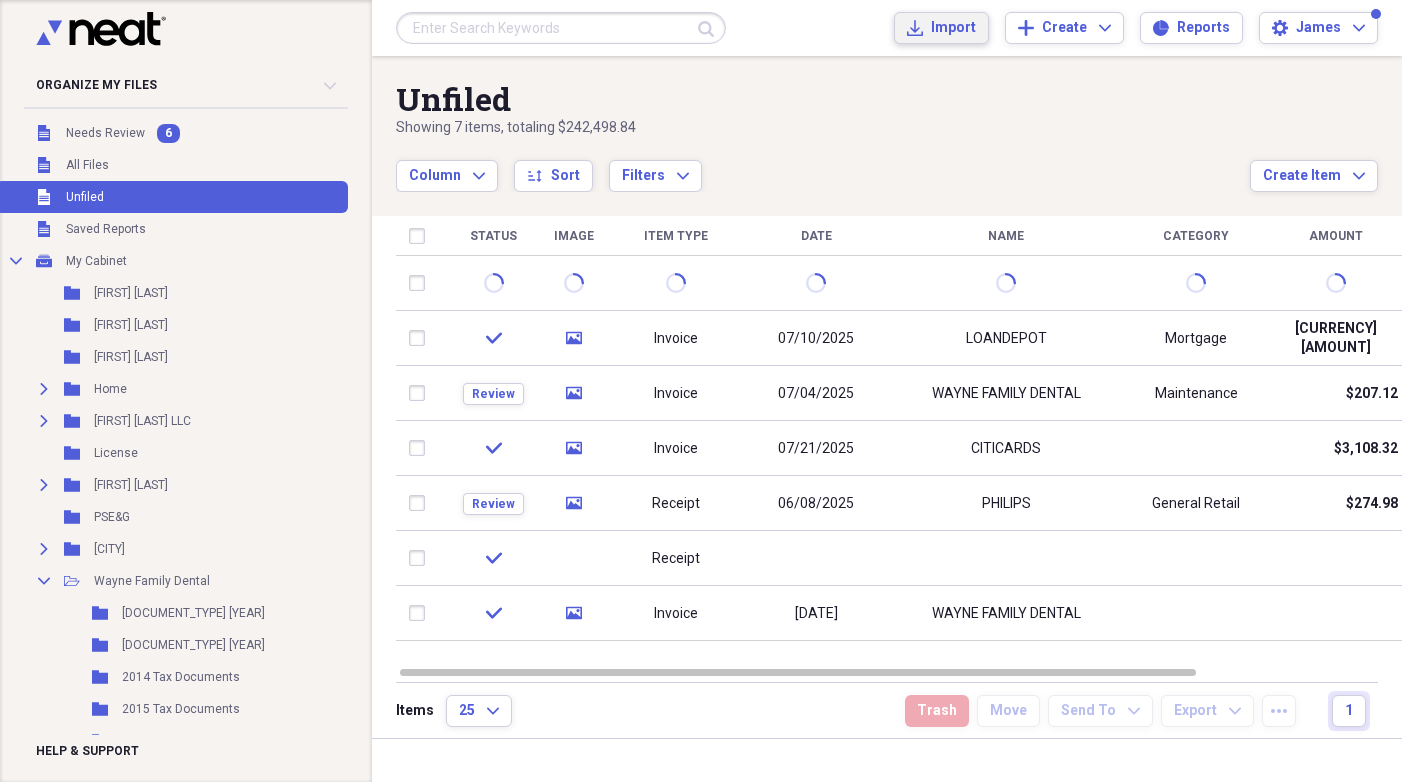 click on "Import" at bounding box center [953, 28] 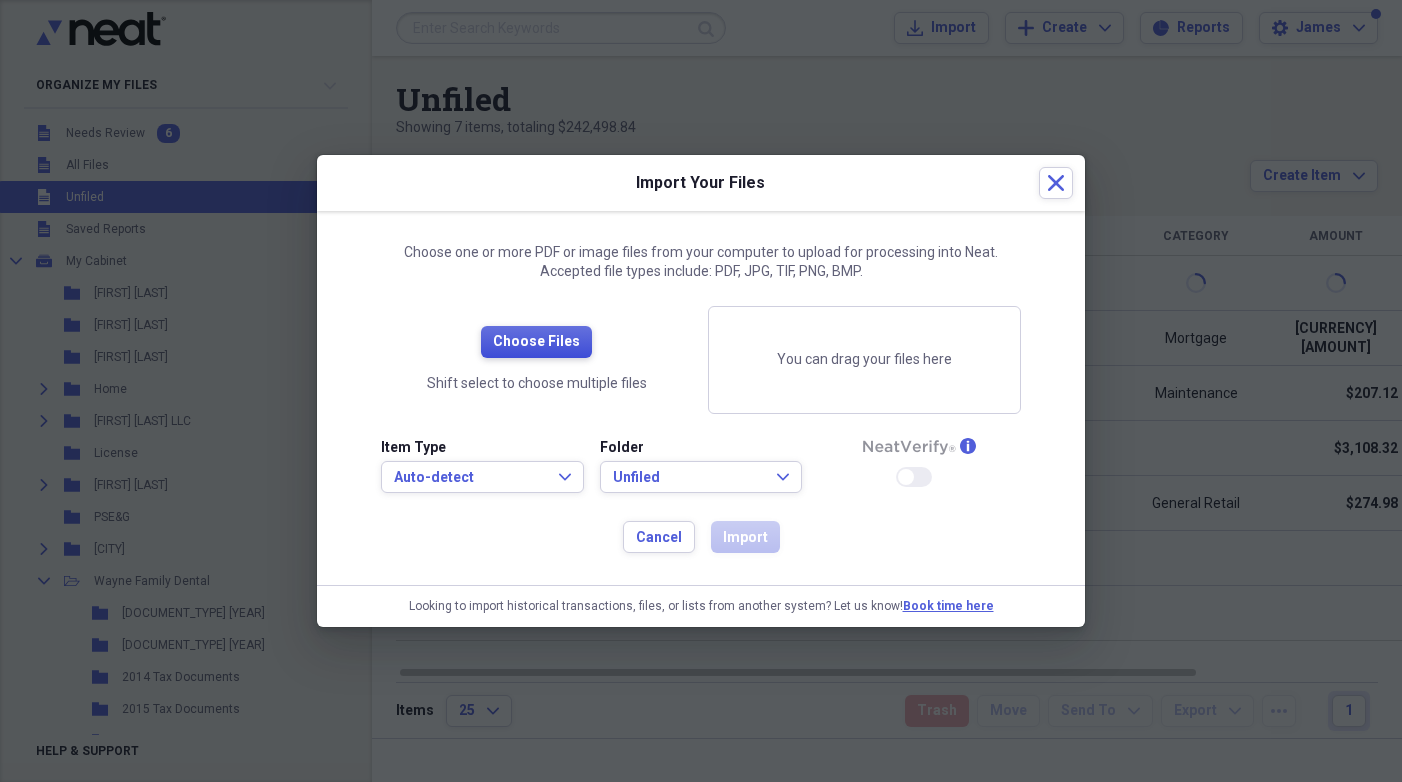click on "Choose Files" at bounding box center (536, 342) 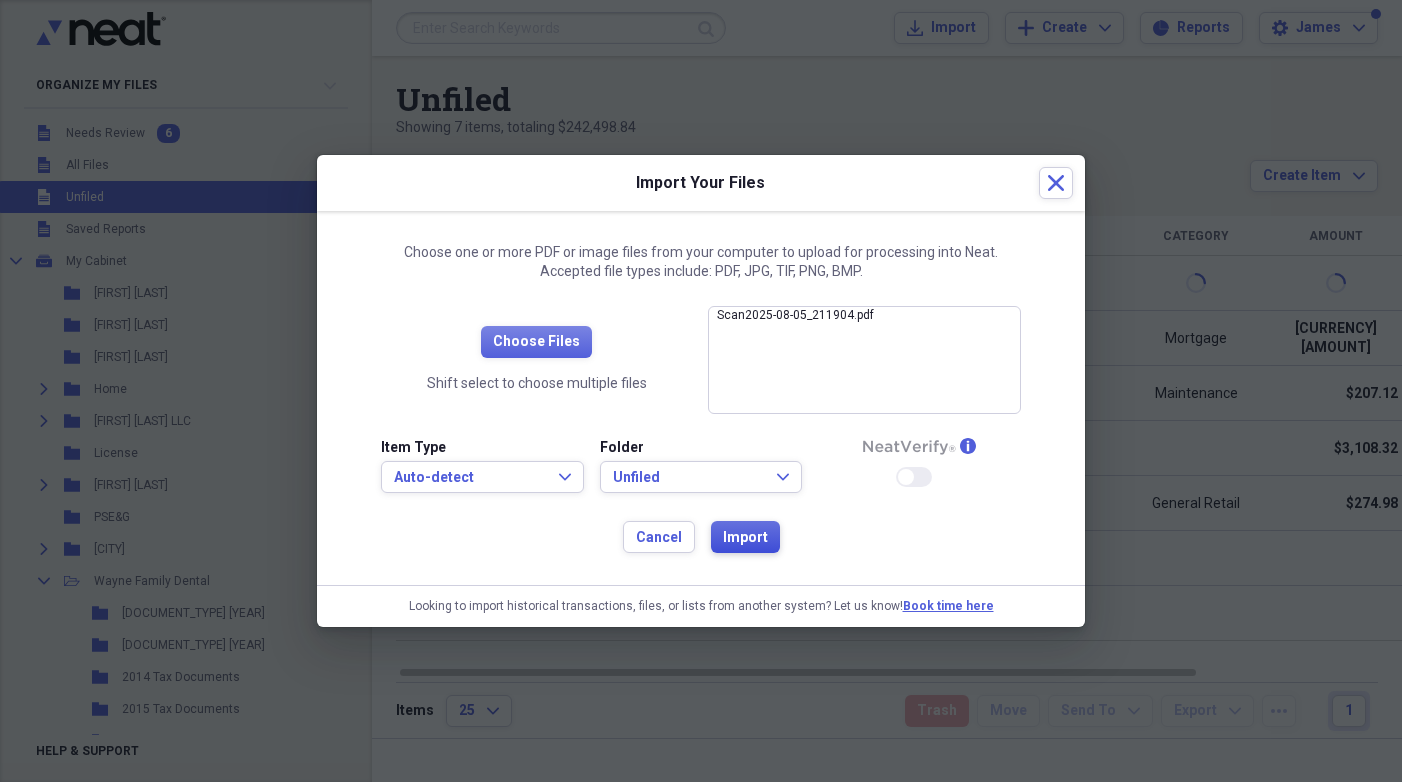 click on "Import" at bounding box center (745, 538) 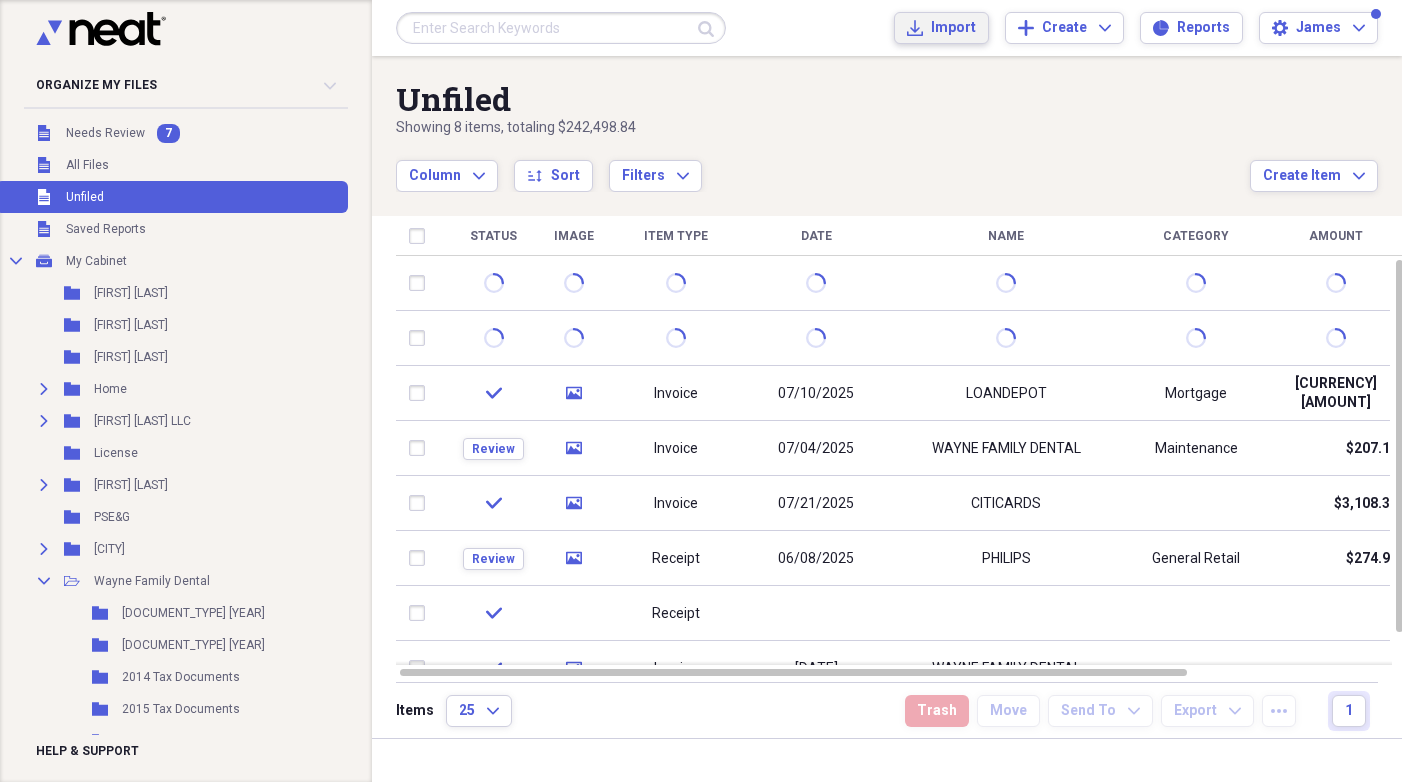 click on "Import Import" at bounding box center [941, 28] 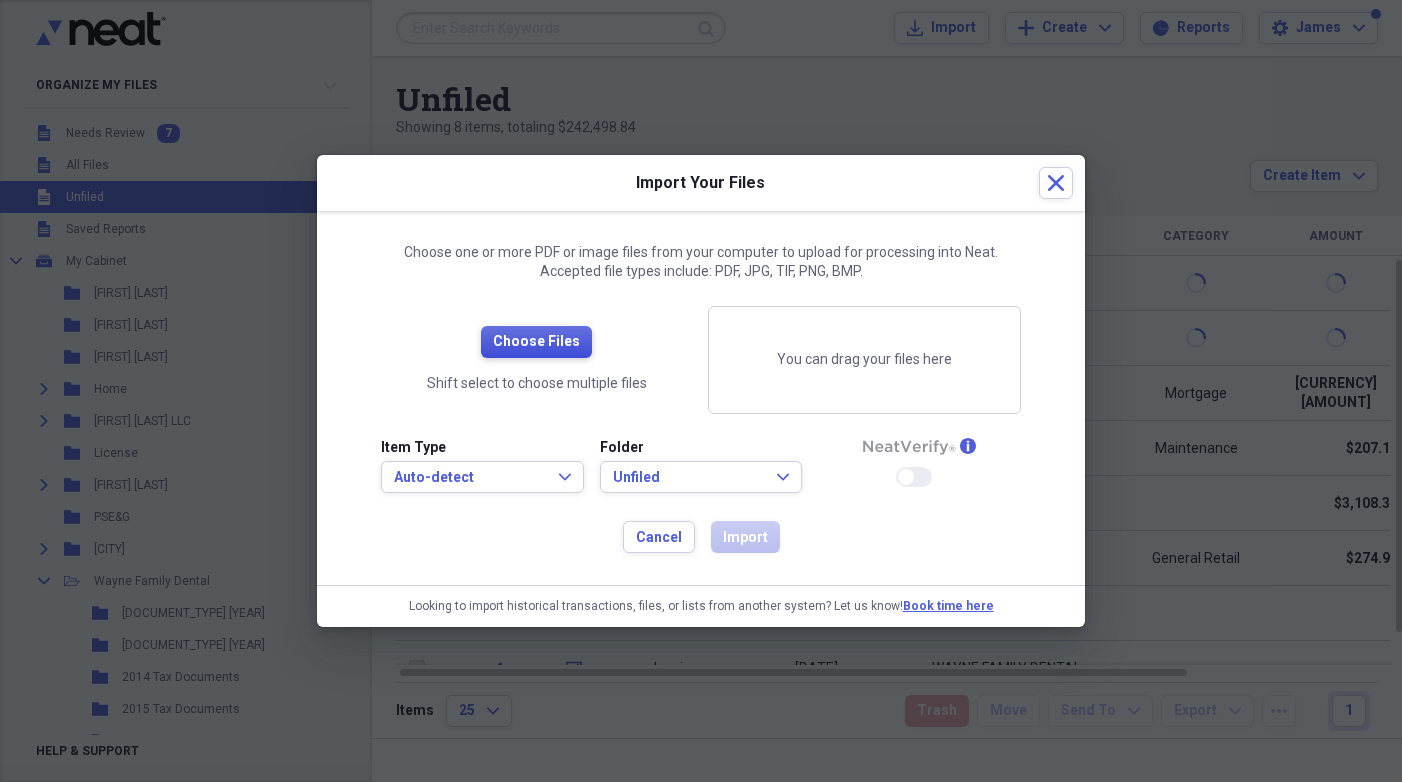 click on "Choose Files" at bounding box center (536, 342) 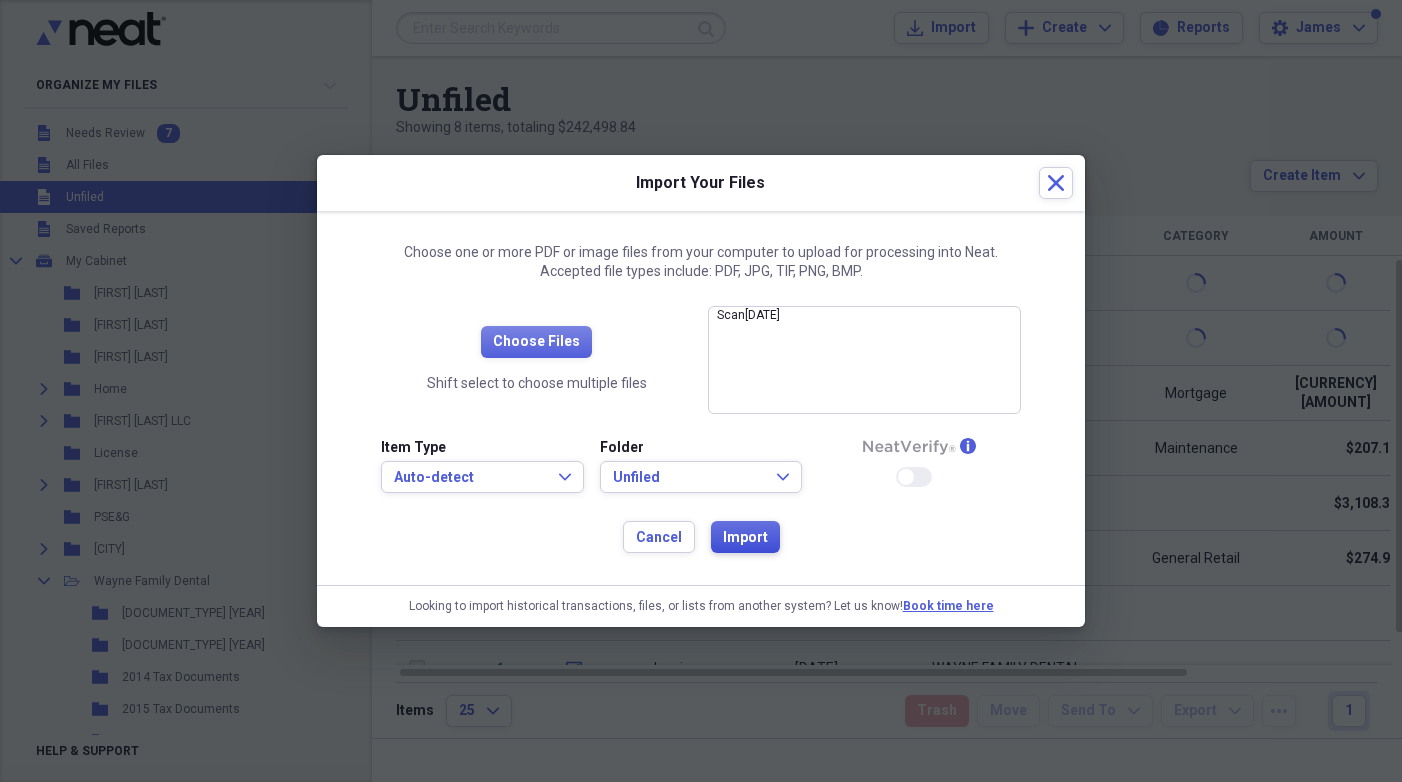 click on "Import" at bounding box center [745, 538] 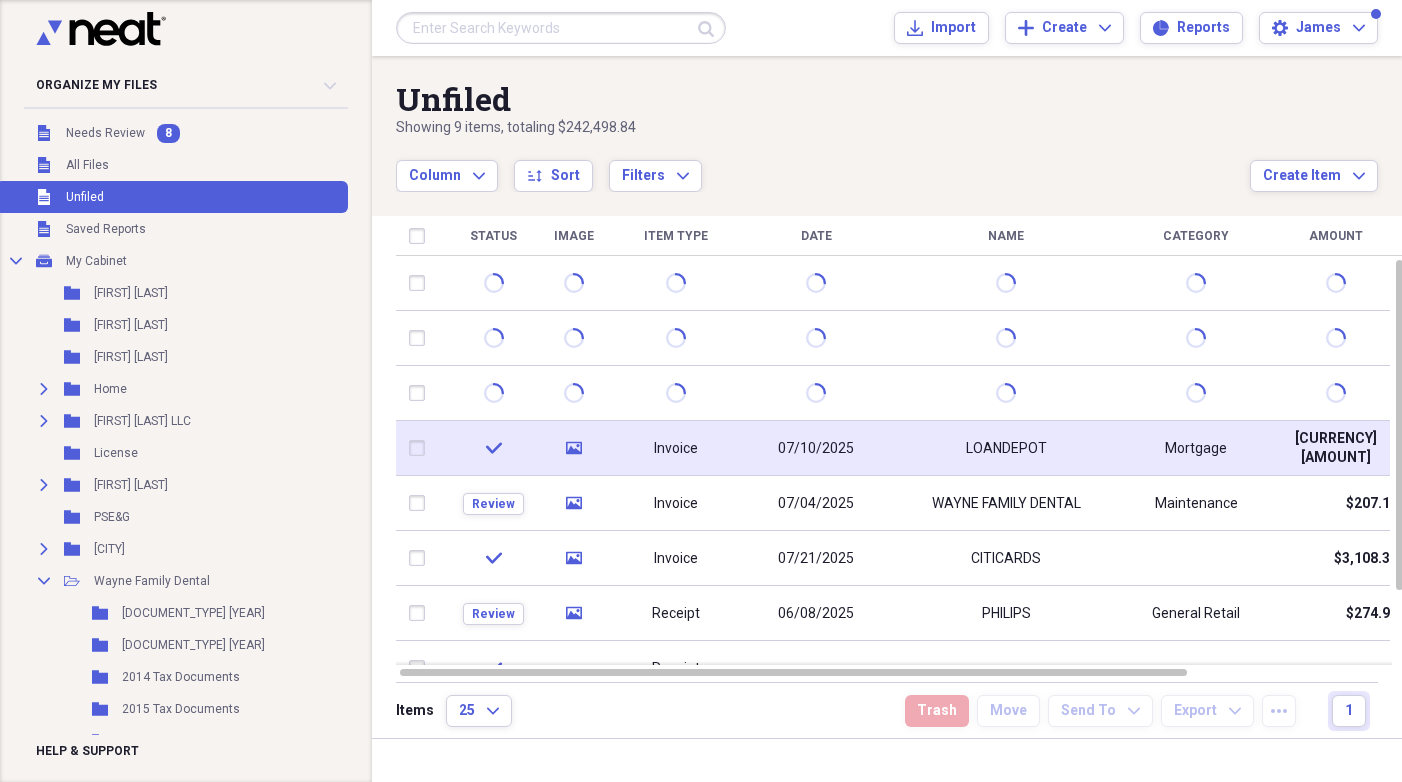 click on "LOANDEPOT" at bounding box center [1006, 448] 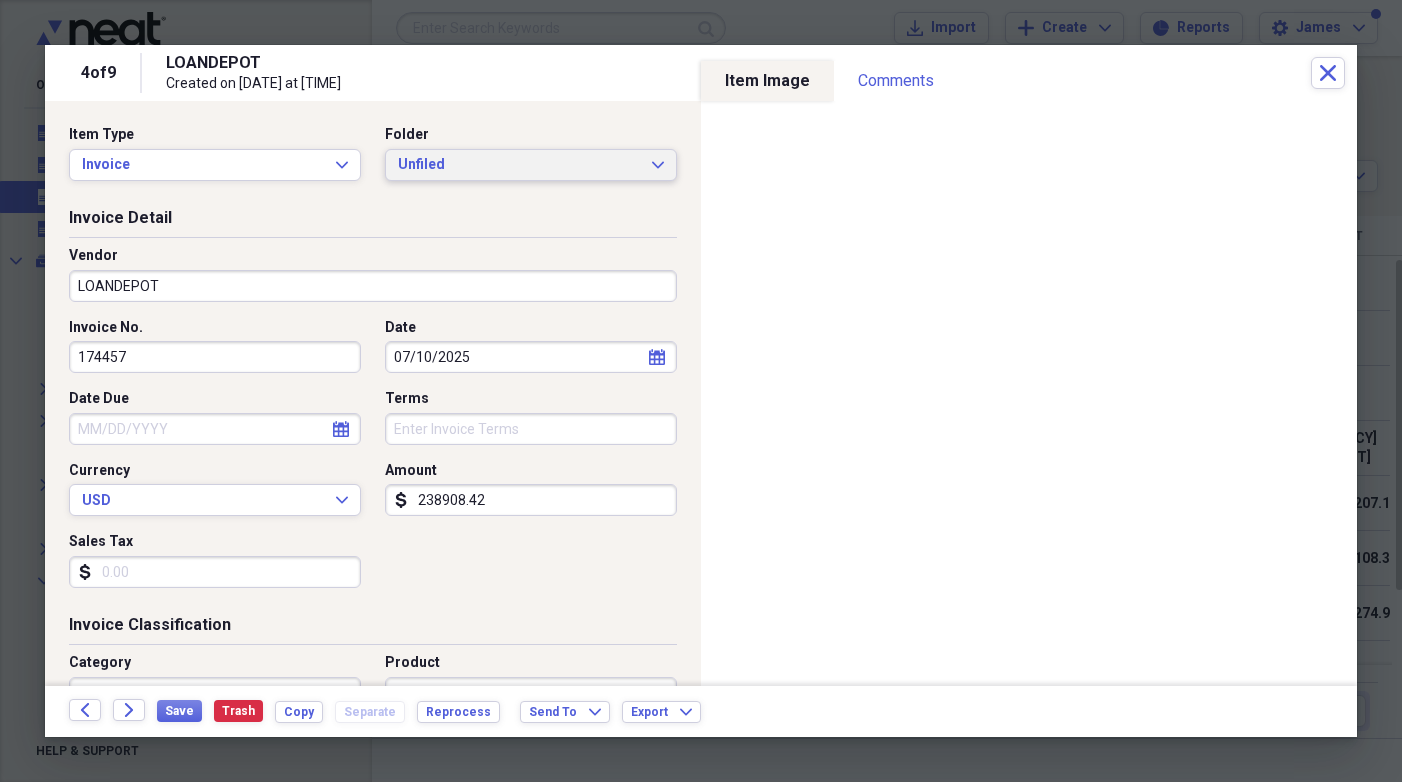 click on "Unfiled" at bounding box center [519, 165] 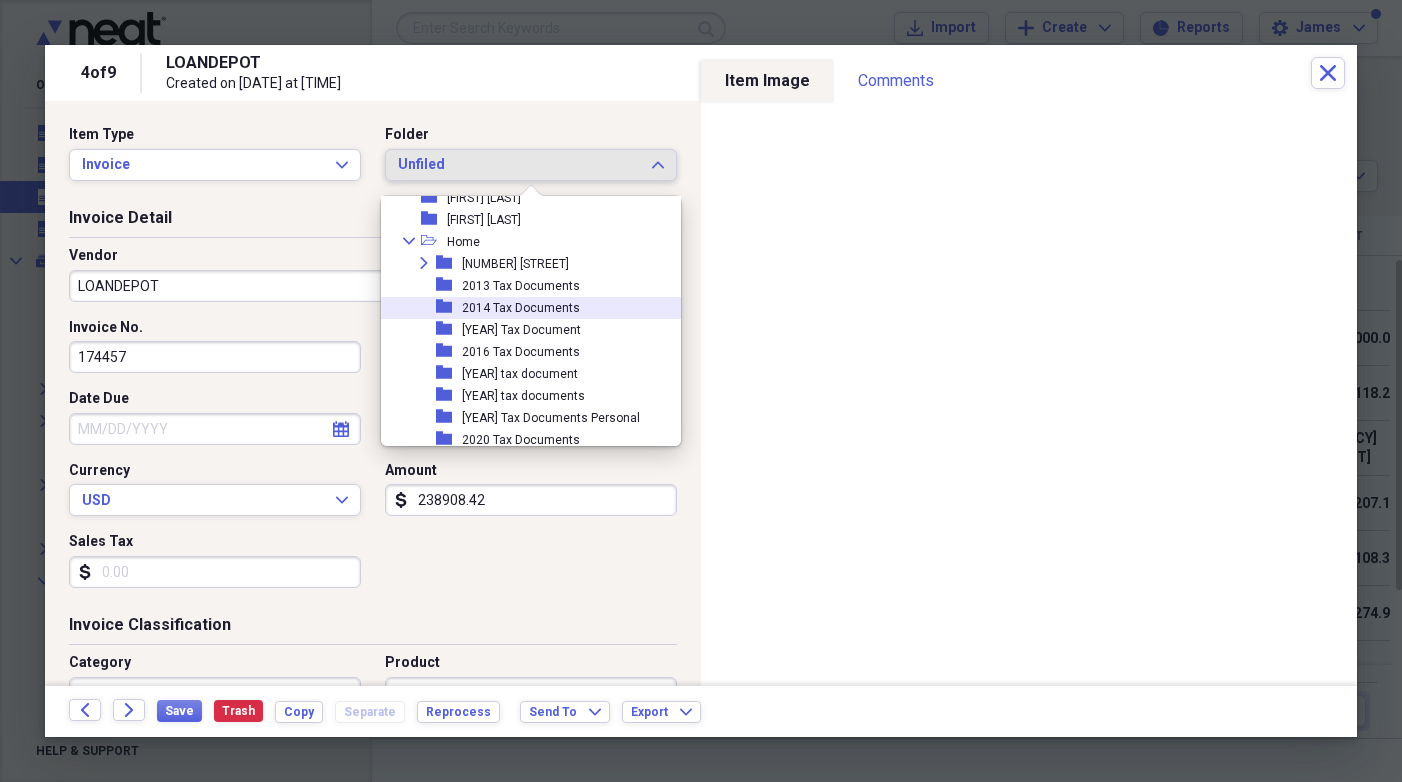 scroll, scrollTop: 85, scrollLeft: 0, axis: vertical 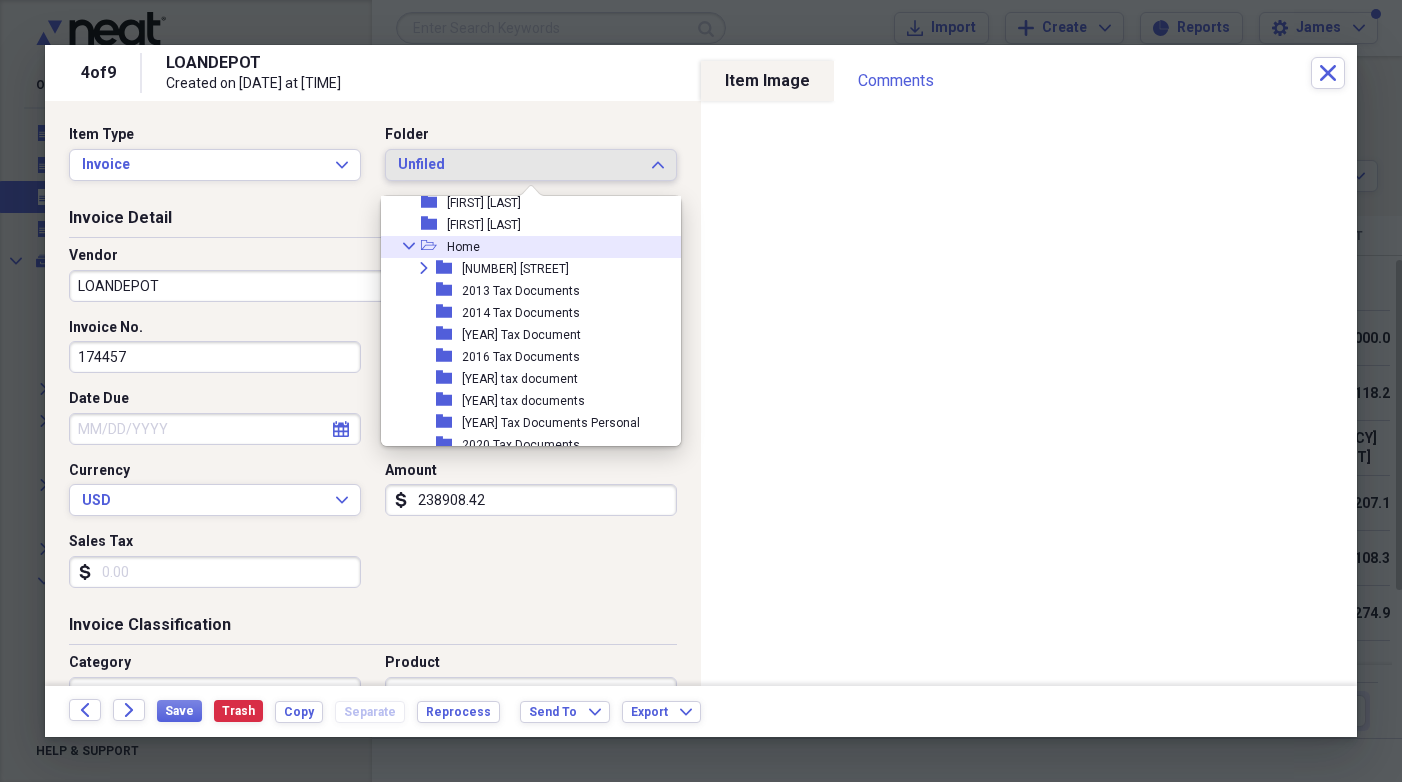 click on "Collapse" 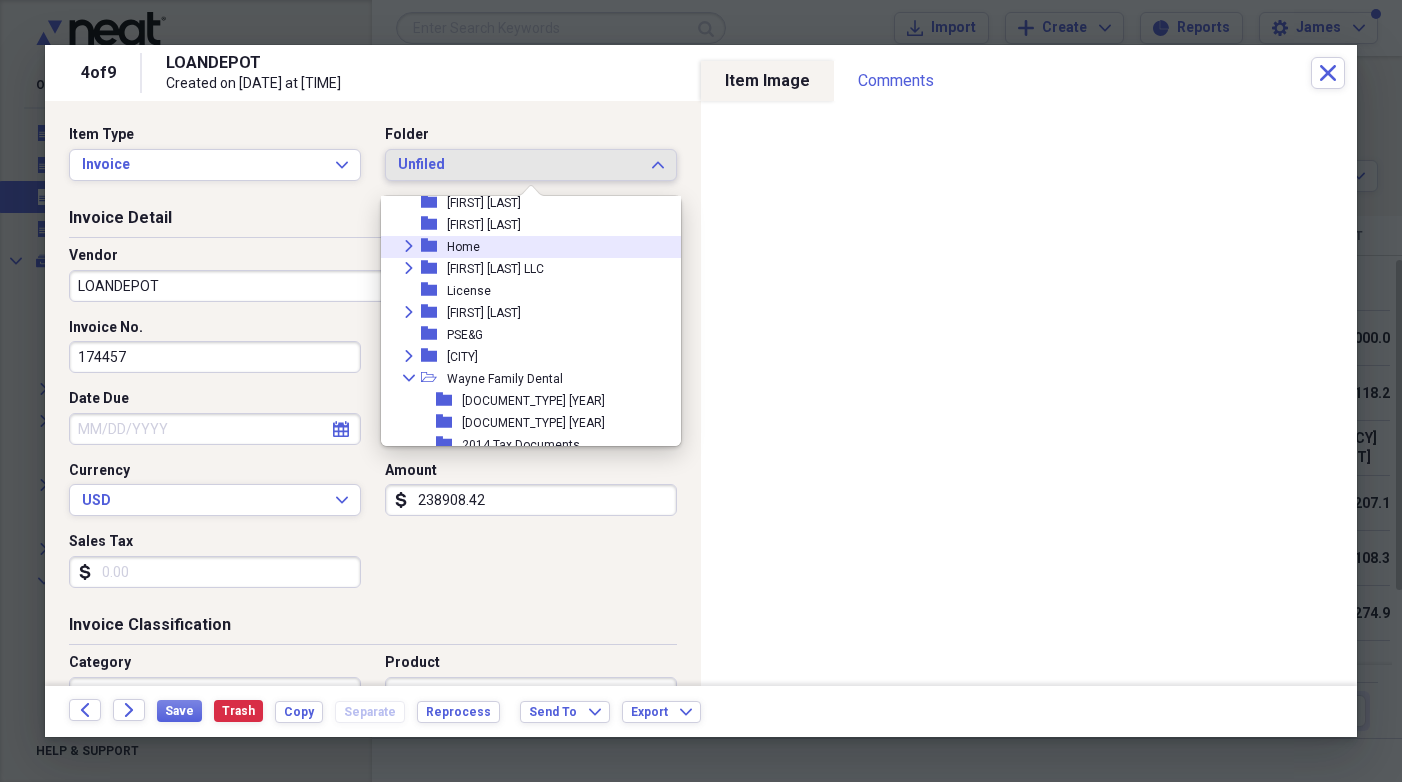 click on "Expand" 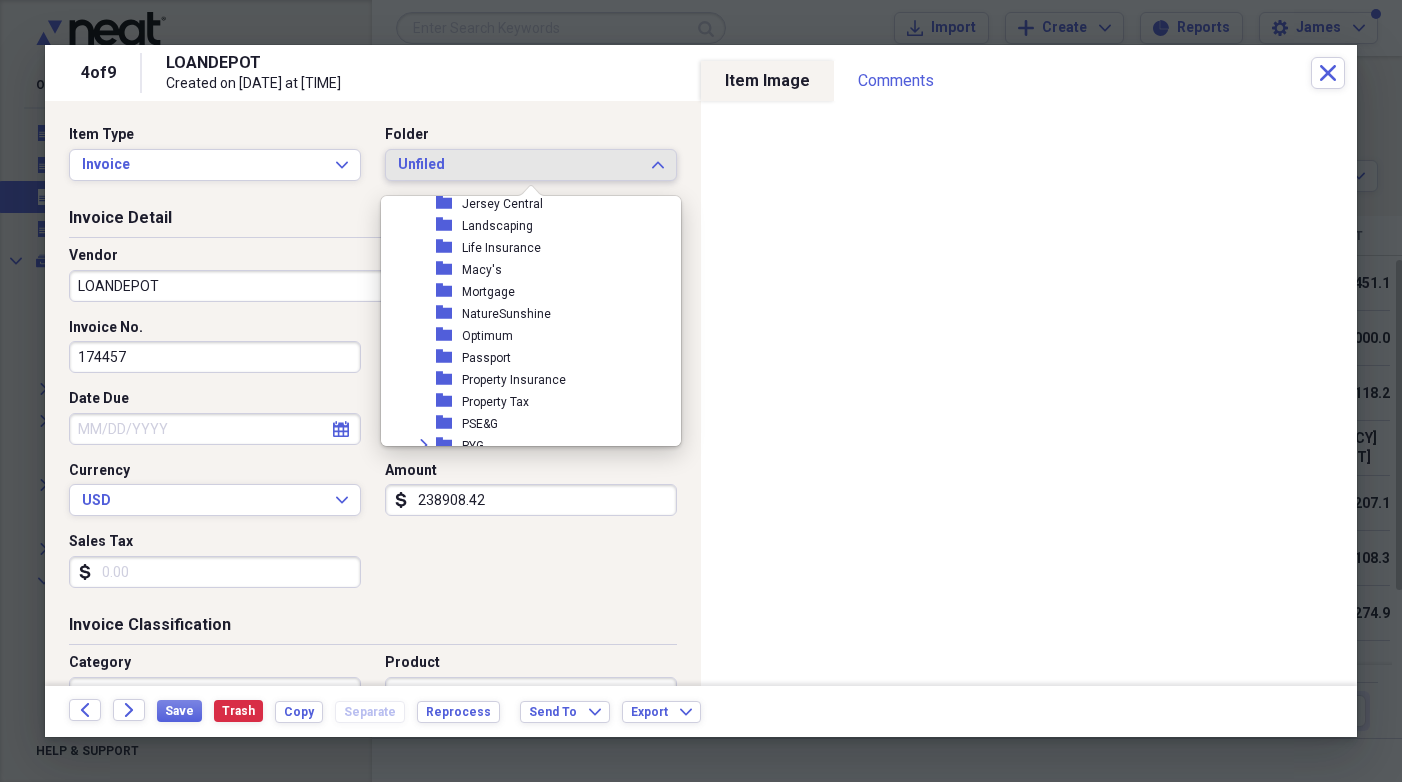scroll, scrollTop: 669, scrollLeft: 0, axis: vertical 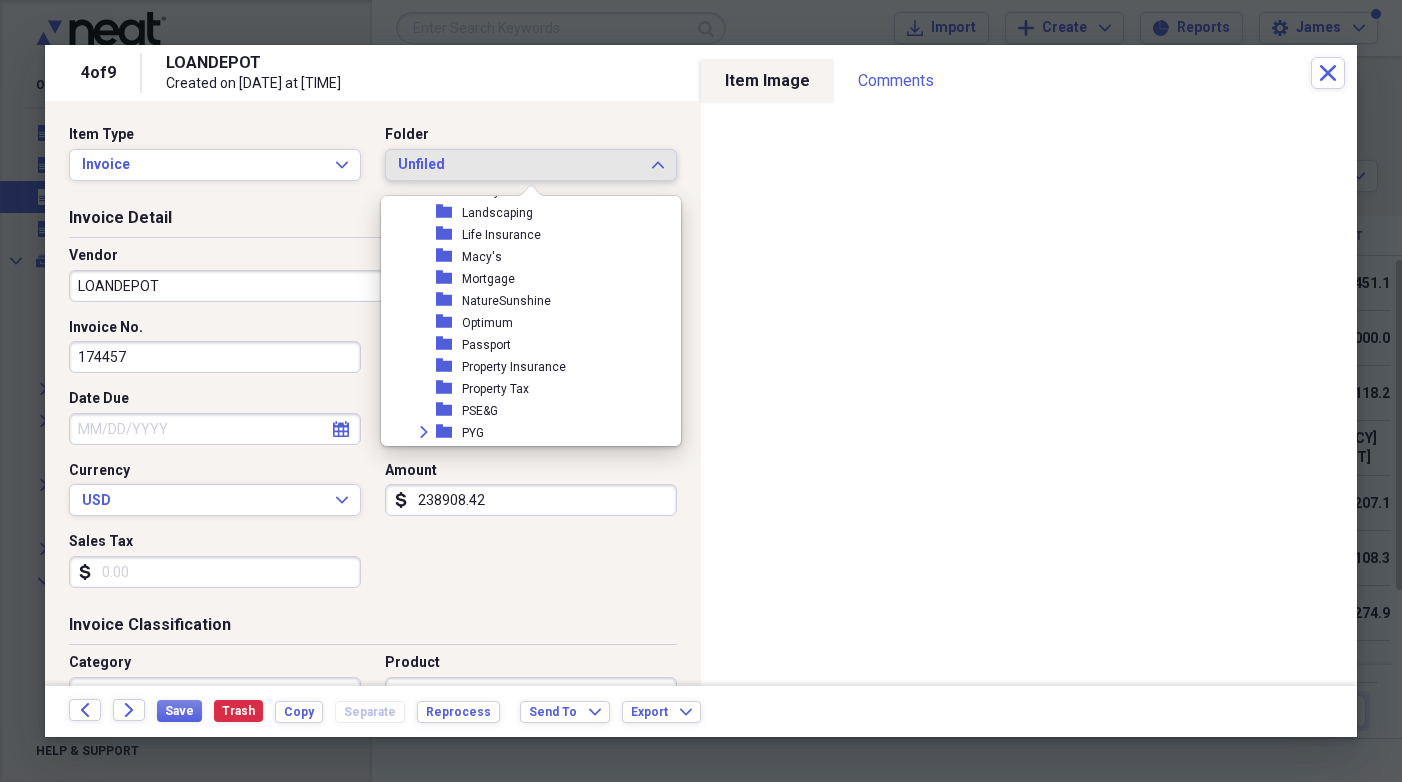 click on "Mortgage" at bounding box center [488, 279] 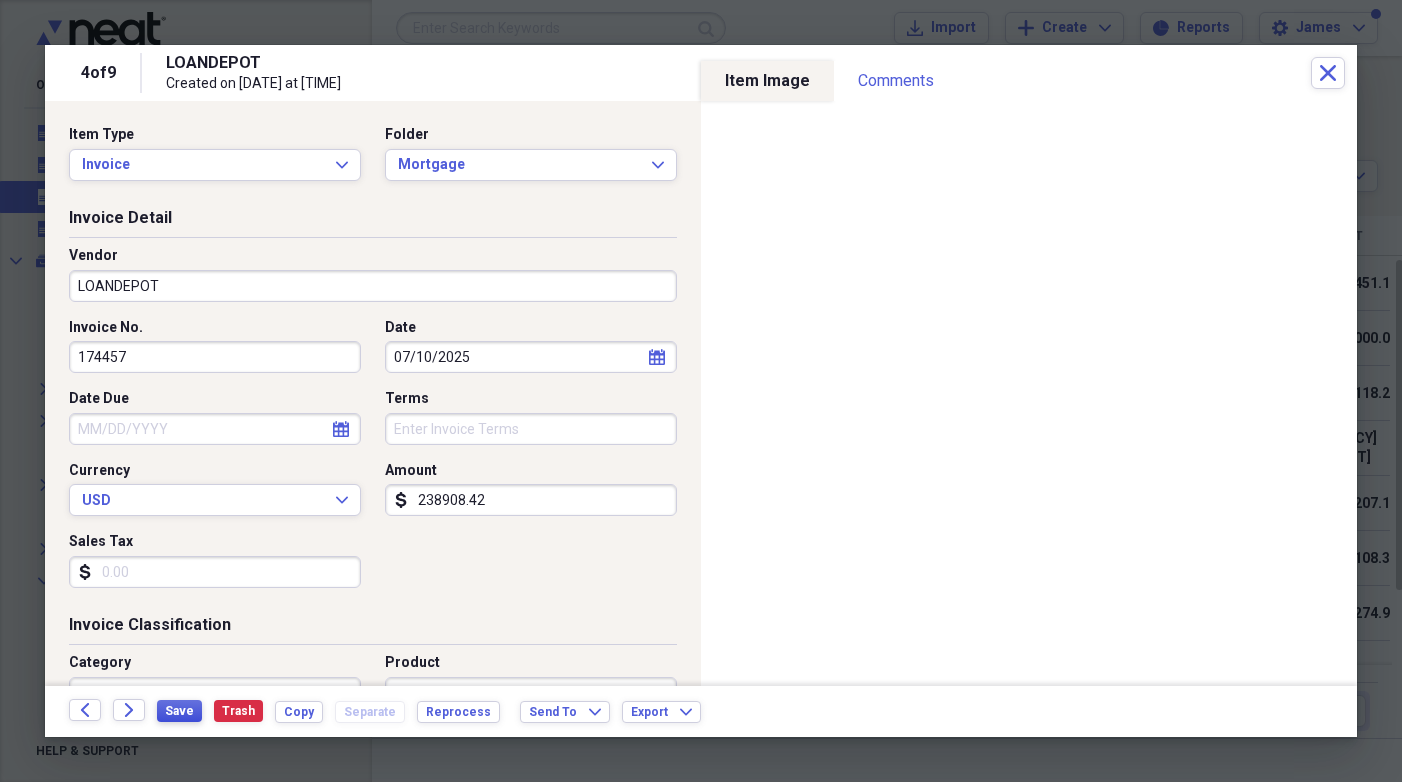 click on "Save" at bounding box center (179, 711) 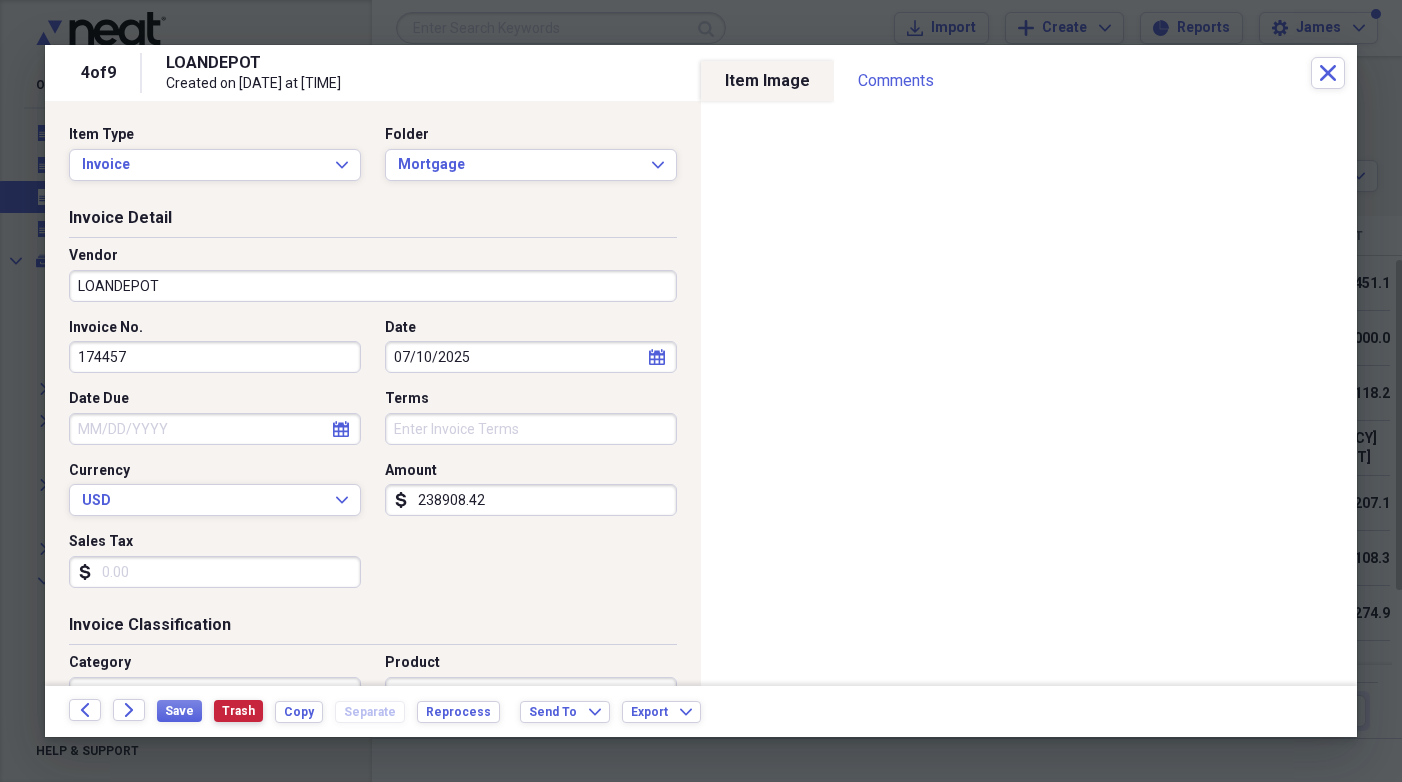 click on "Trash" at bounding box center [238, 711] 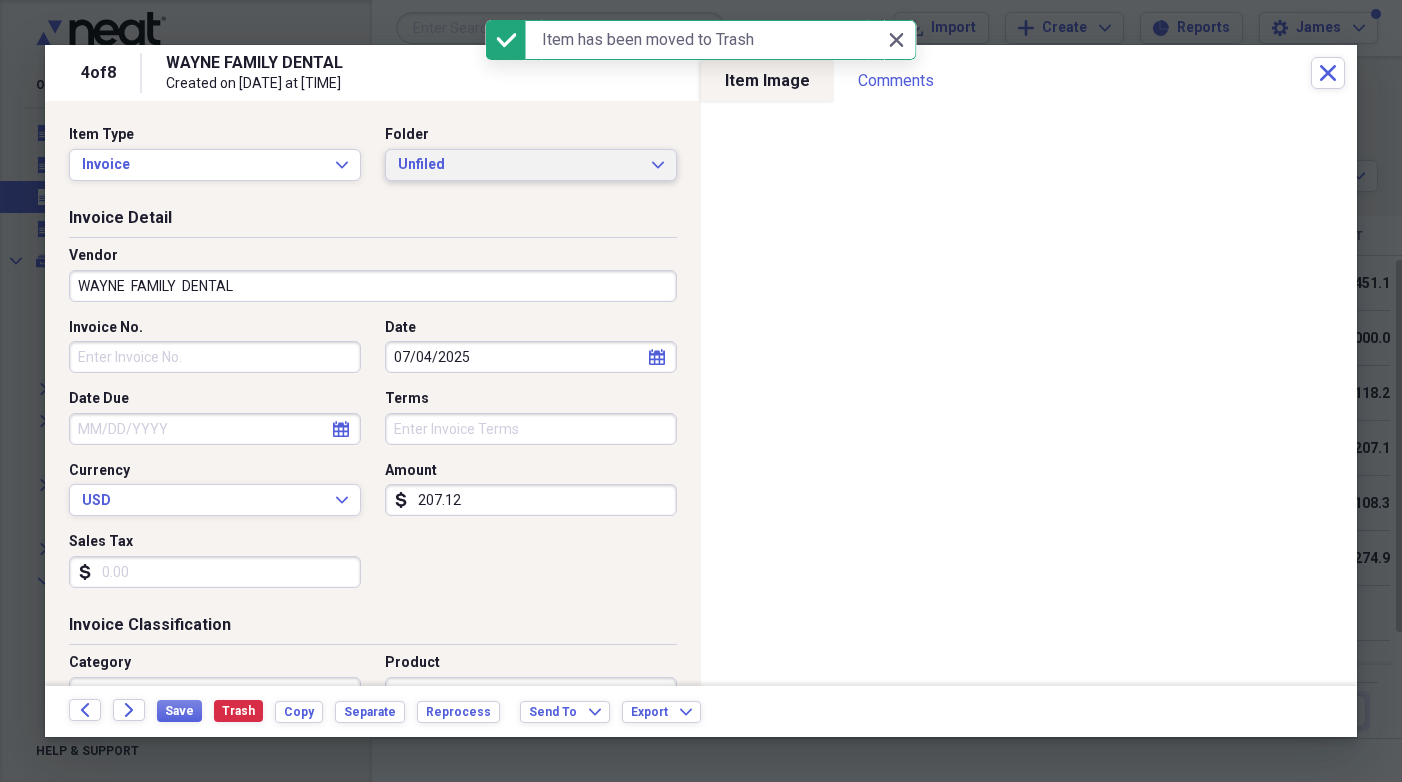click on "Unfiled" at bounding box center (519, 165) 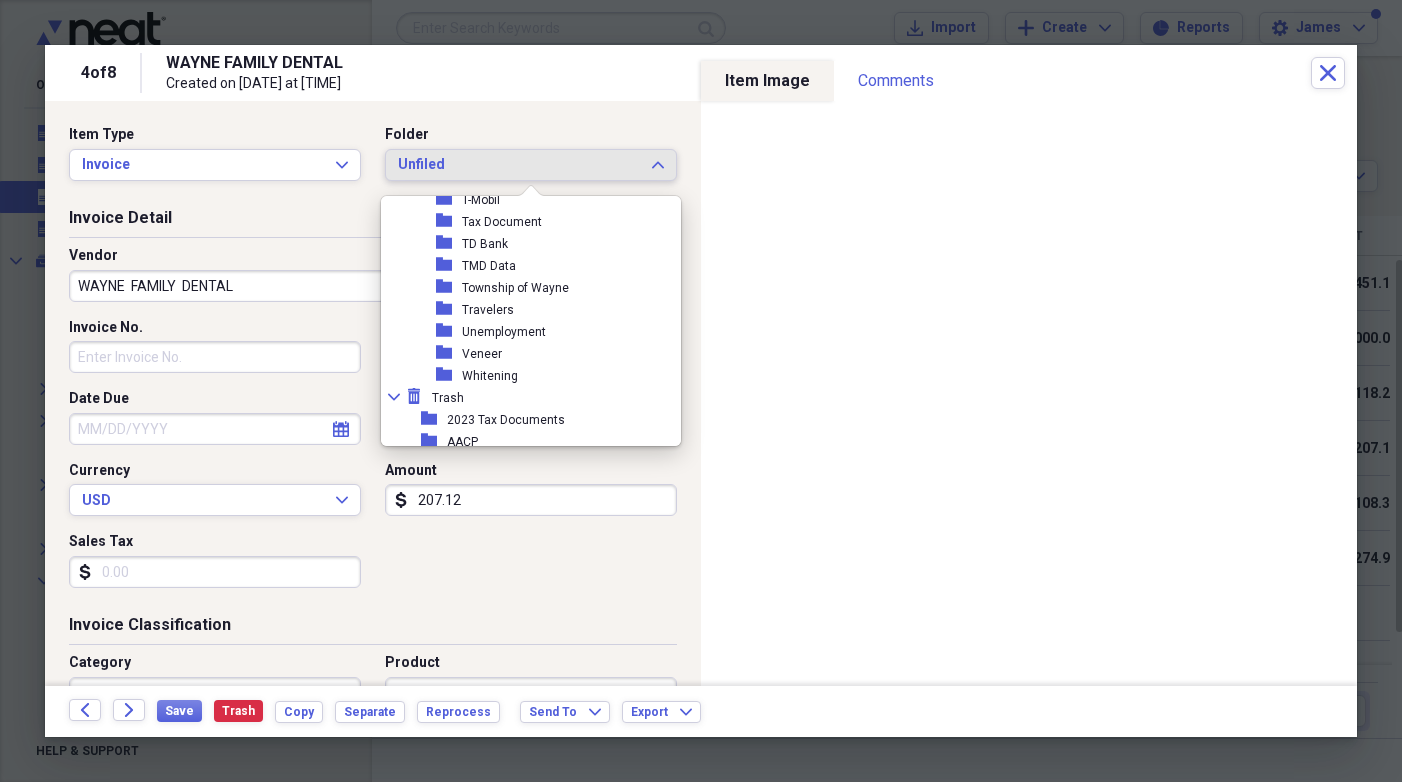scroll, scrollTop: 2704, scrollLeft: 0, axis: vertical 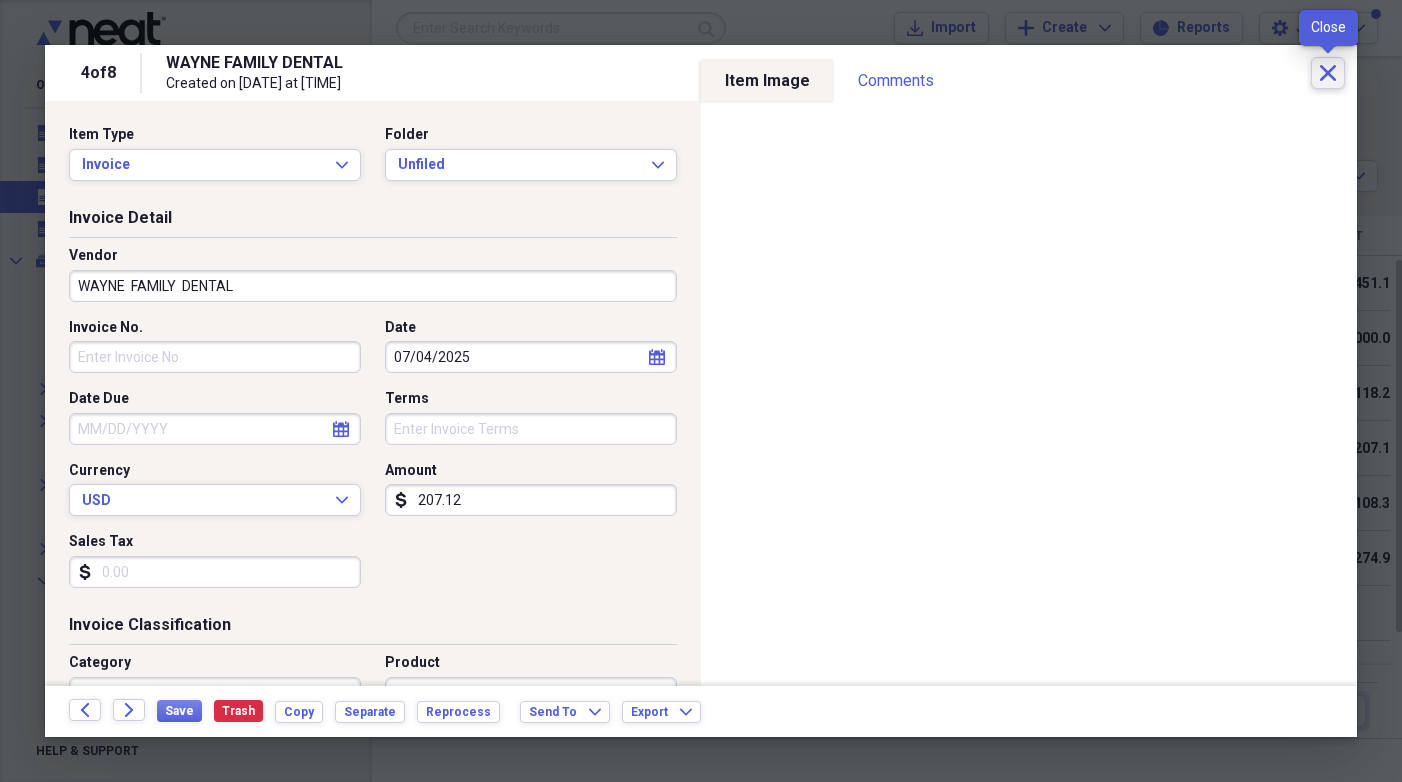 click 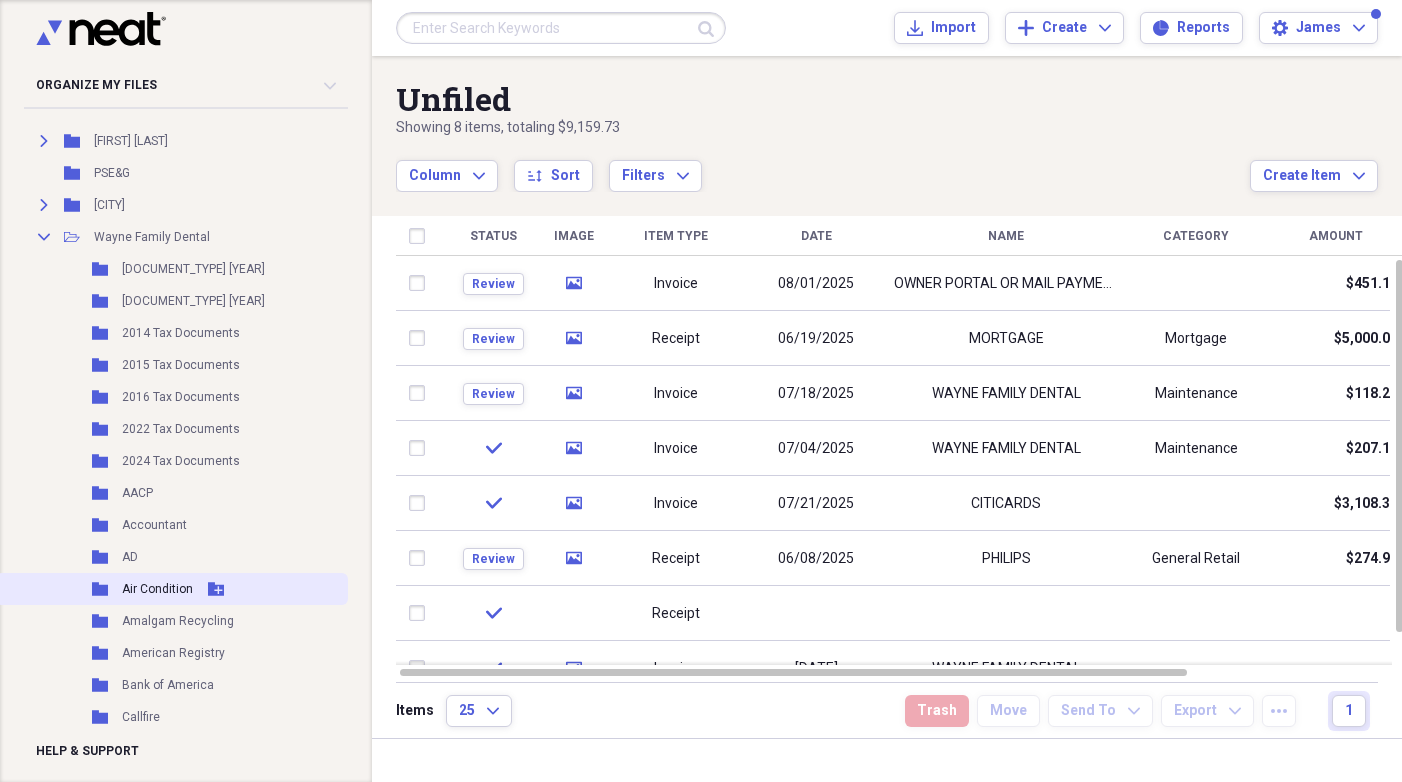scroll, scrollTop: 350, scrollLeft: 0, axis: vertical 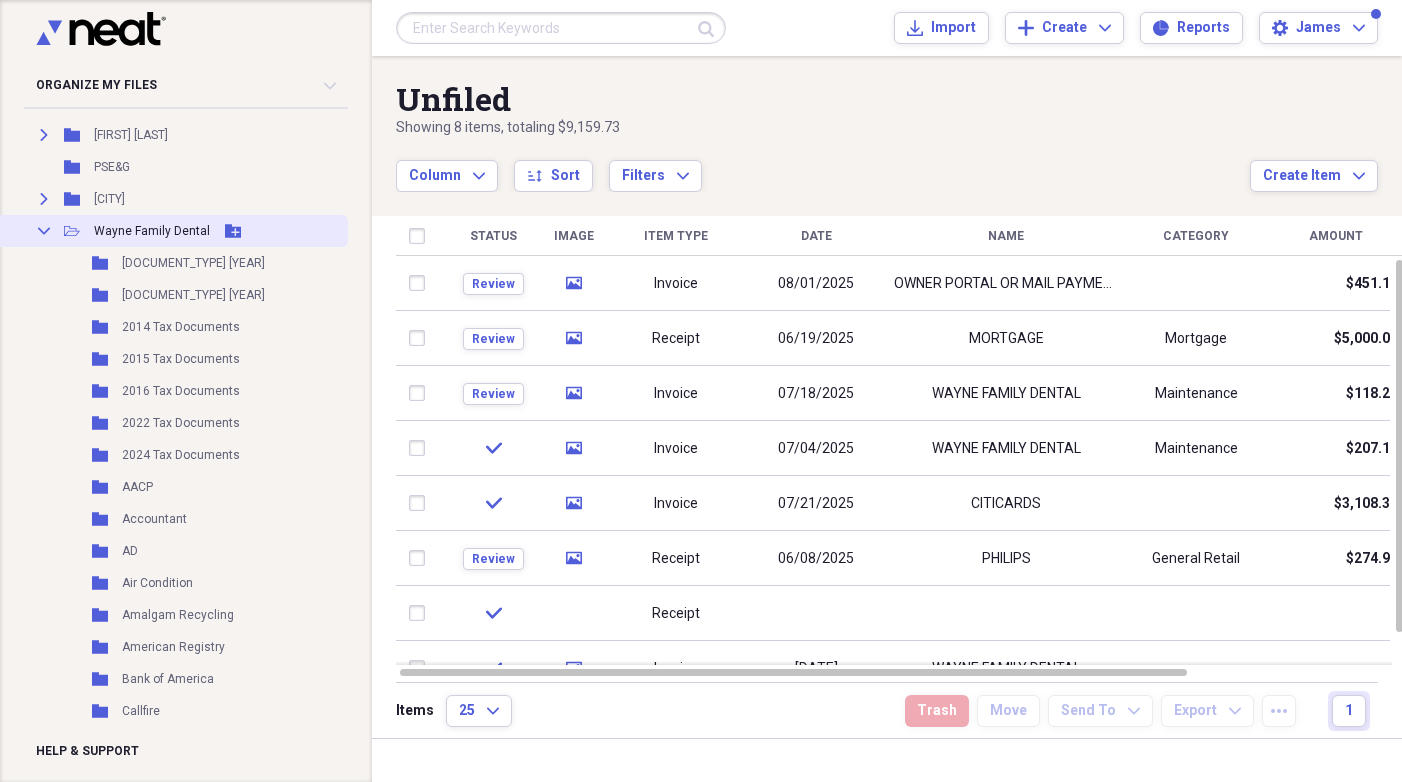 click on "Add Folder" at bounding box center [233, 231] 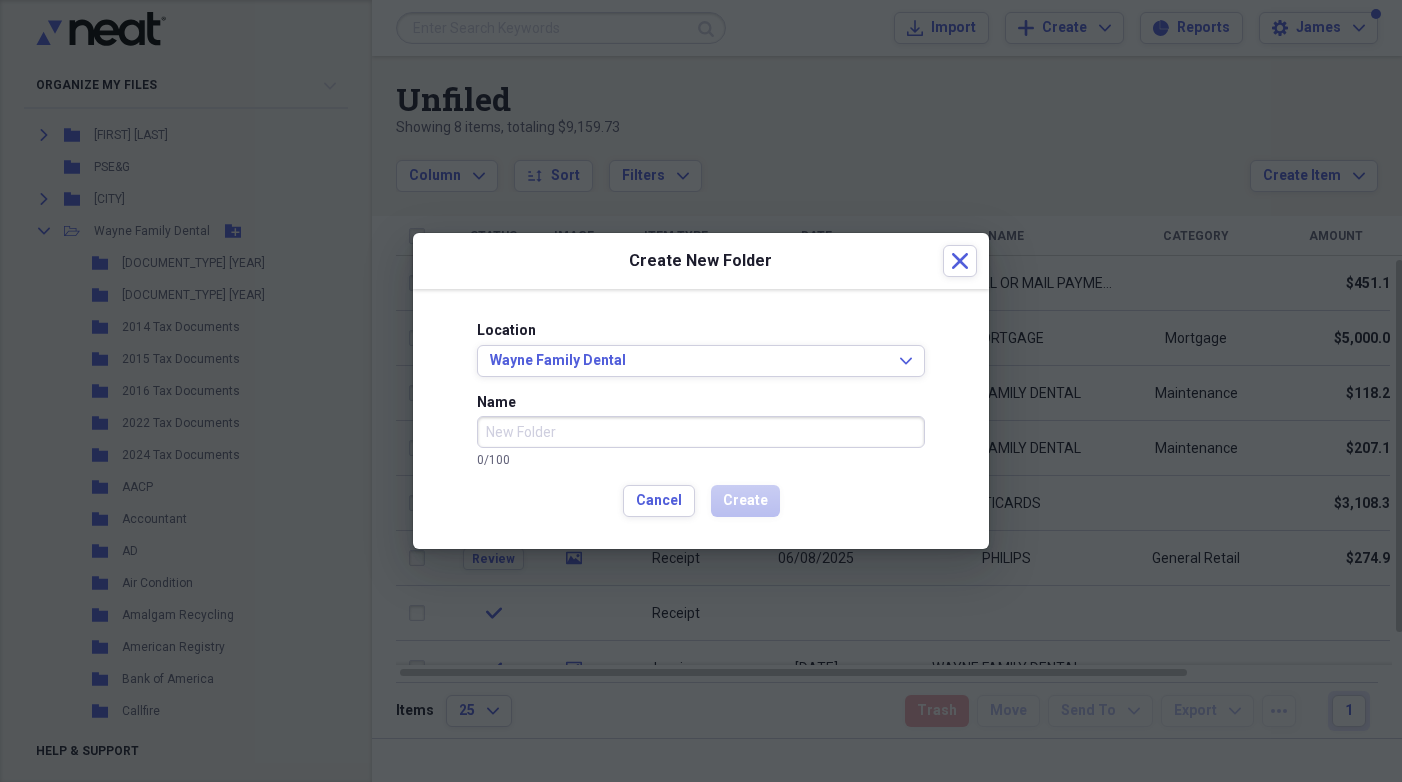 click on "Name" at bounding box center [701, 432] 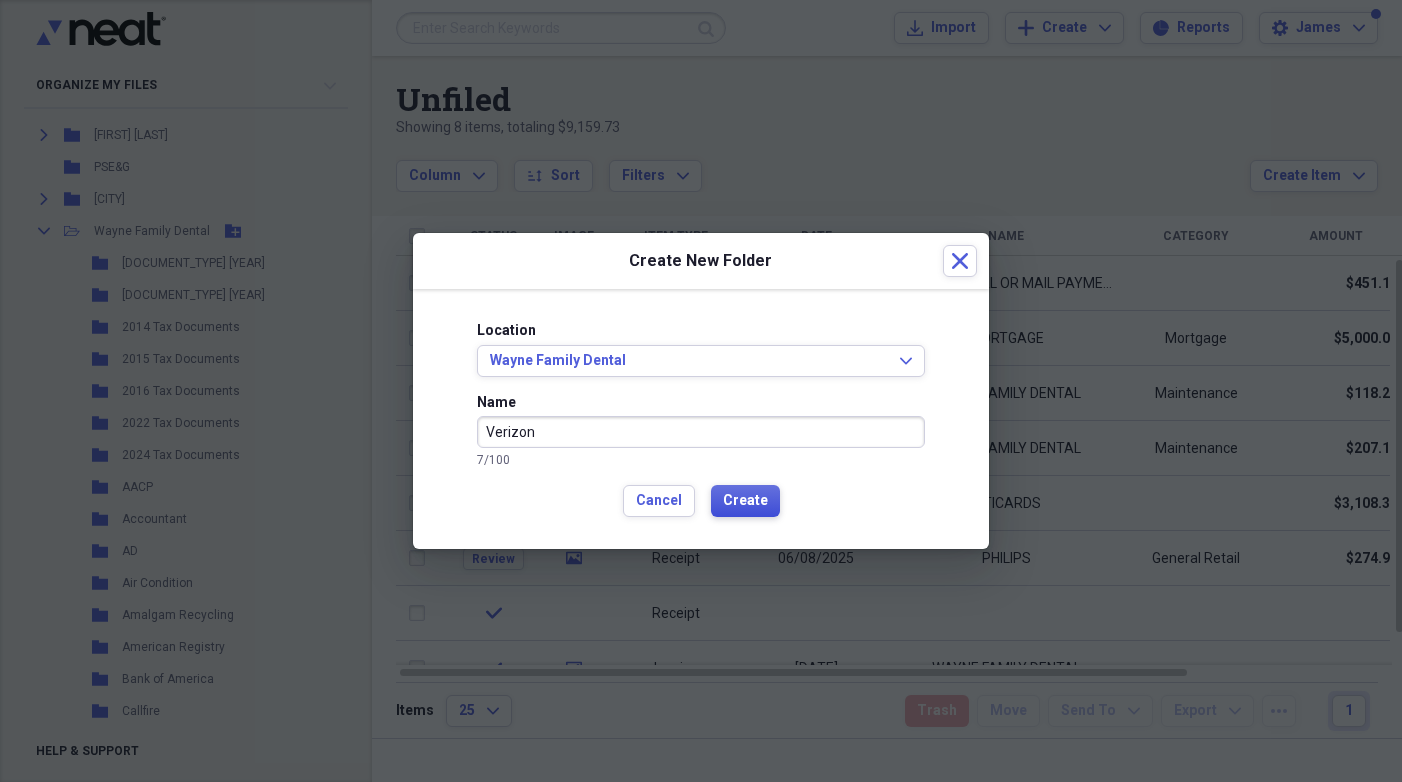 type on "Verizon" 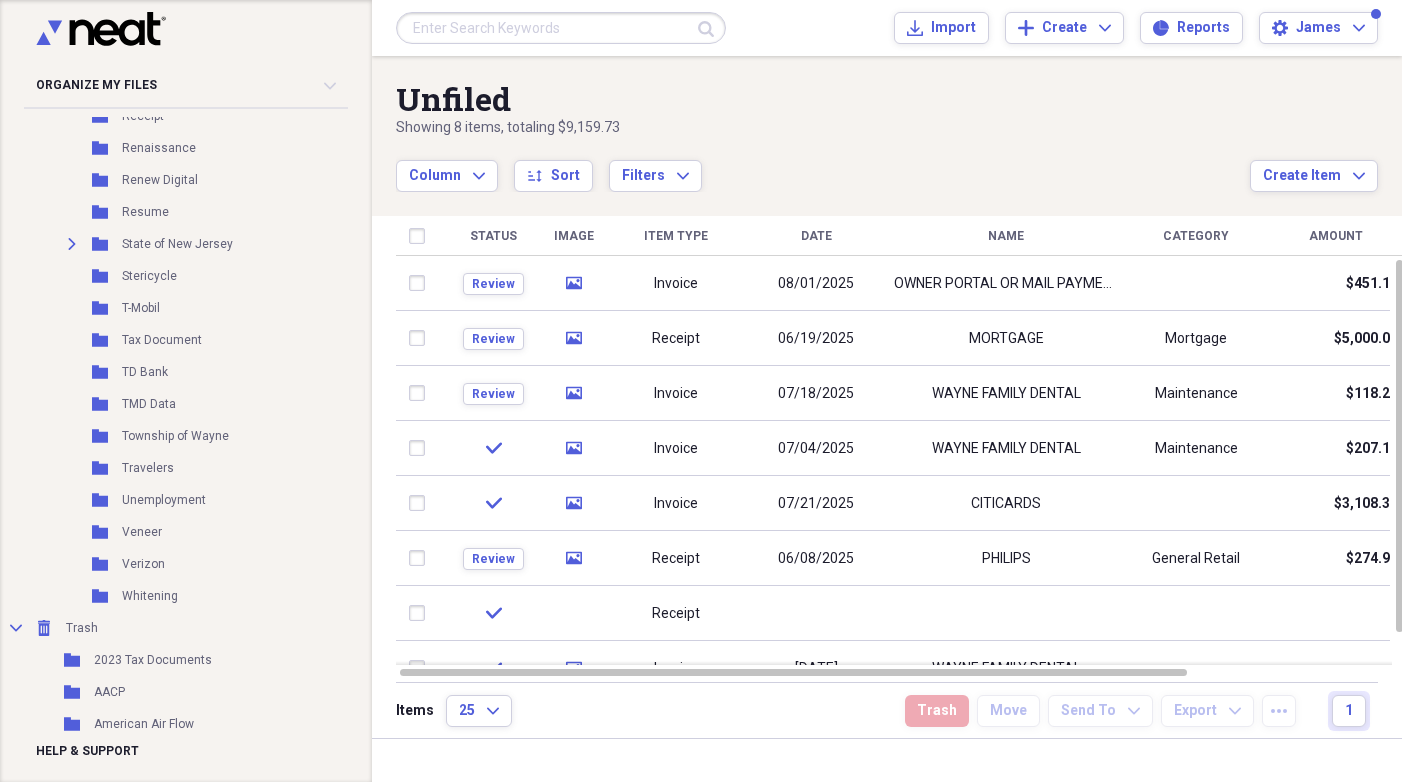scroll, scrollTop: 2578, scrollLeft: 0, axis: vertical 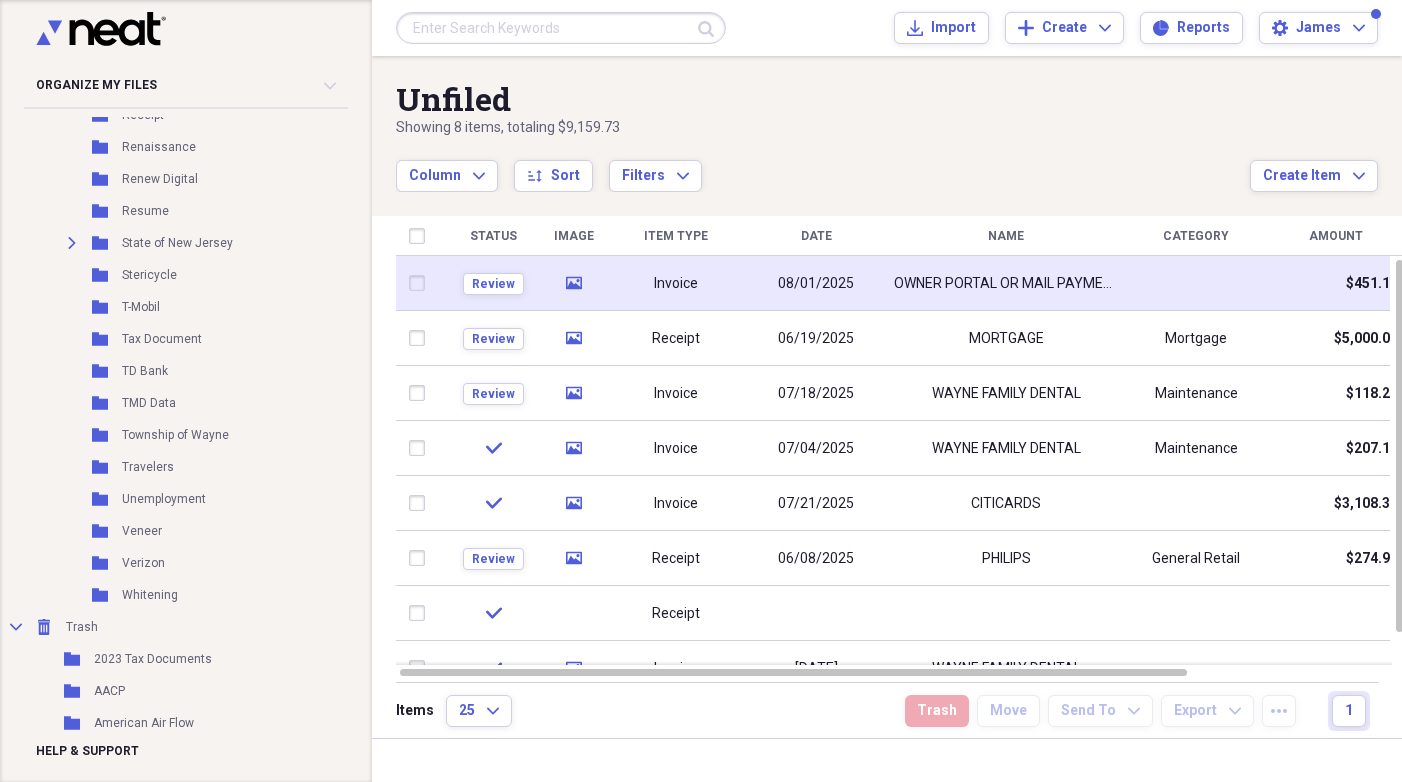 click on "OWNER PORTAL OR MAIL PAYMENT BY THE 15TH TO WINDSOR SQUARE CONDOMINIUM ASSOCIATION INC" at bounding box center (1006, 284) 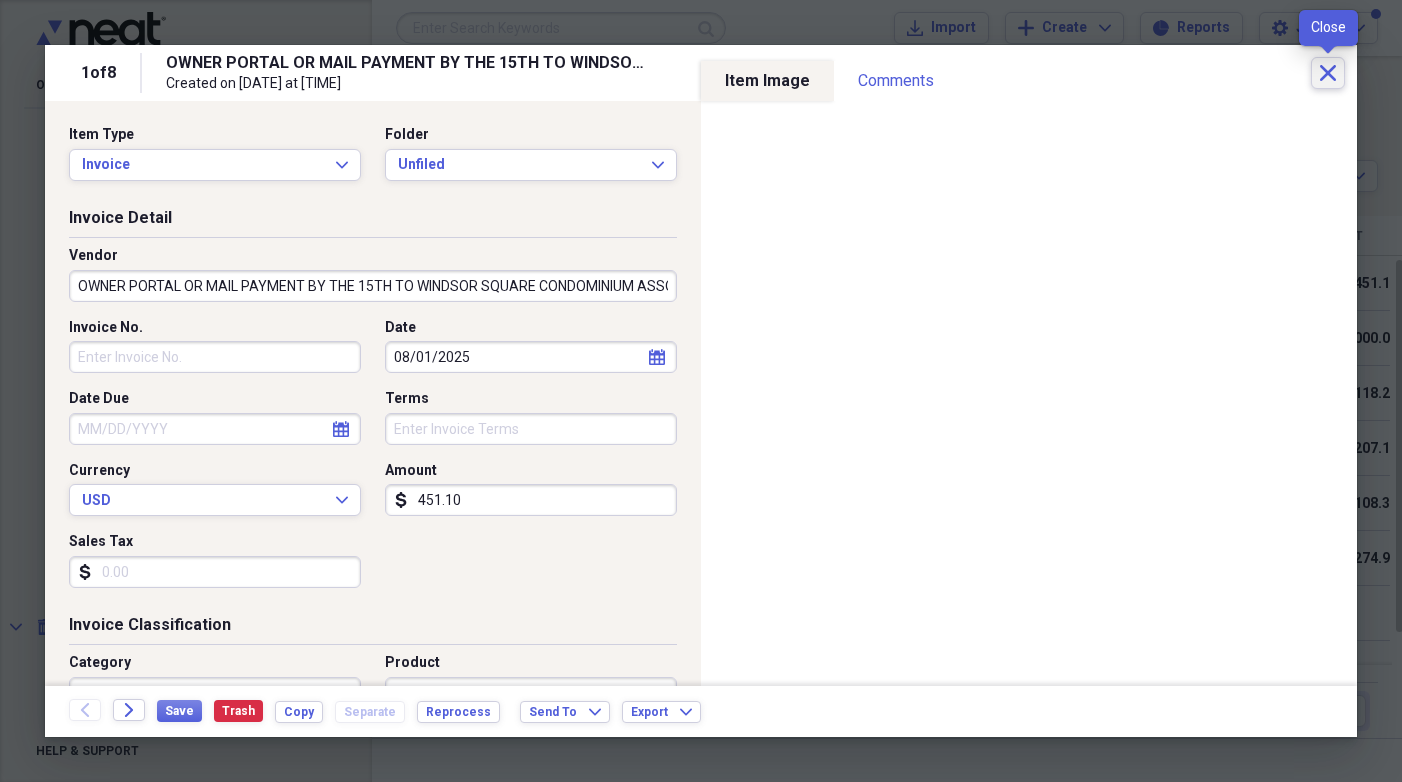 click 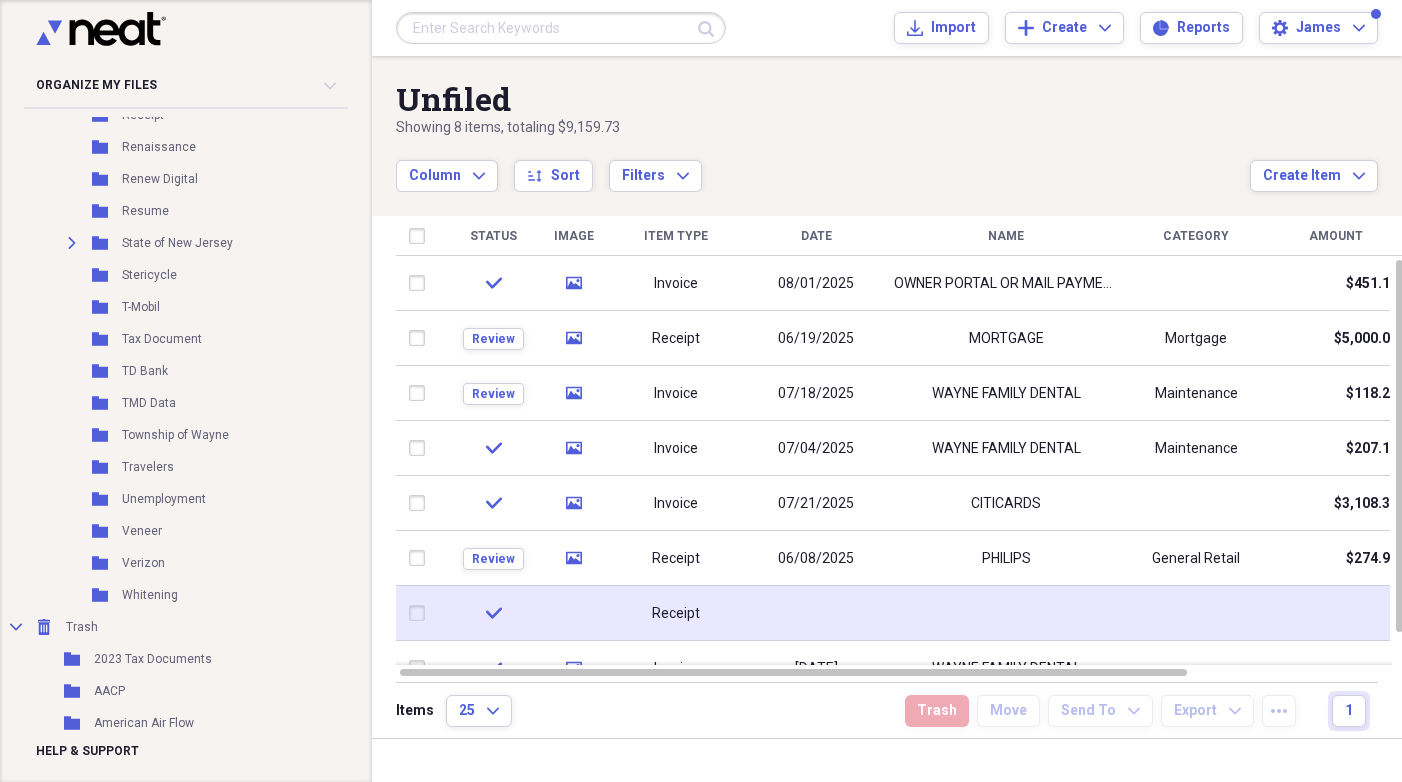 click at bounding box center (1006, 613) 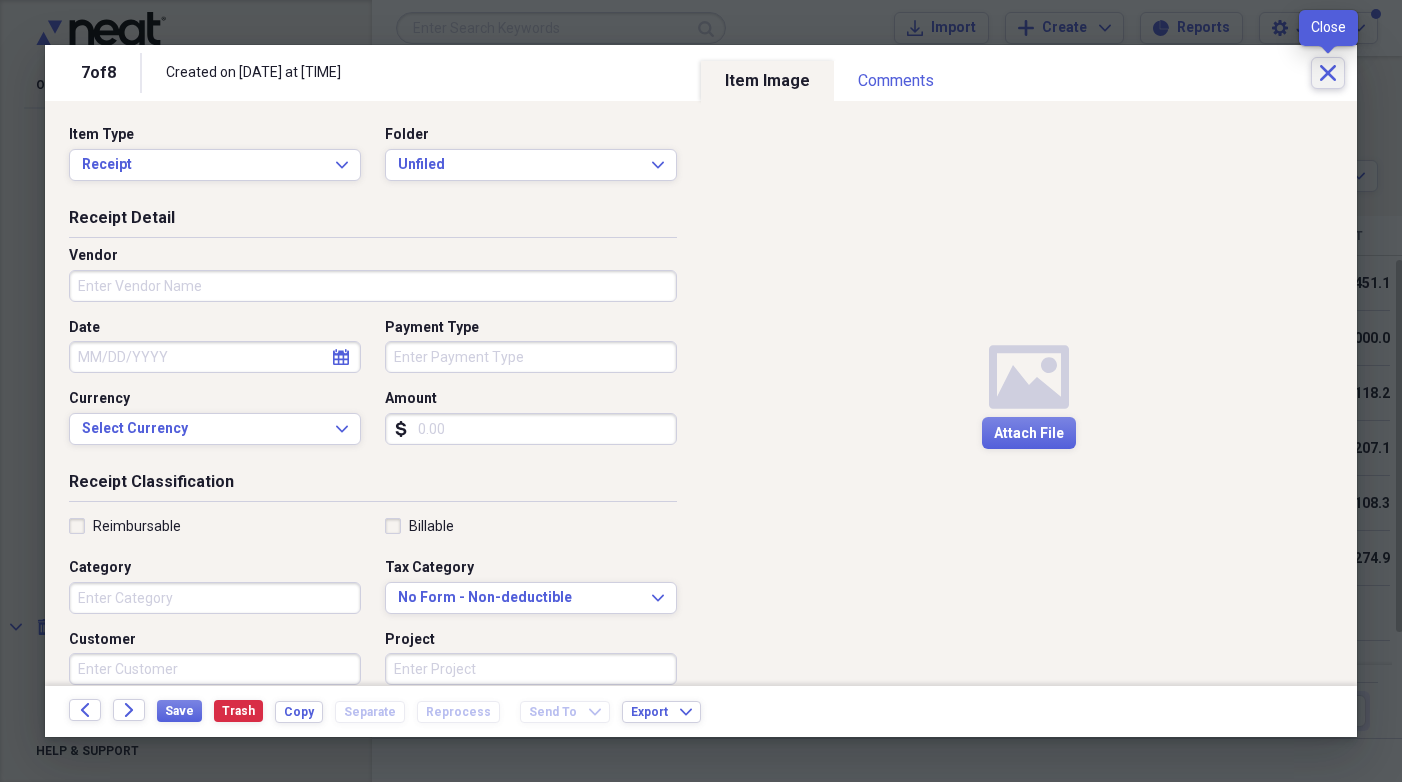 click on "Close" at bounding box center (1328, 73) 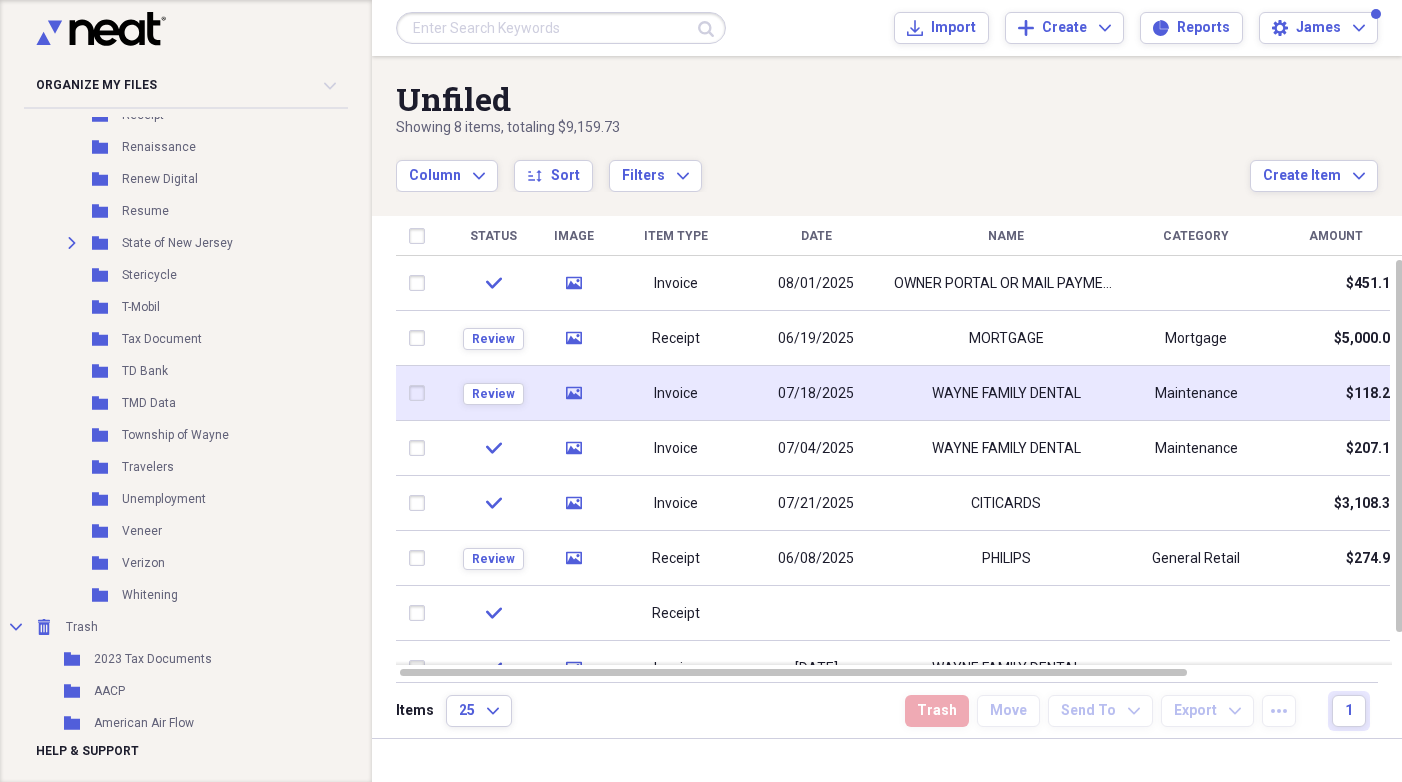 click on "WAYNE  FAMILY  DENTAL" at bounding box center [1006, 394] 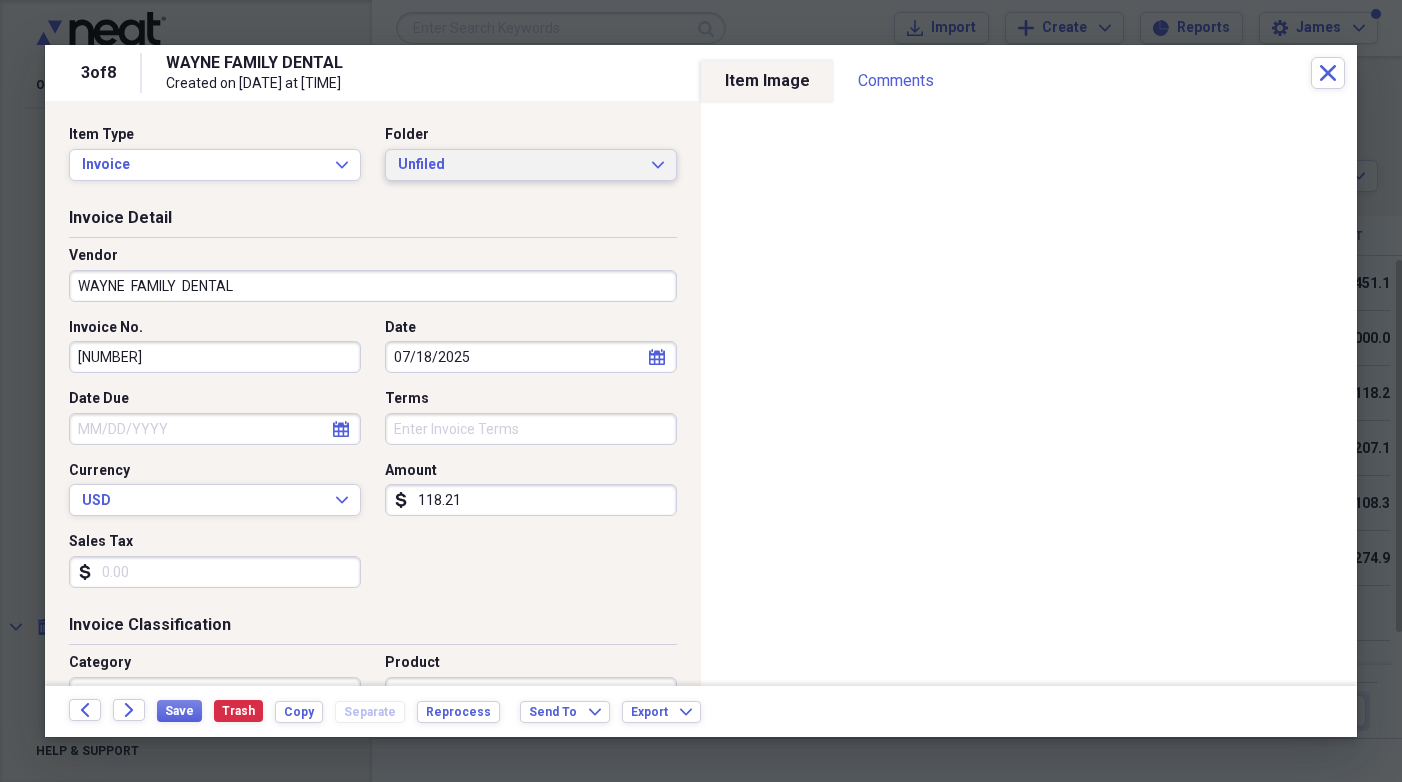 click on "Unfiled" at bounding box center (519, 165) 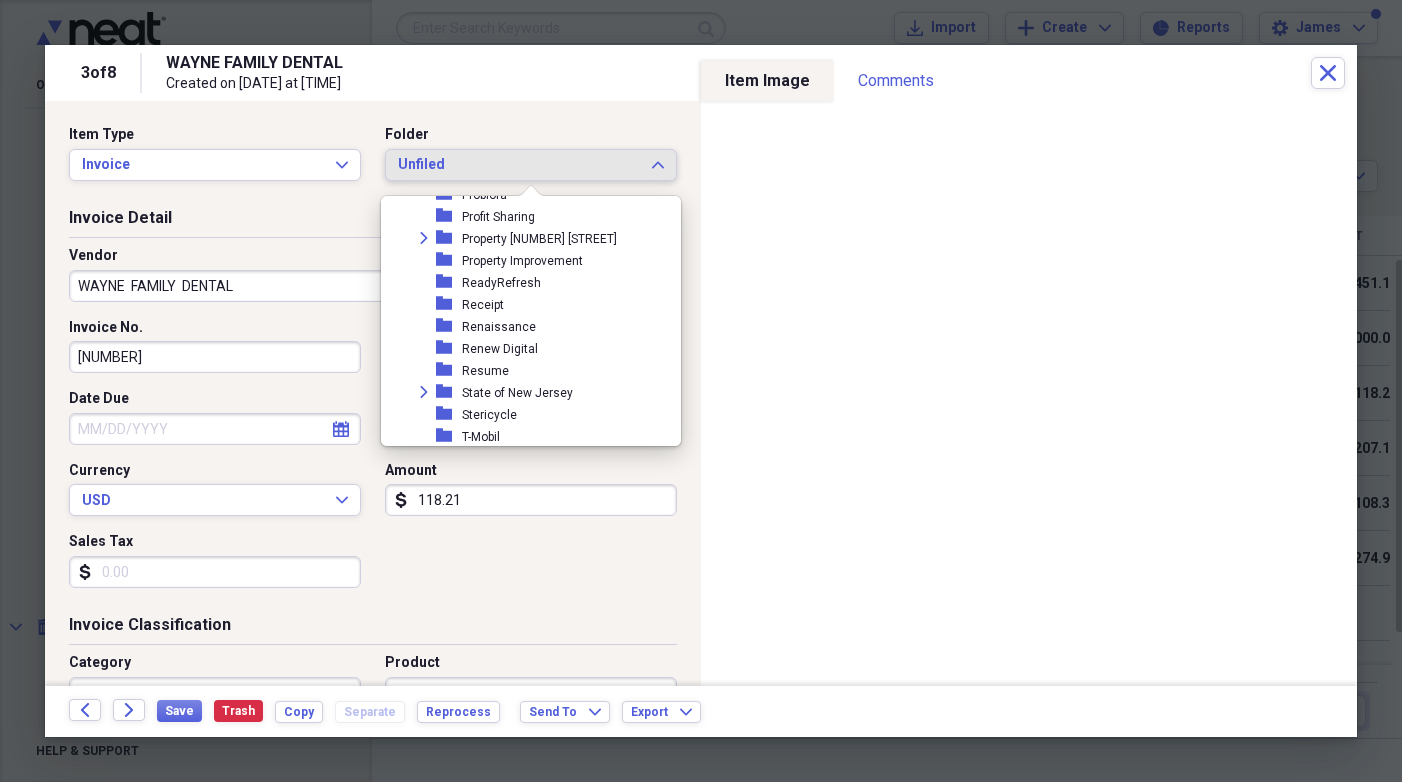 scroll, scrollTop: 2473, scrollLeft: 0, axis: vertical 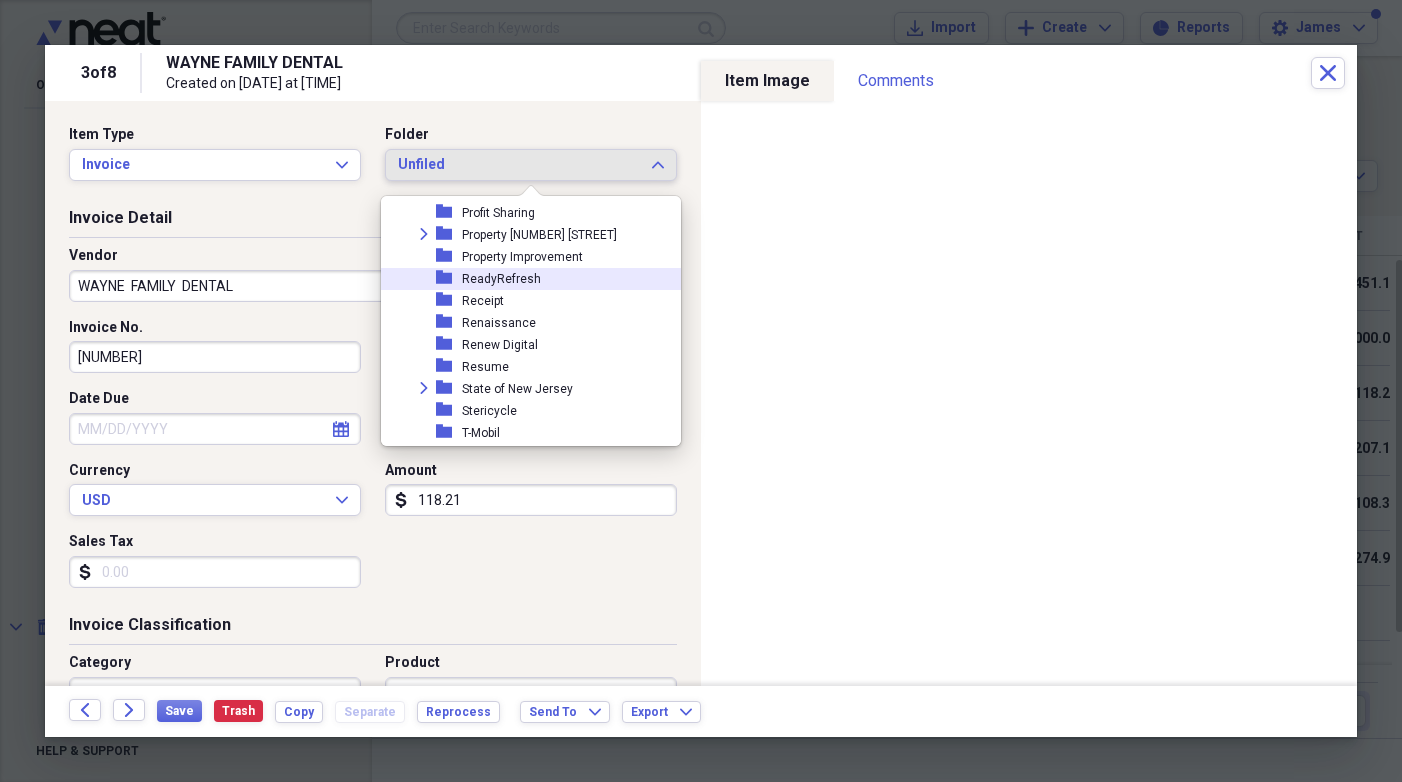click on "ReadyRefresh" at bounding box center (501, 279) 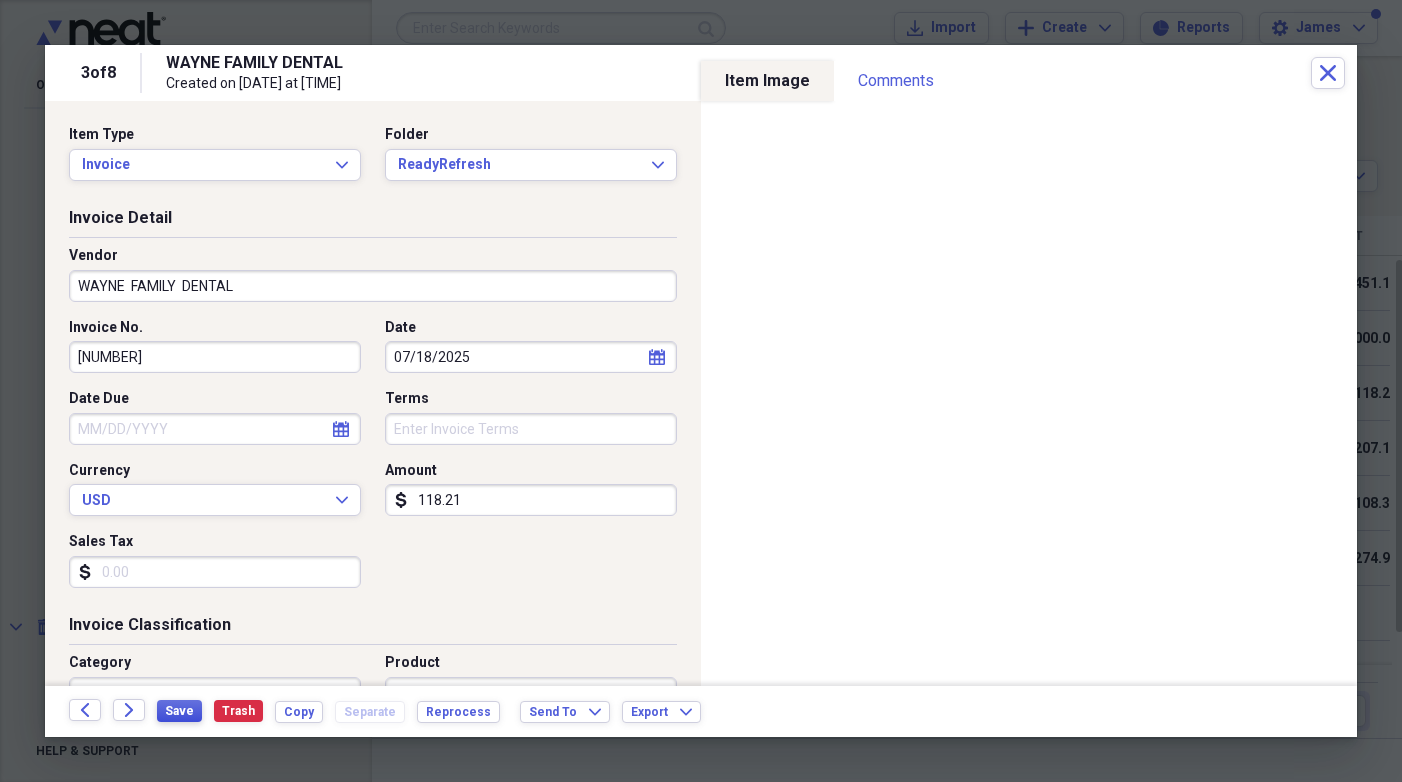 click on "Save" at bounding box center (179, 711) 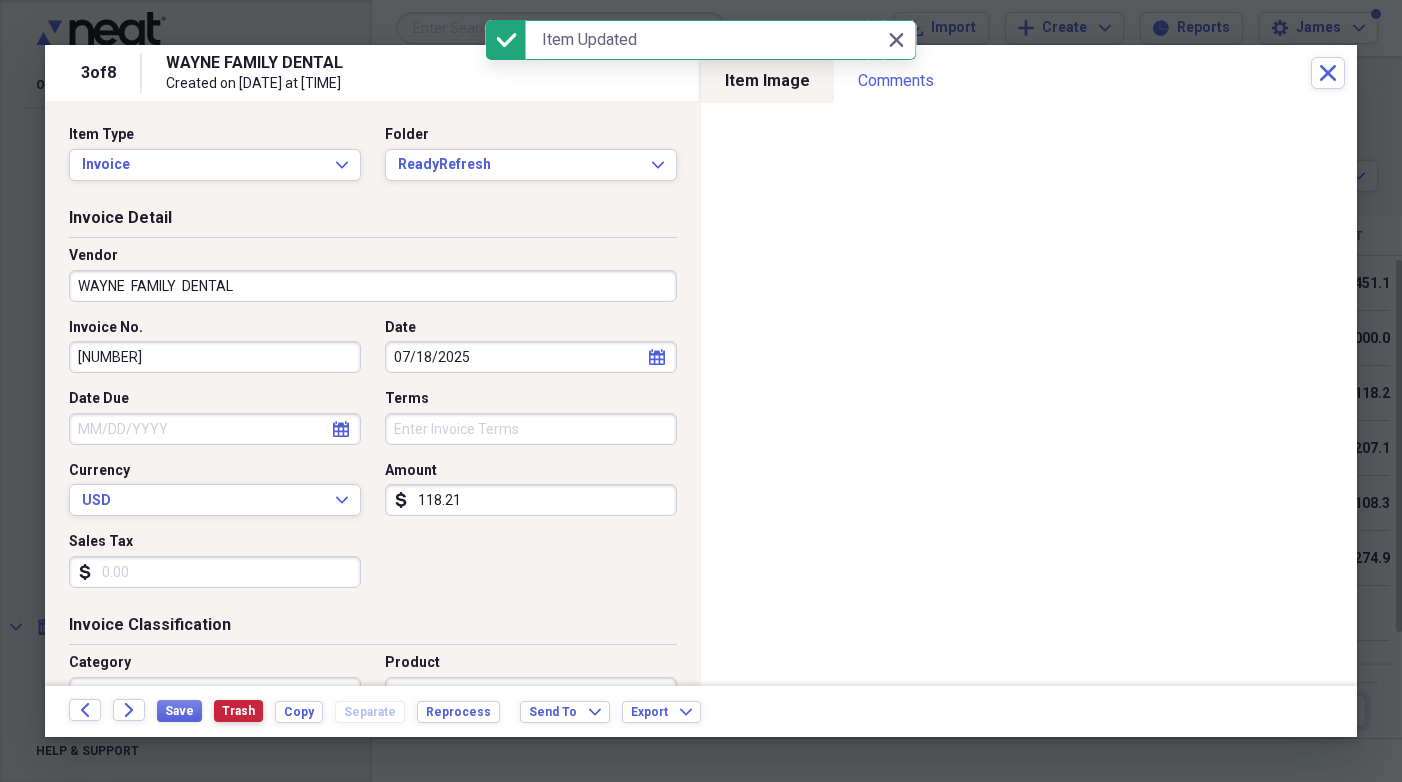 click on "Trash" at bounding box center [238, 711] 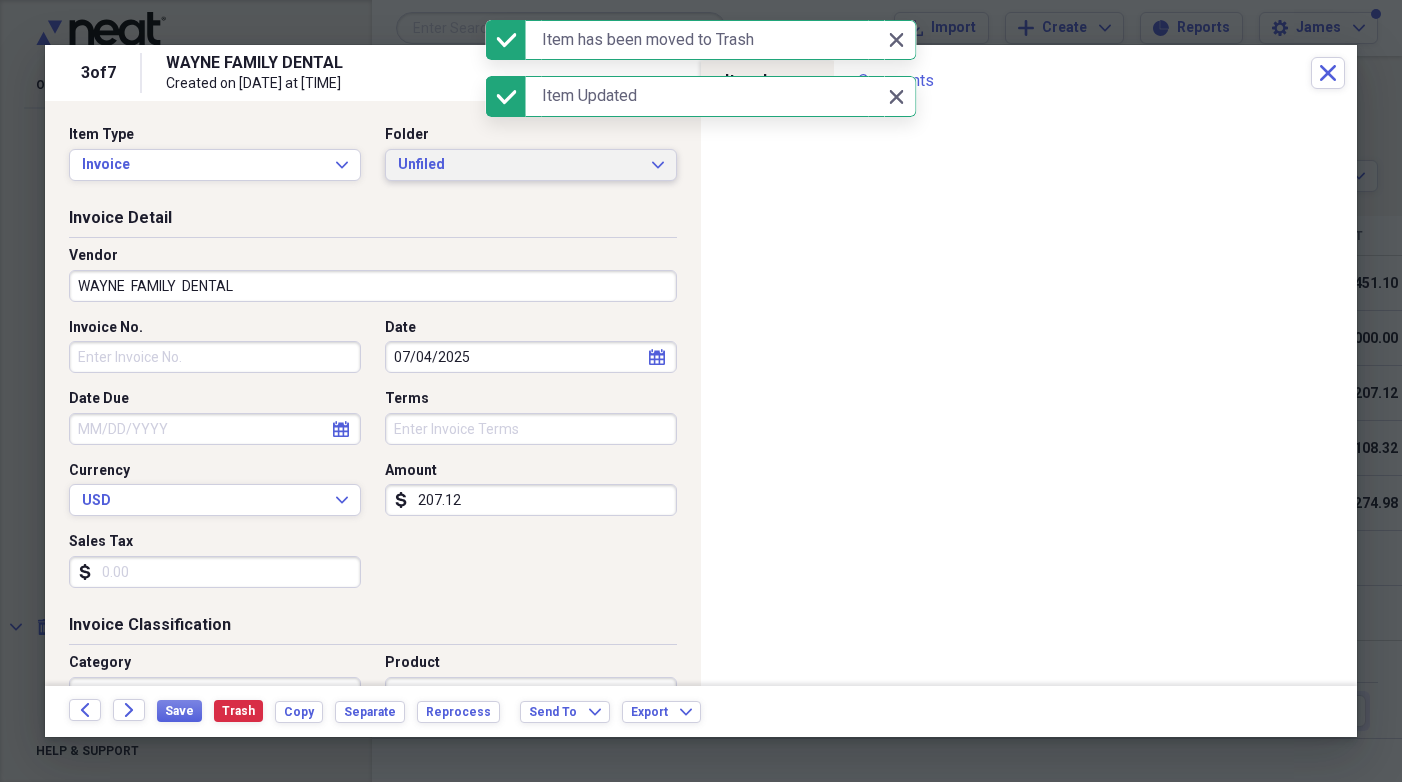 click on "Unfiled" at bounding box center (519, 165) 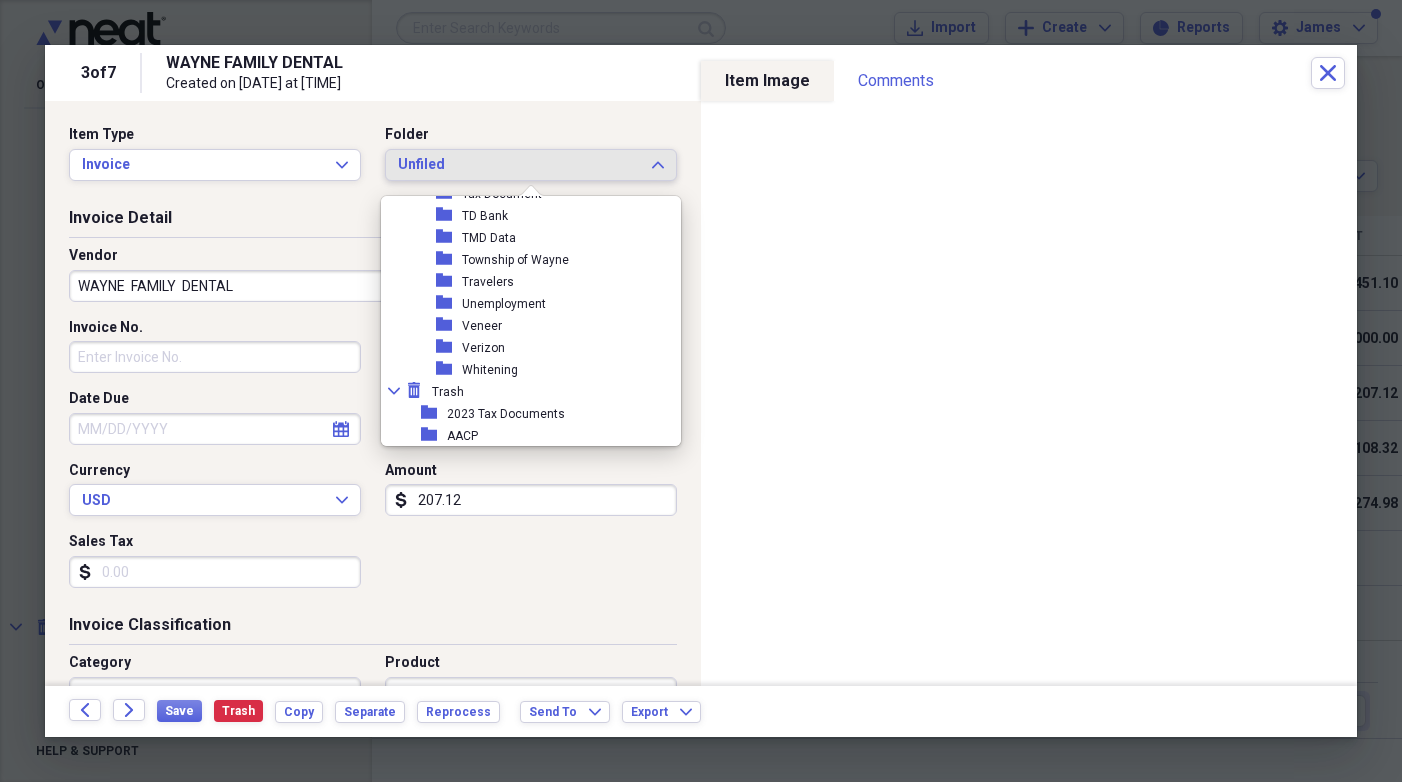 scroll, scrollTop: 2747, scrollLeft: 0, axis: vertical 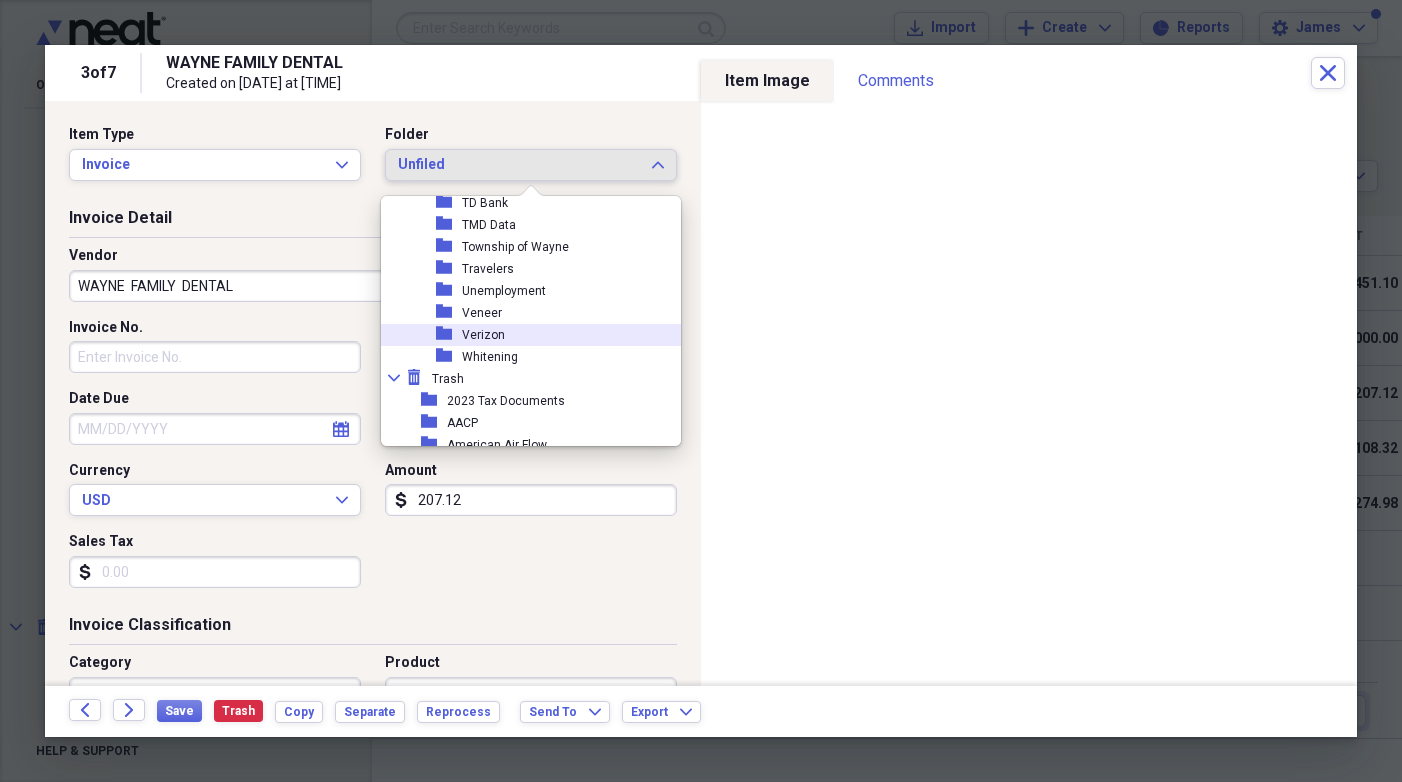 click on "folder Verizon" at bounding box center [523, 335] 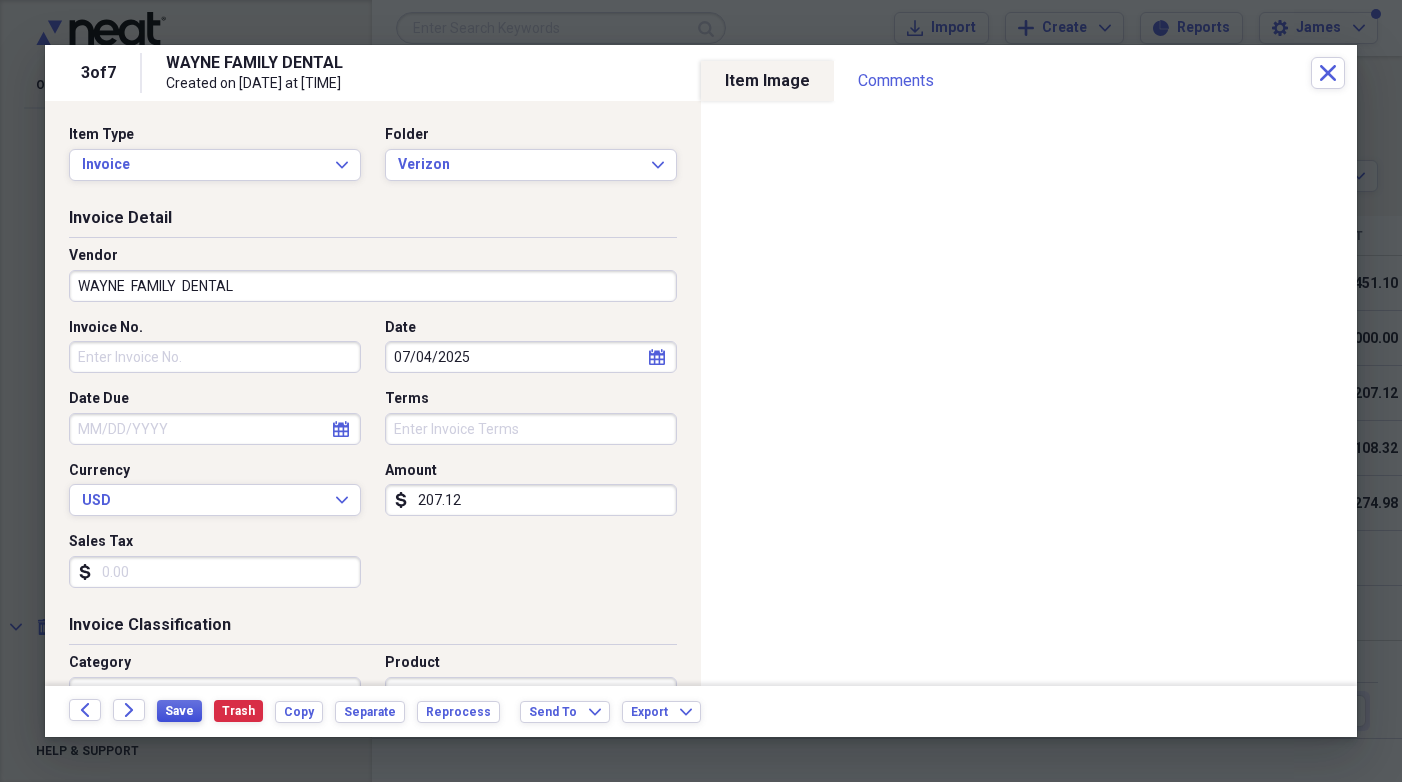 click on "Save" at bounding box center (179, 711) 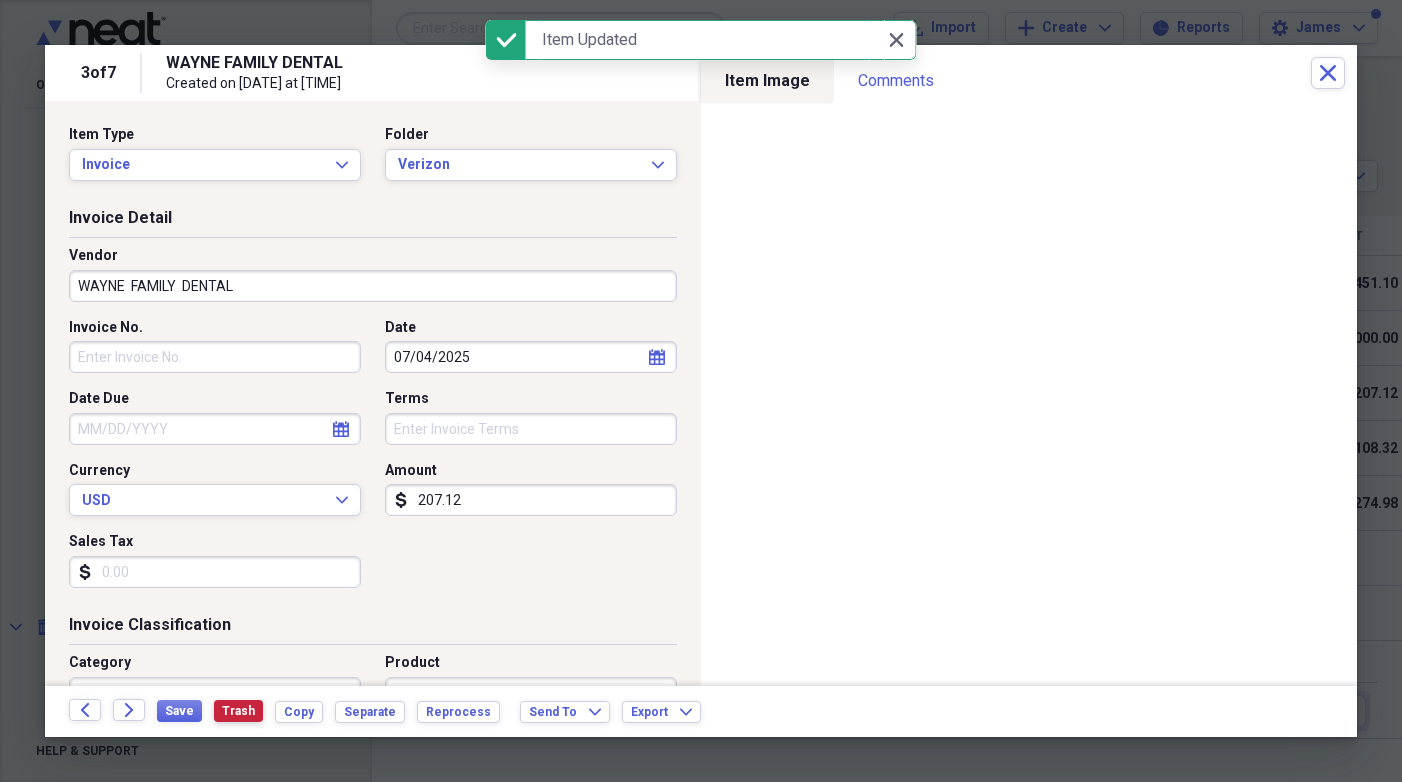 click on "Trash" at bounding box center (238, 711) 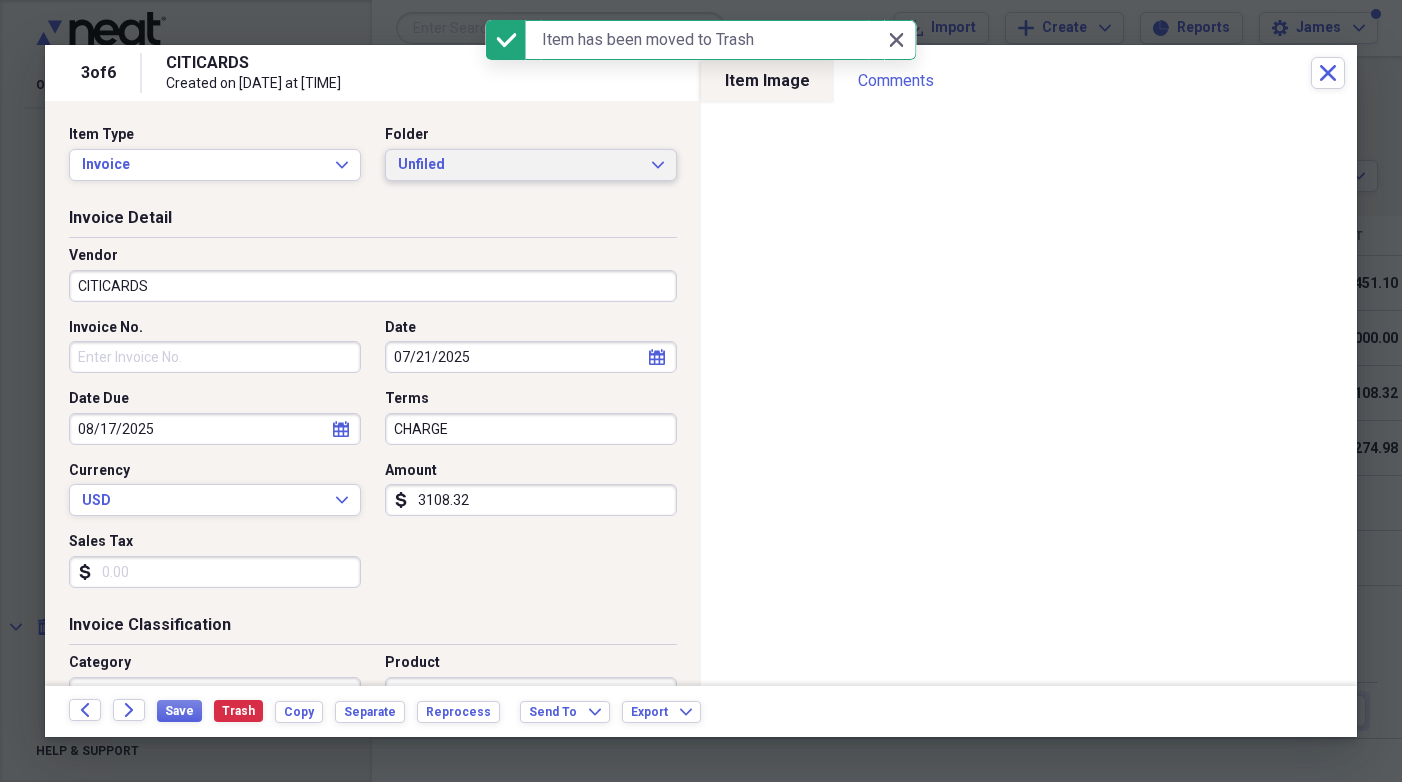 click on "Unfiled" at bounding box center [519, 165] 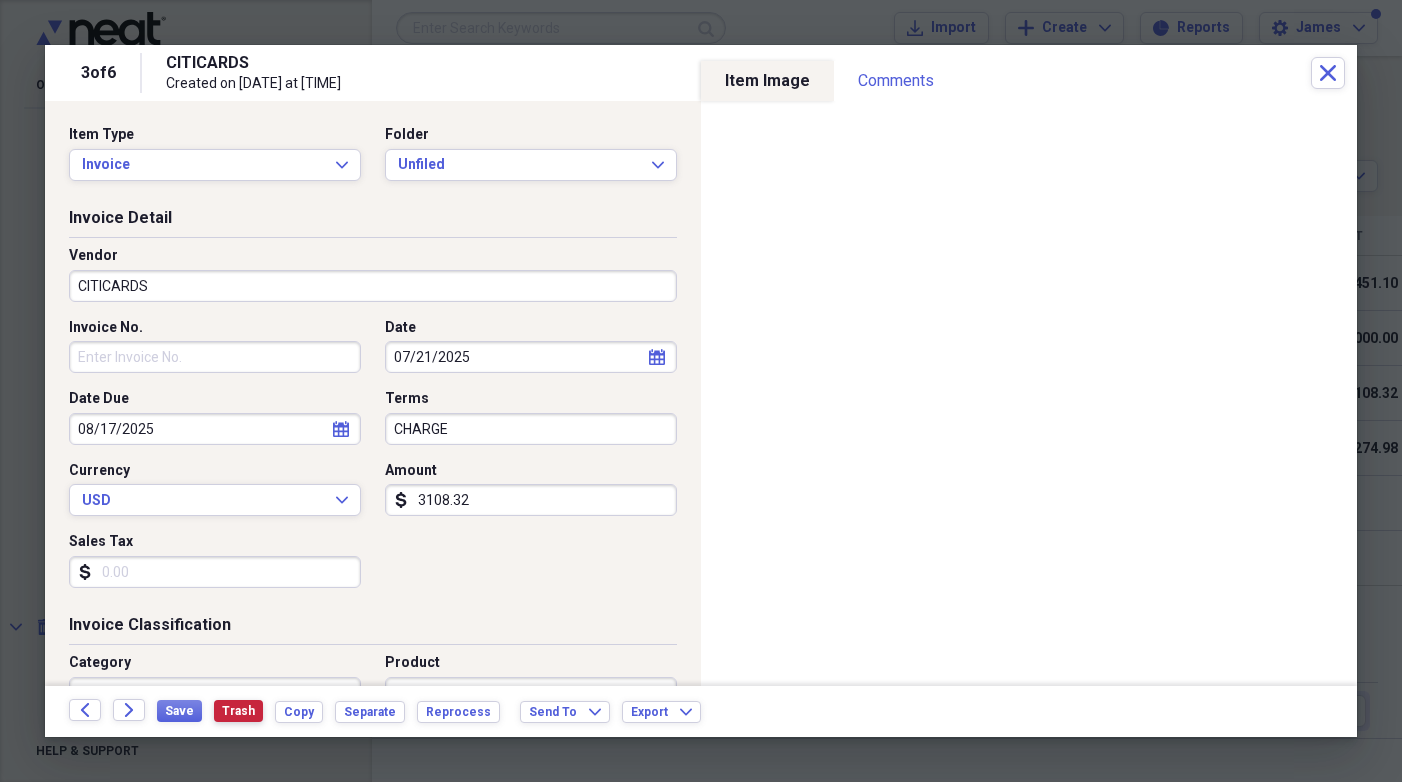 click on "Trash" at bounding box center (238, 711) 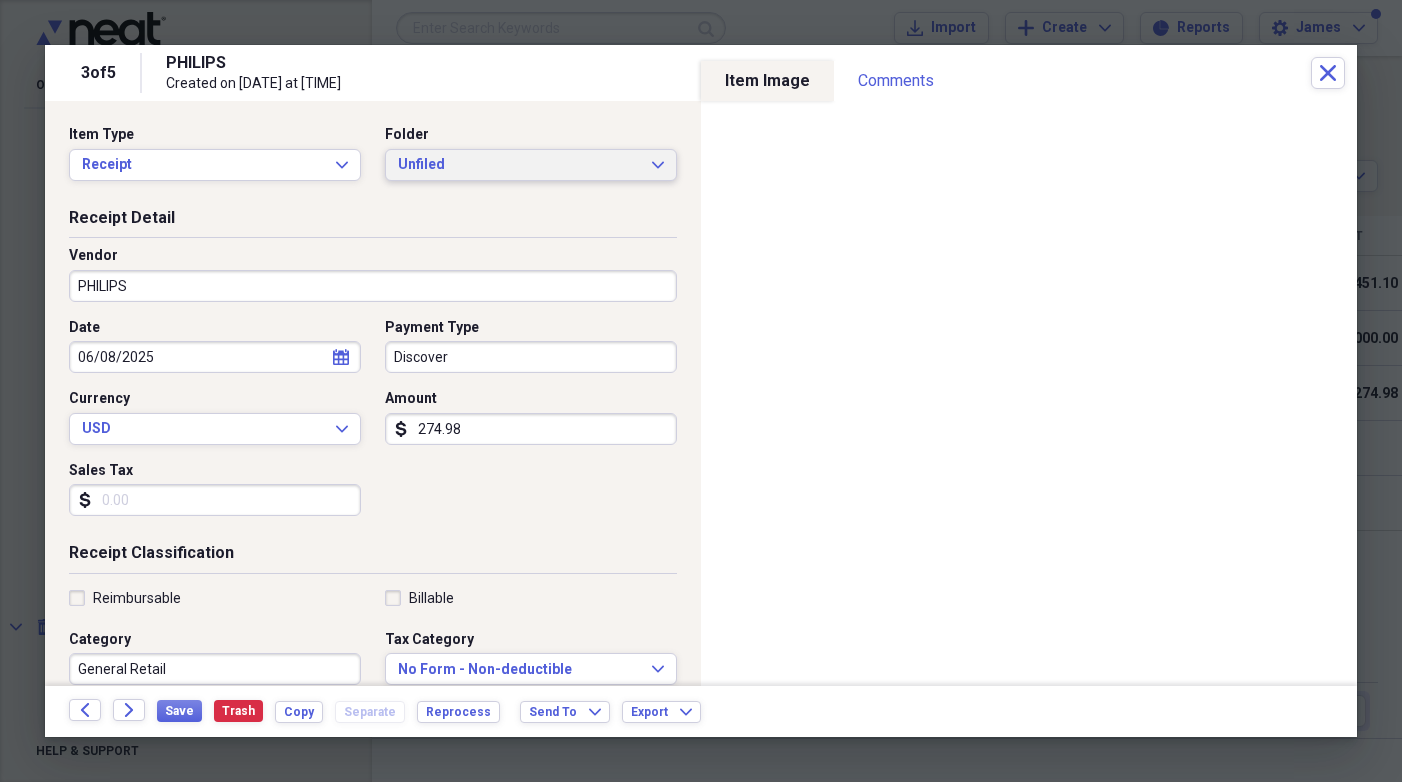 click on "Unfiled" at bounding box center [519, 165] 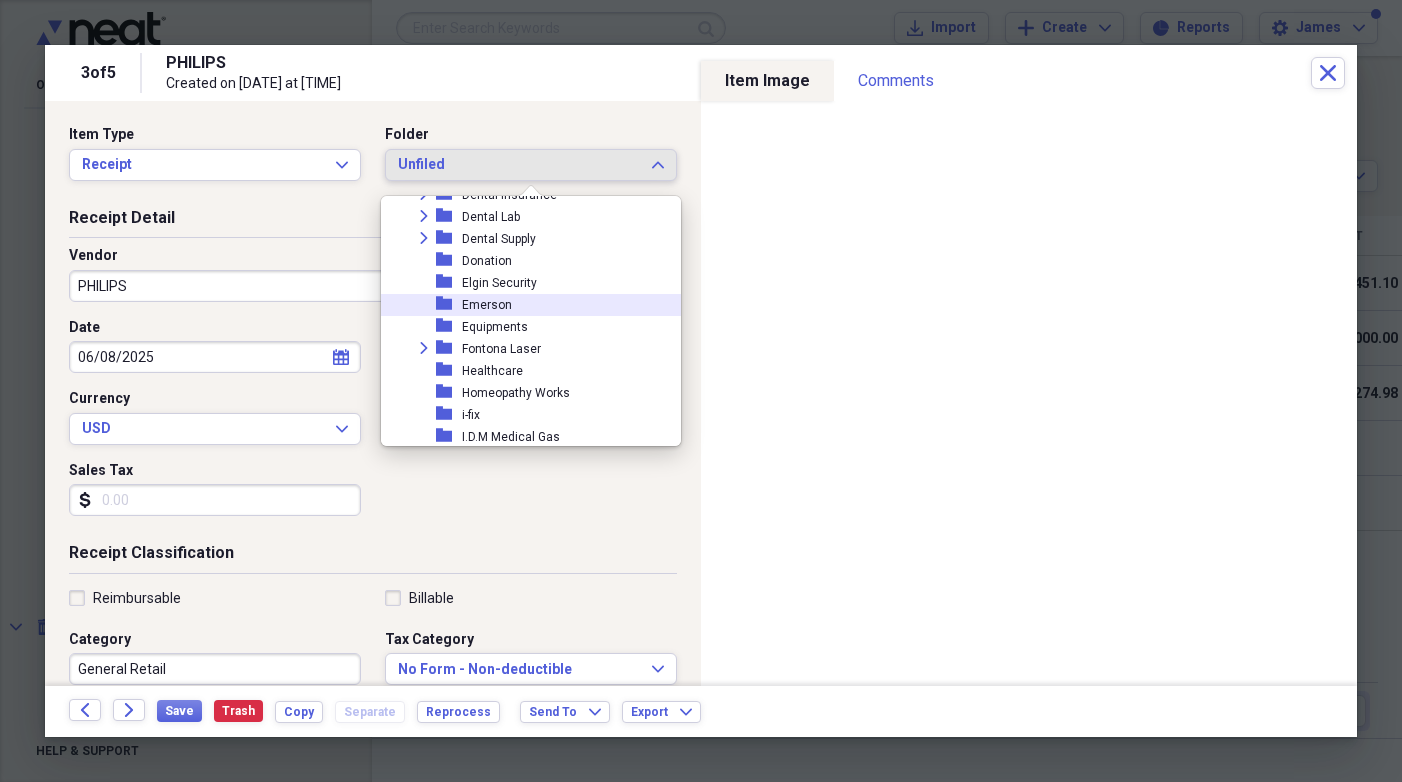 scroll, scrollTop: 1695, scrollLeft: 0, axis: vertical 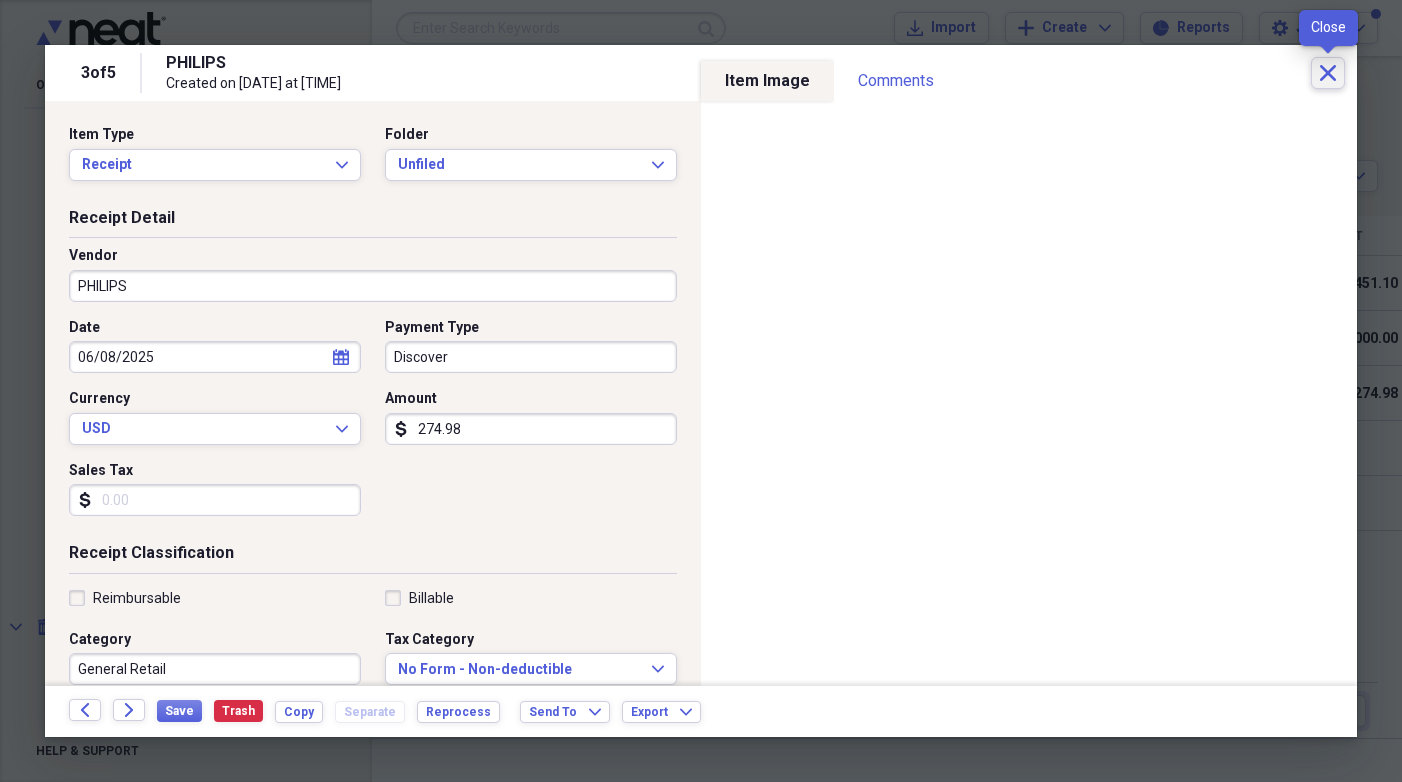 click on "Close" 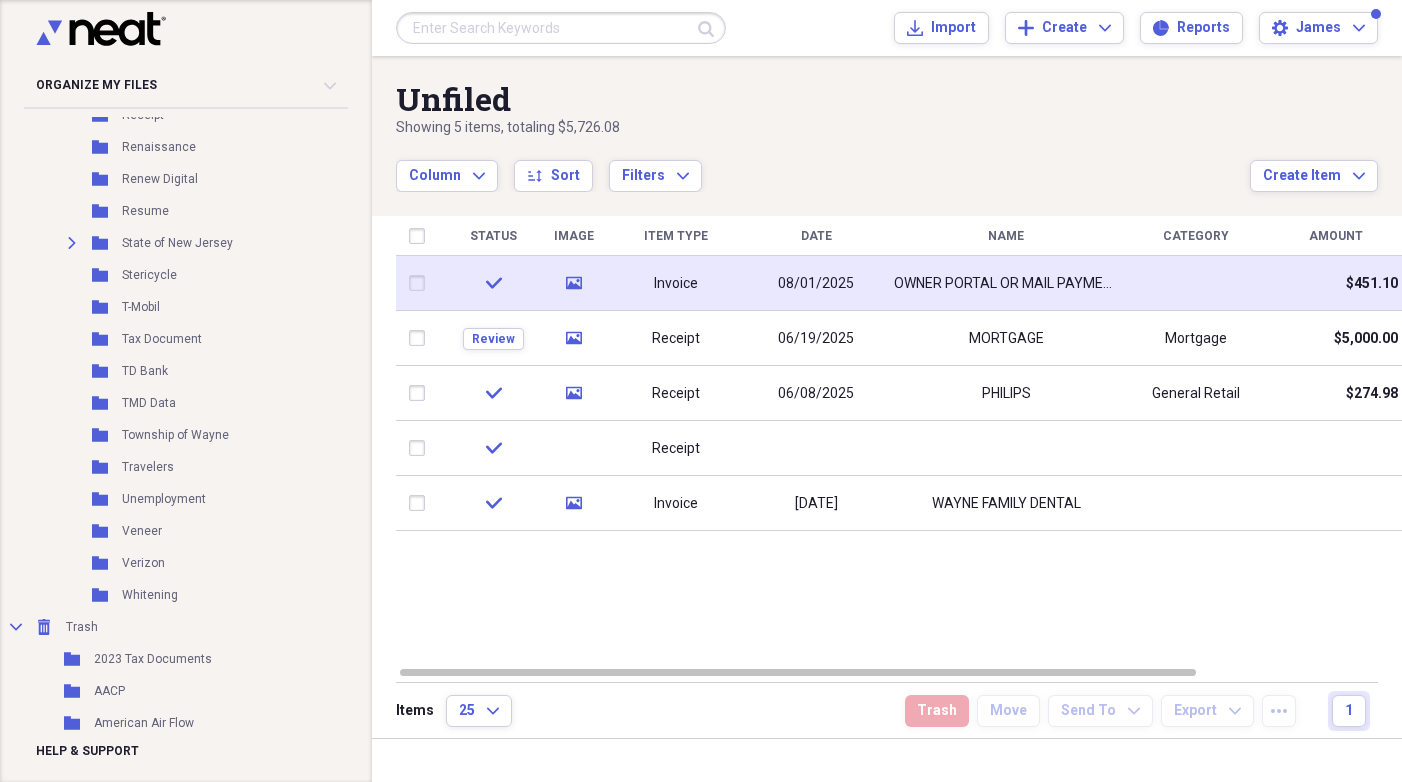 click at bounding box center (1196, 283) 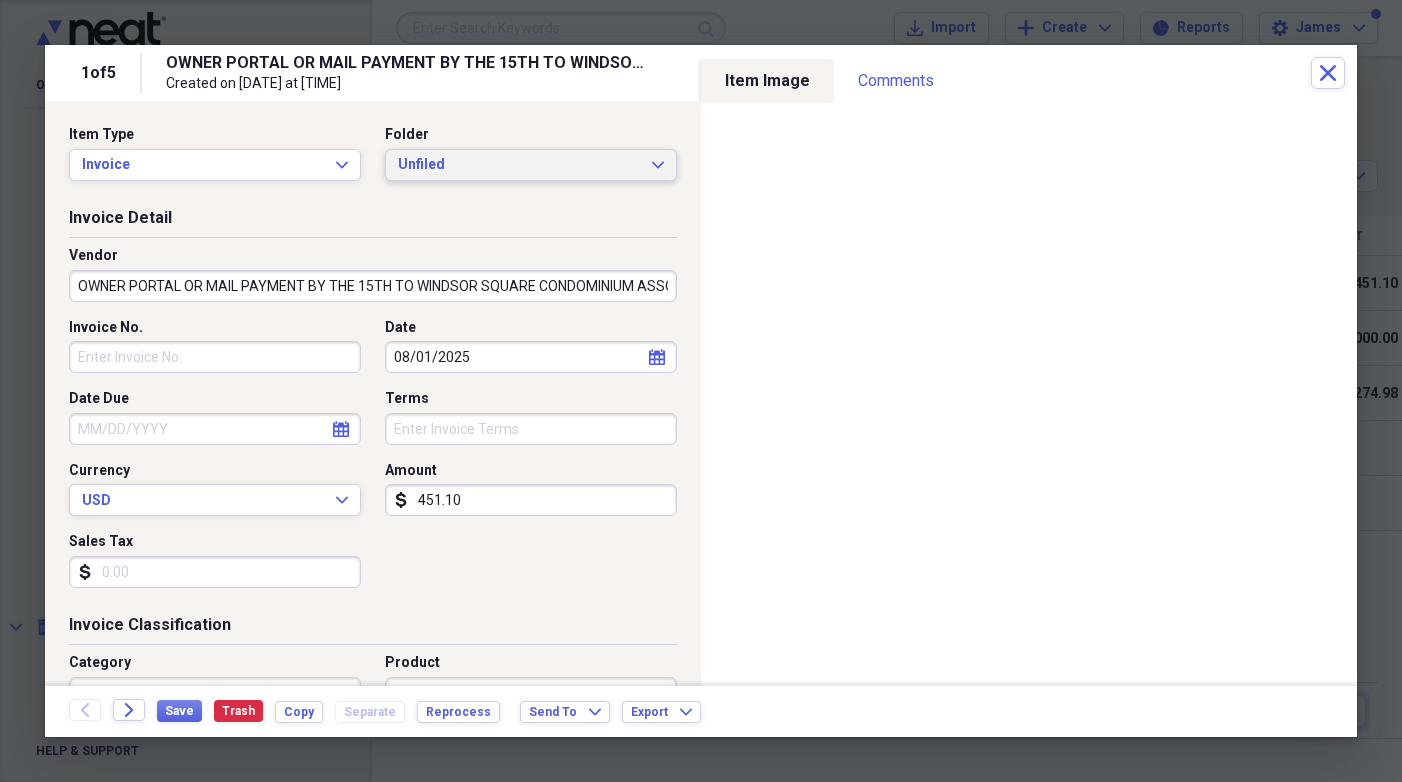 click on "Unfiled Expand" at bounding box center [531, 165] 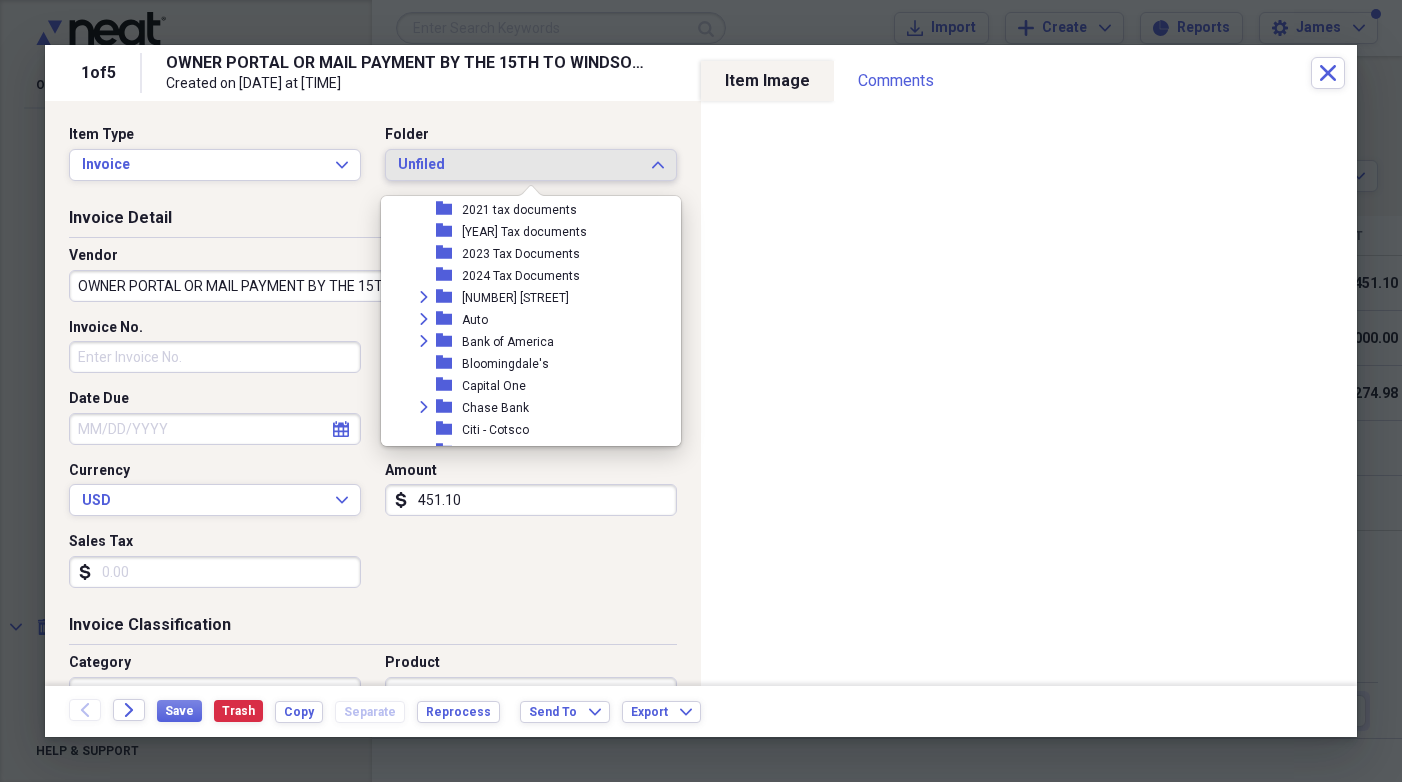 scroll, scrollTop: 340, scrollLeft: 0, axis: vertical 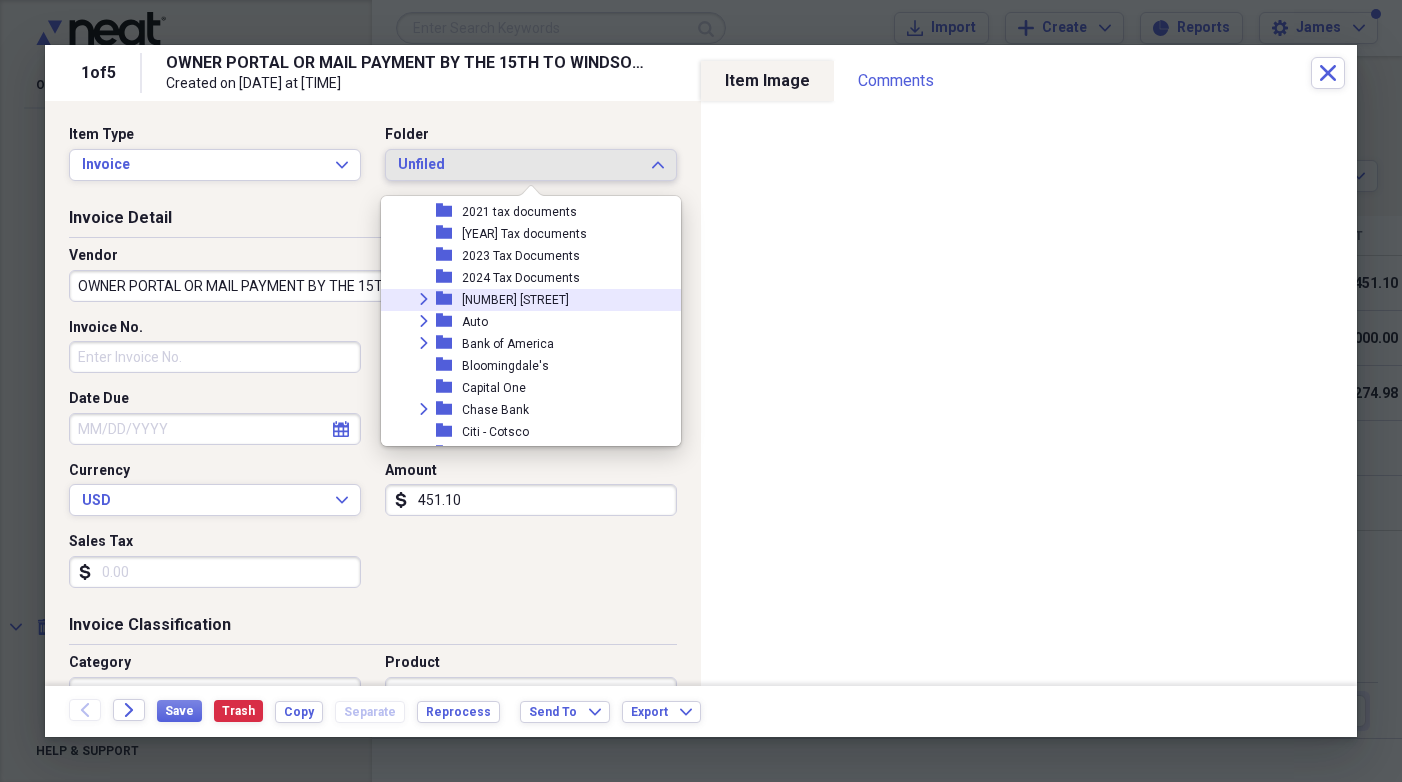 click 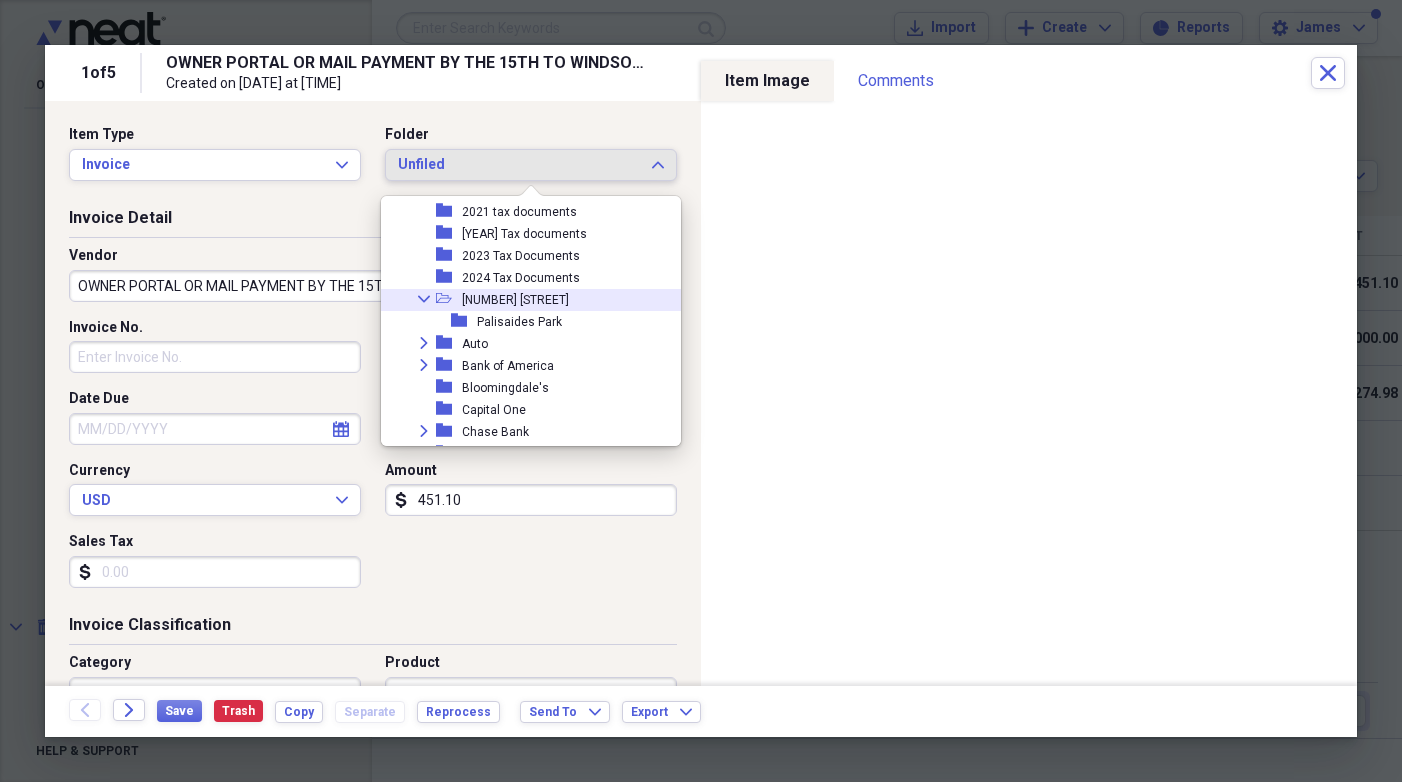 click on "574 Windsor" at bounding box center (515, 300) 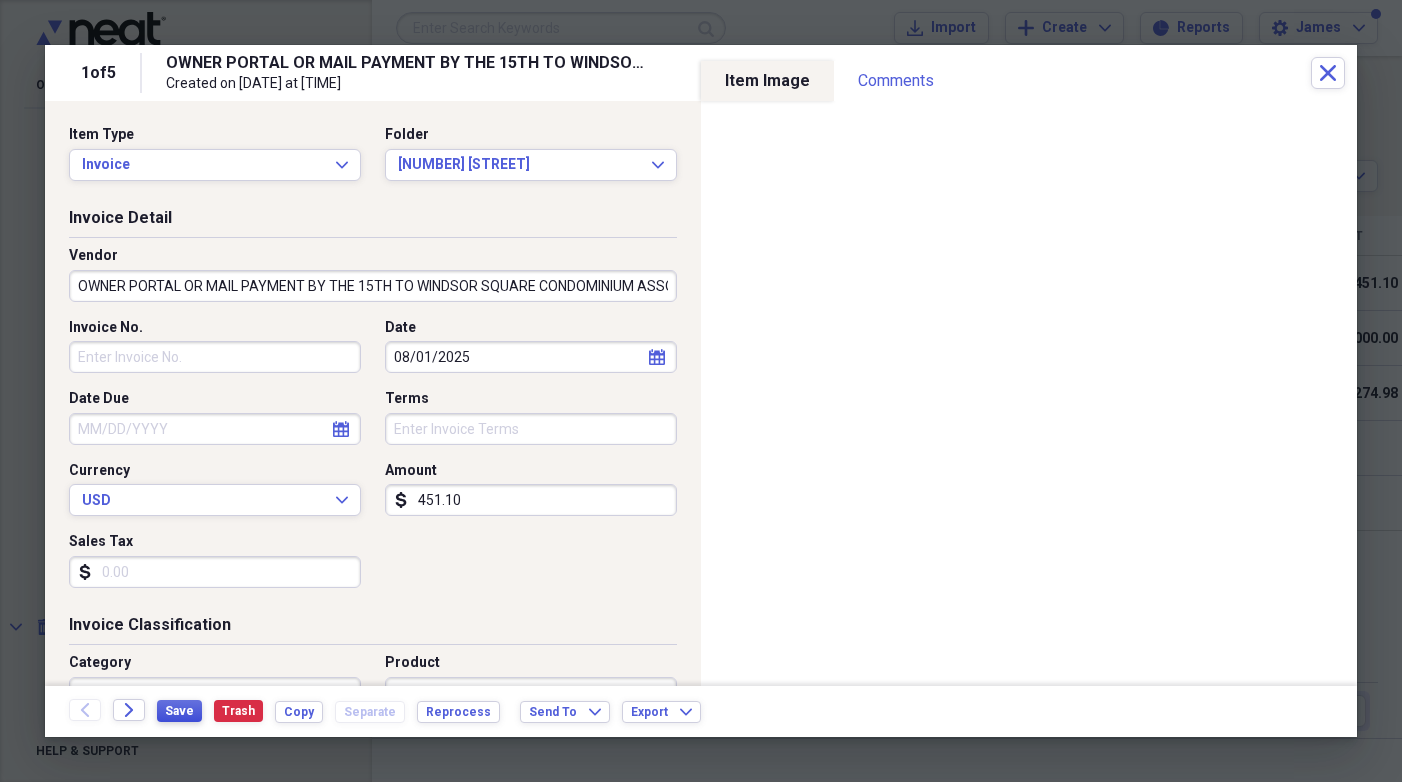 click on "Save" at bounding box center [179, 711] 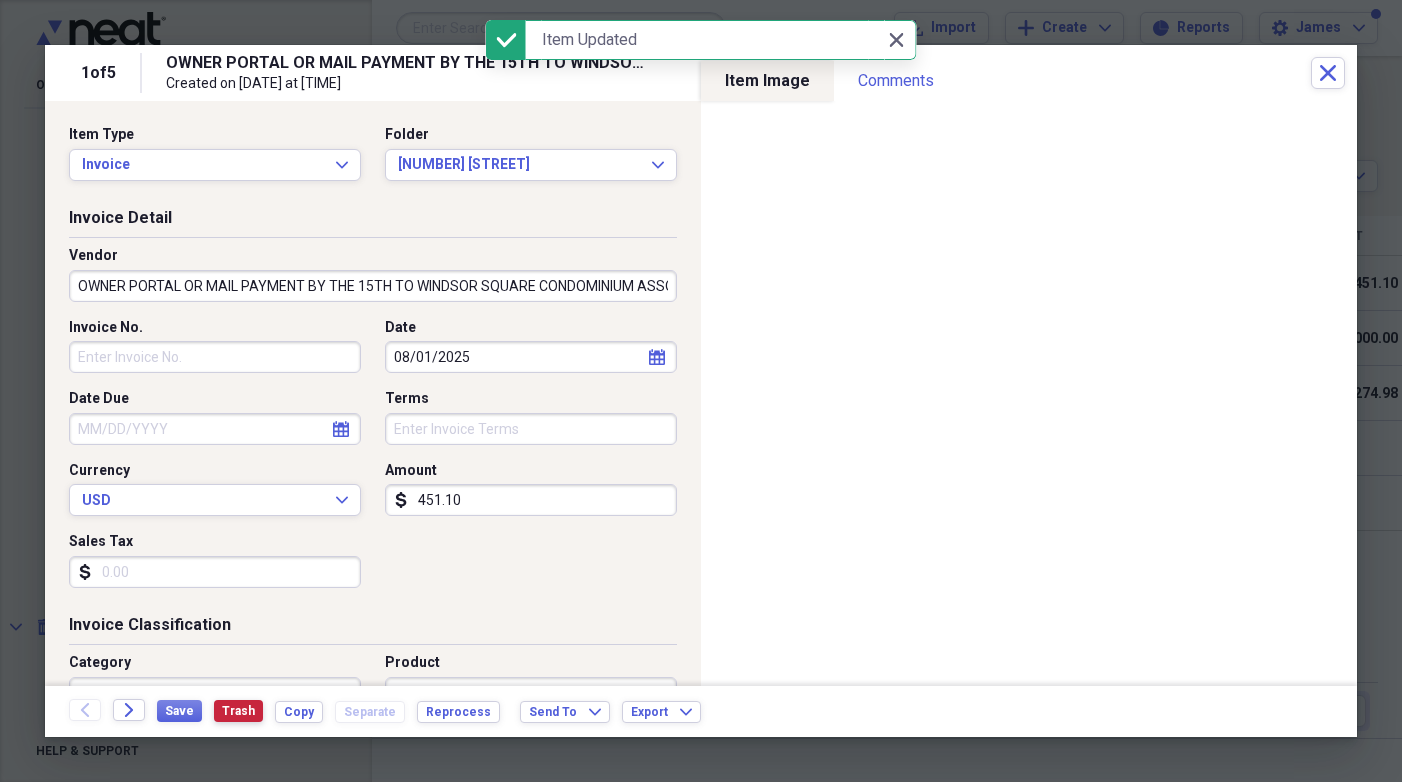 click on "Trash" at bounding box center [238, 711] 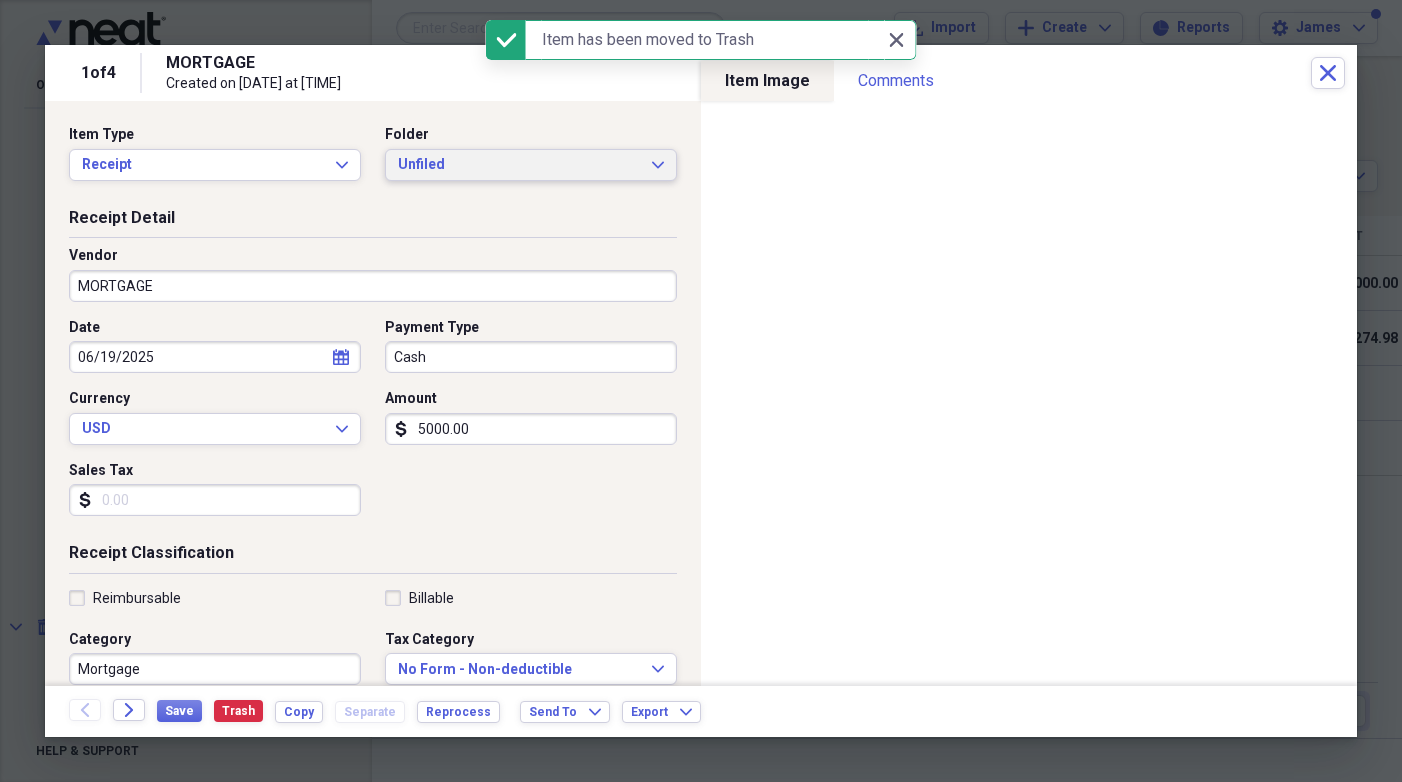 click on "Unfiled" at bounding box center [519, 165] 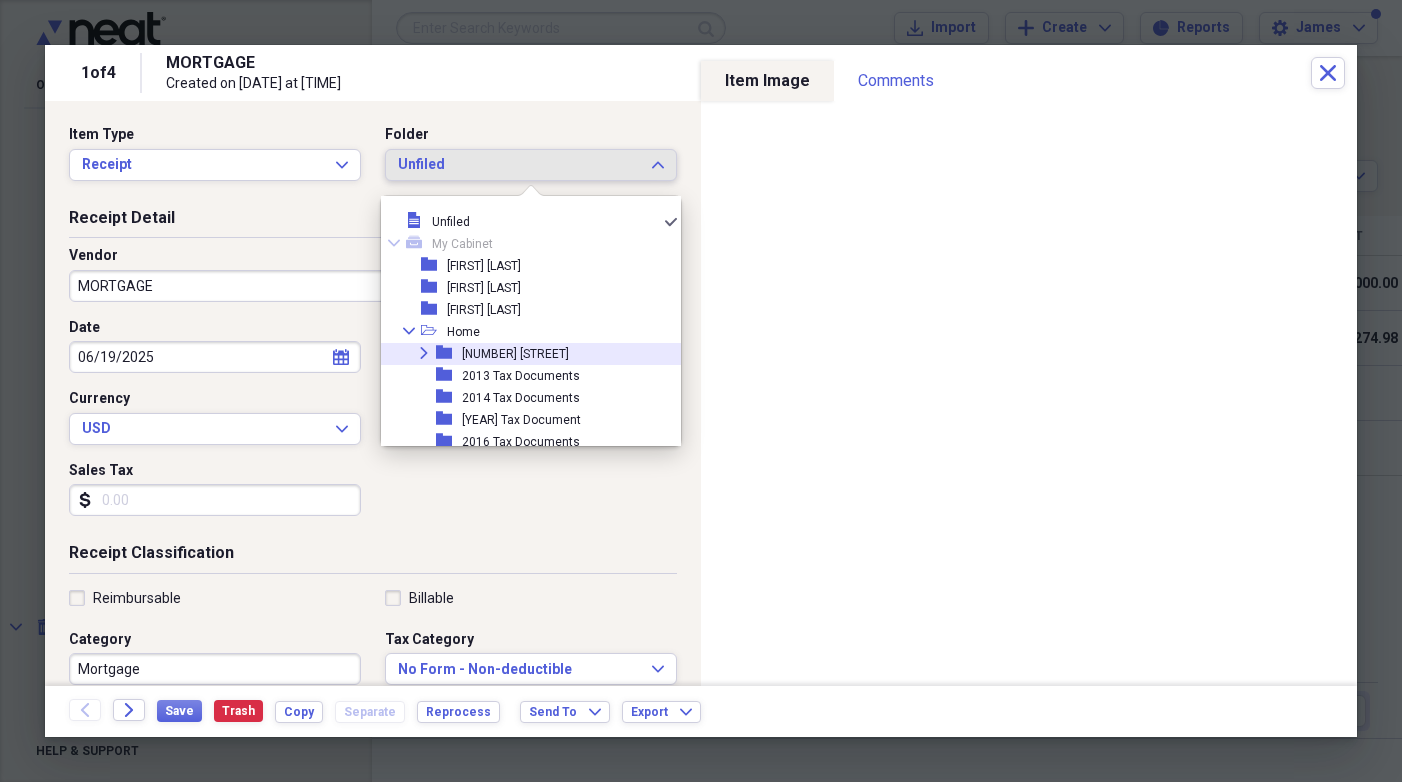 click on "Expand" 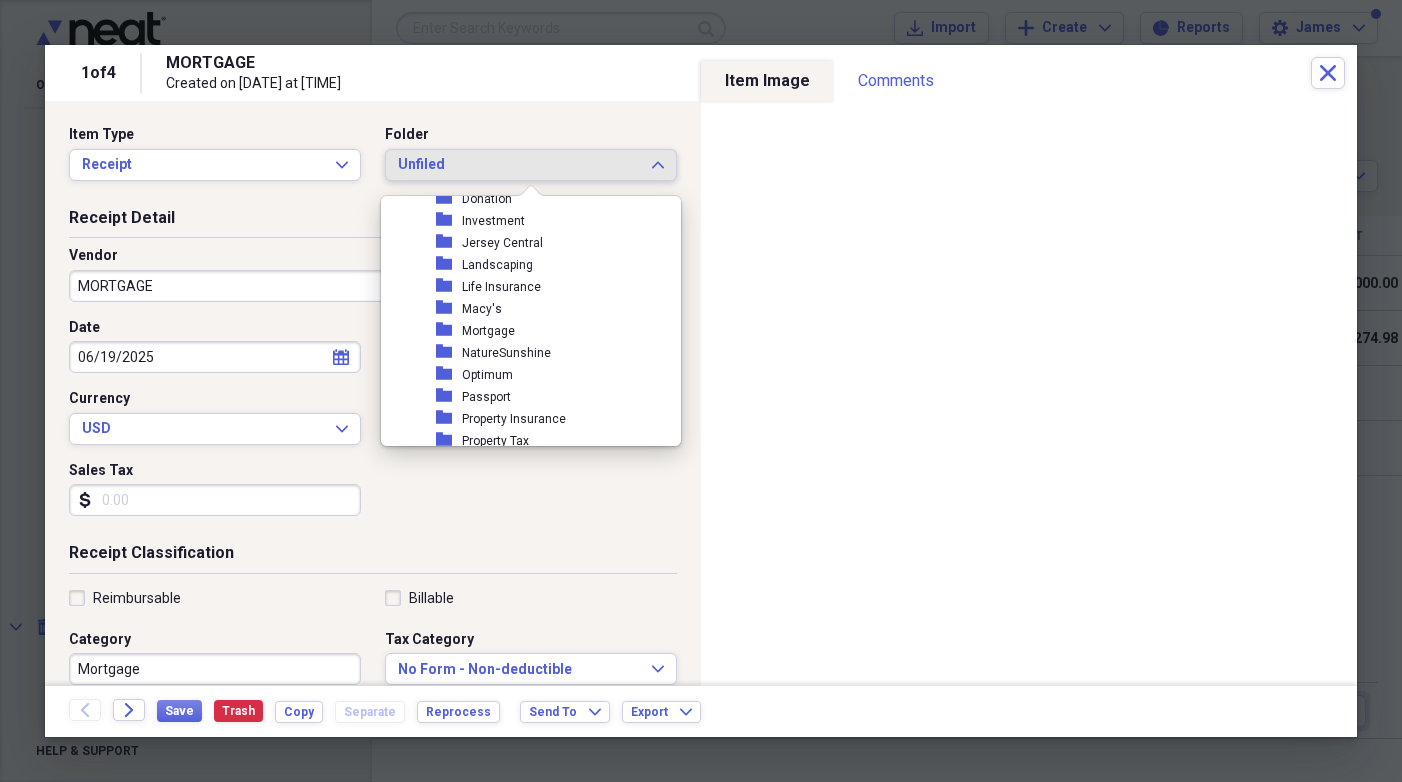scroll, scrollTop: 673, scrollLeft: 0, axis: vertical 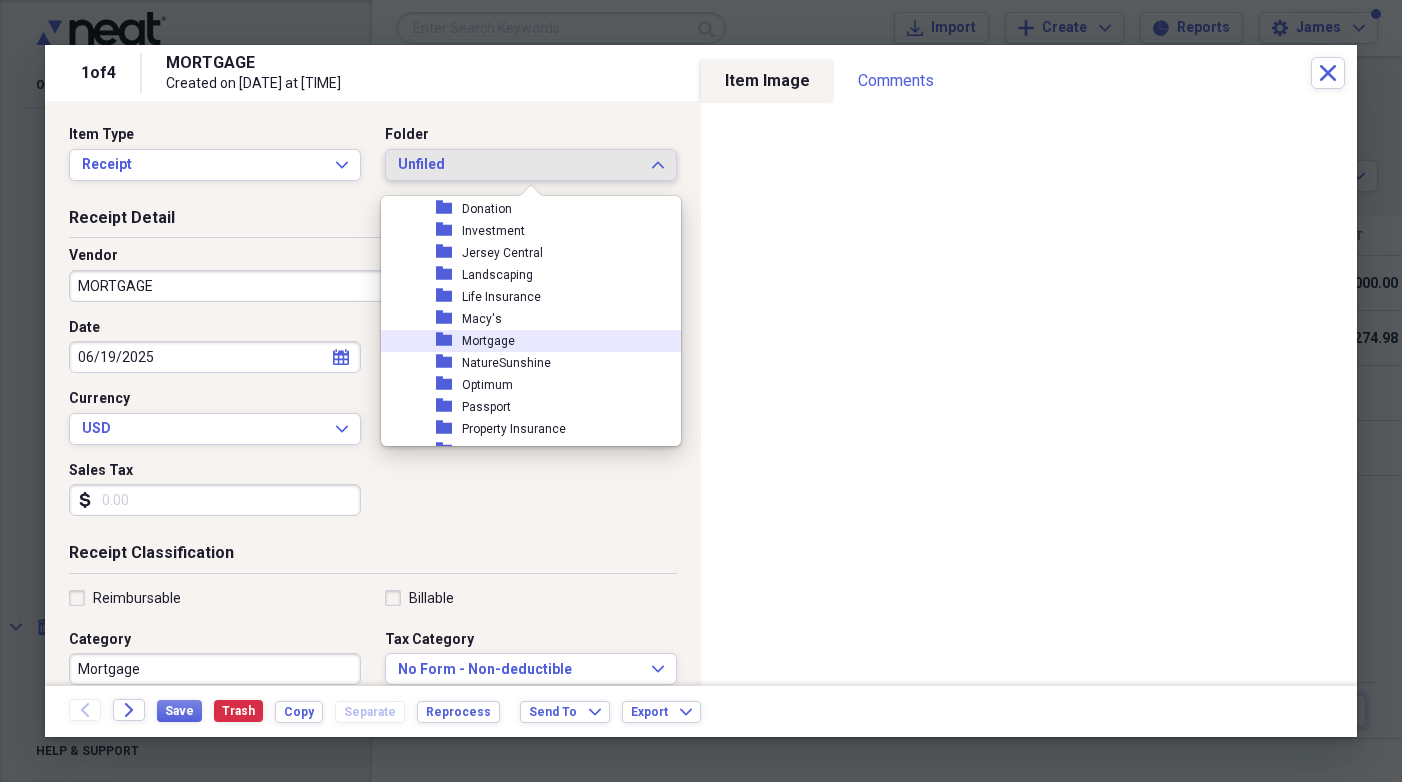 click on "Mortgage" at bounding box center (488, 341) 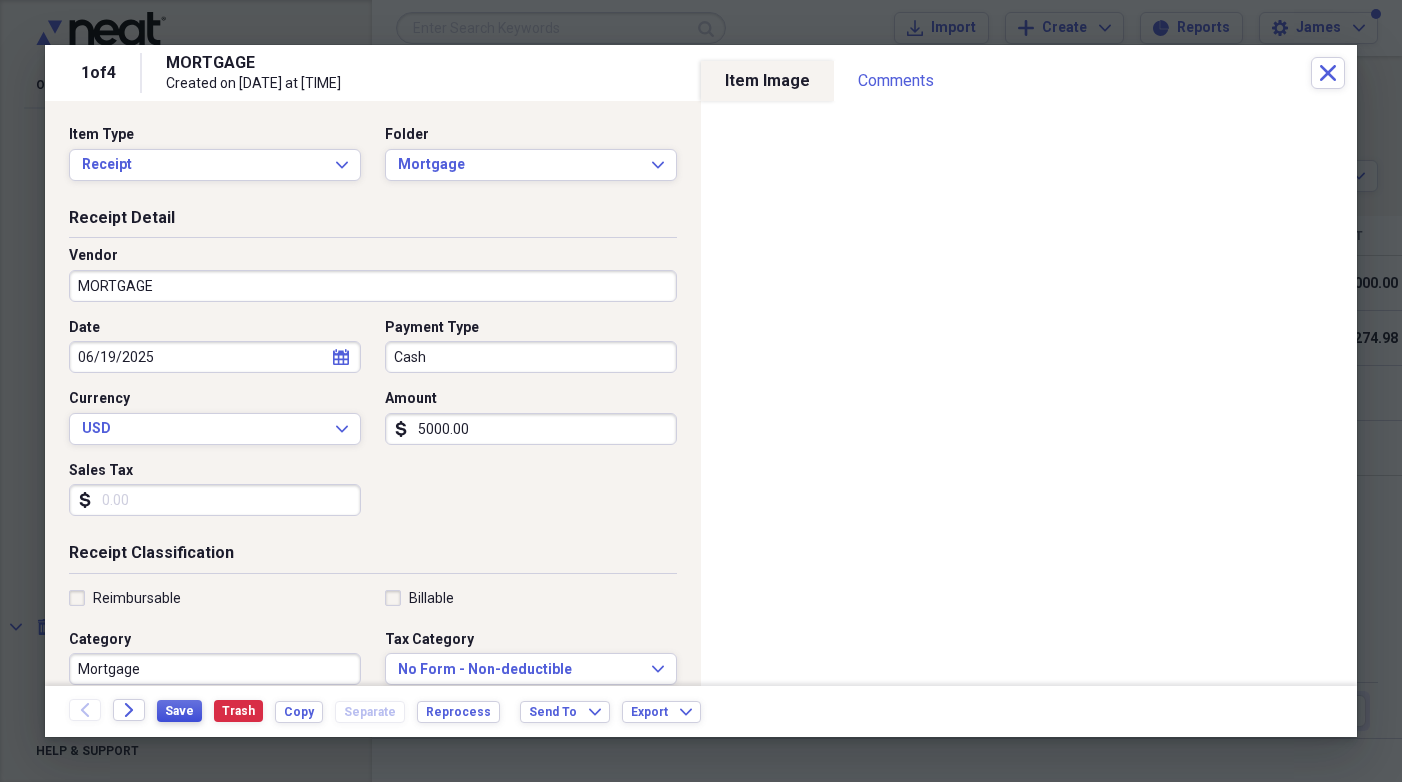 click on "Save" at bounding box center [179, 711] 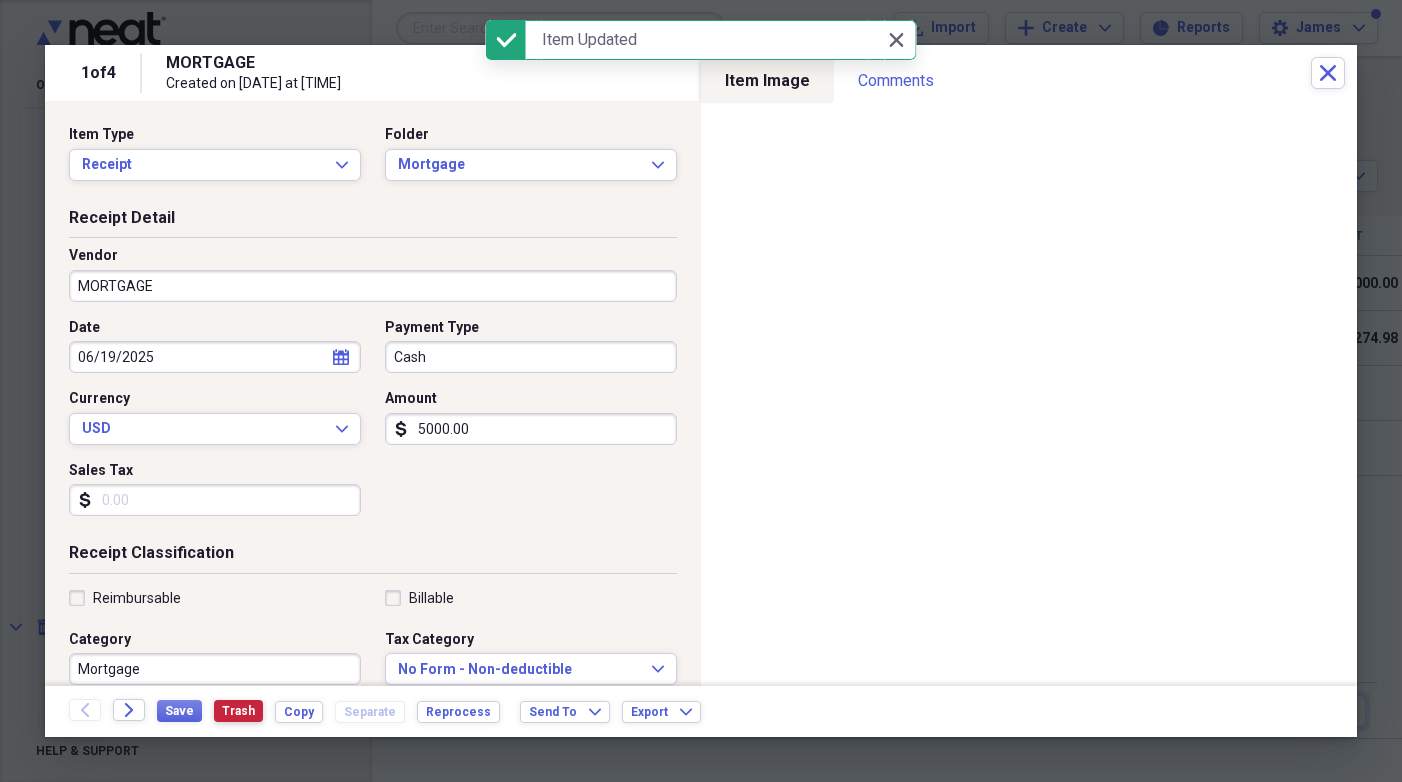 click on "Trash" at bounding box center [238, 711] 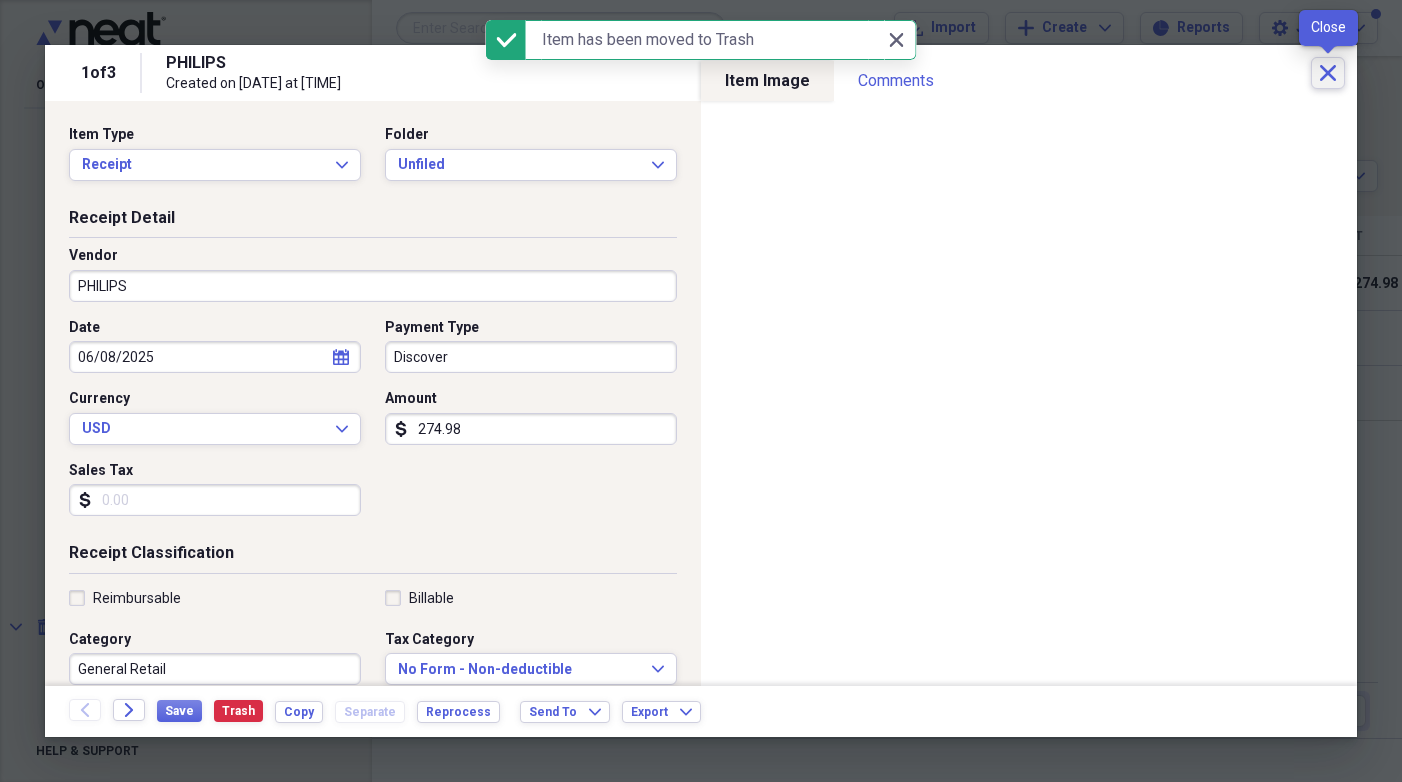 click on "Close" 